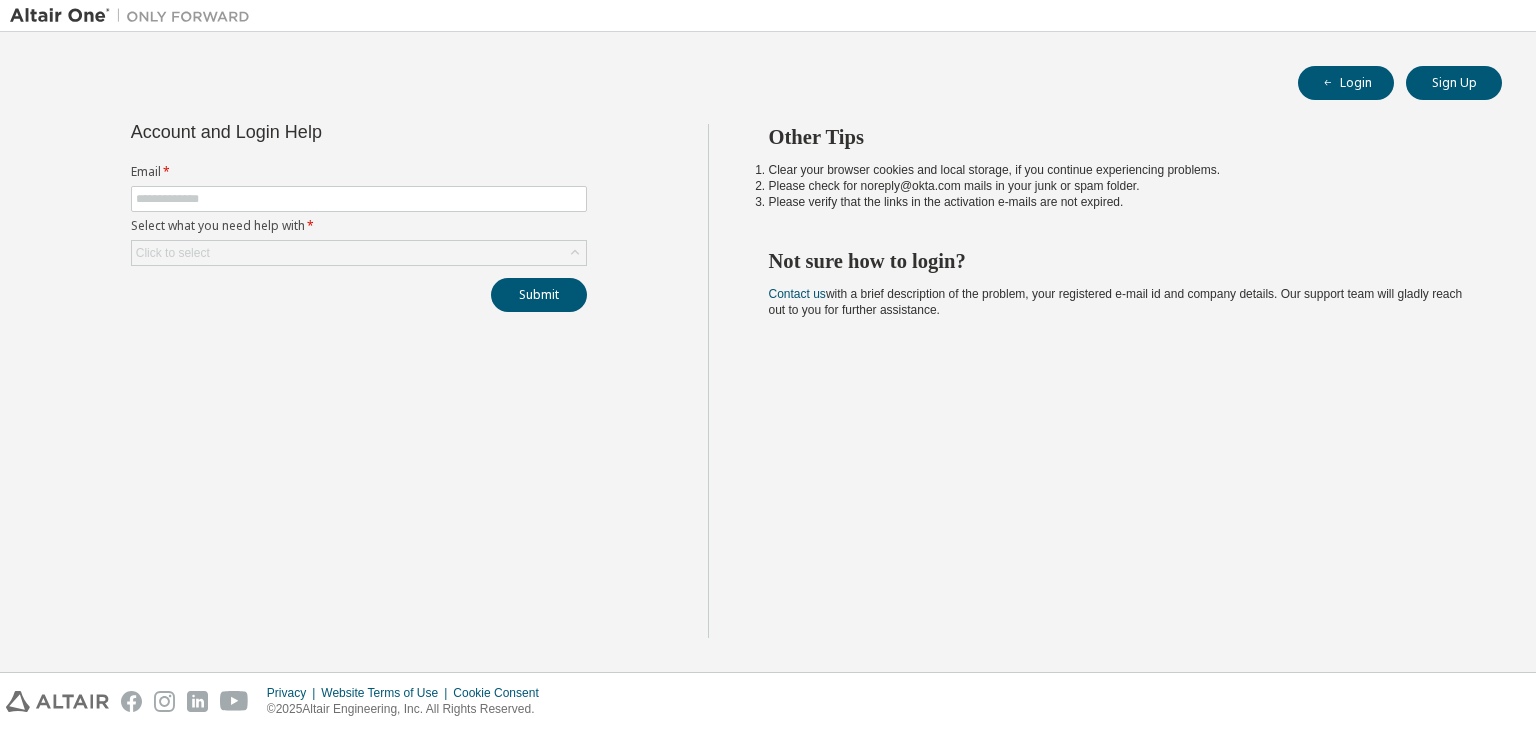 scroll, scrollTop: 0, scrollLeft: 0, axis: both 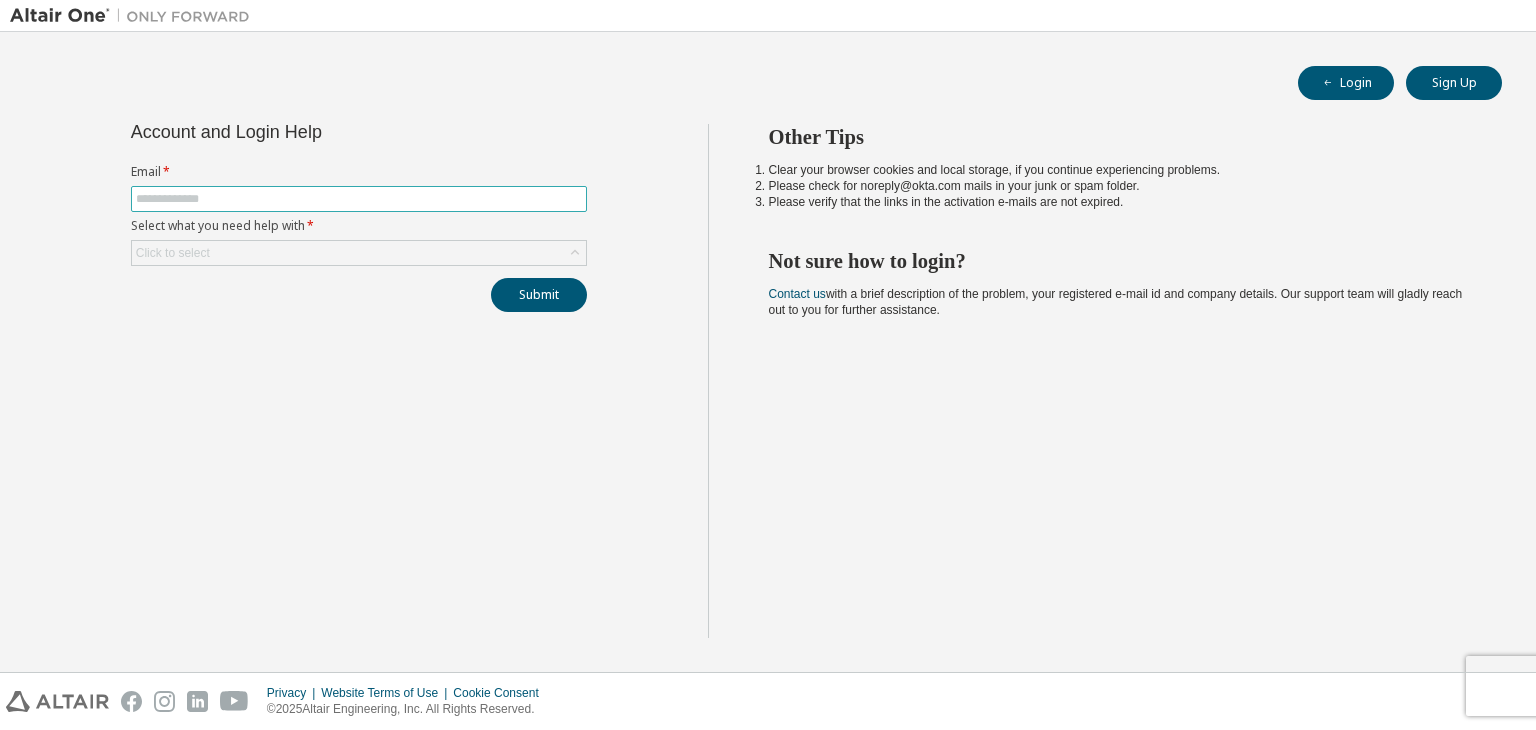 click at bounding box center [359, 199] 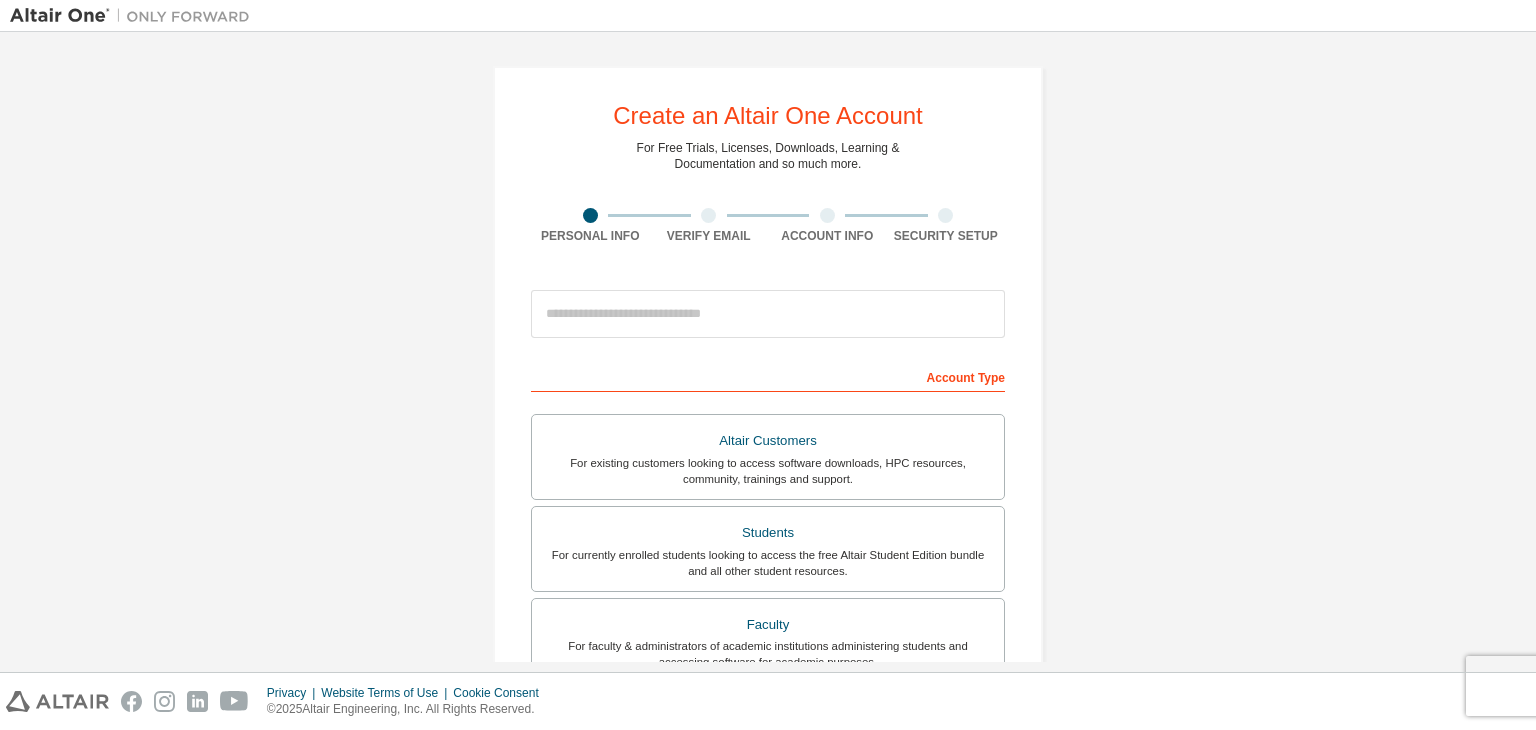 scroll, scrollTop: 0, scrollLeft: 0, axis: both 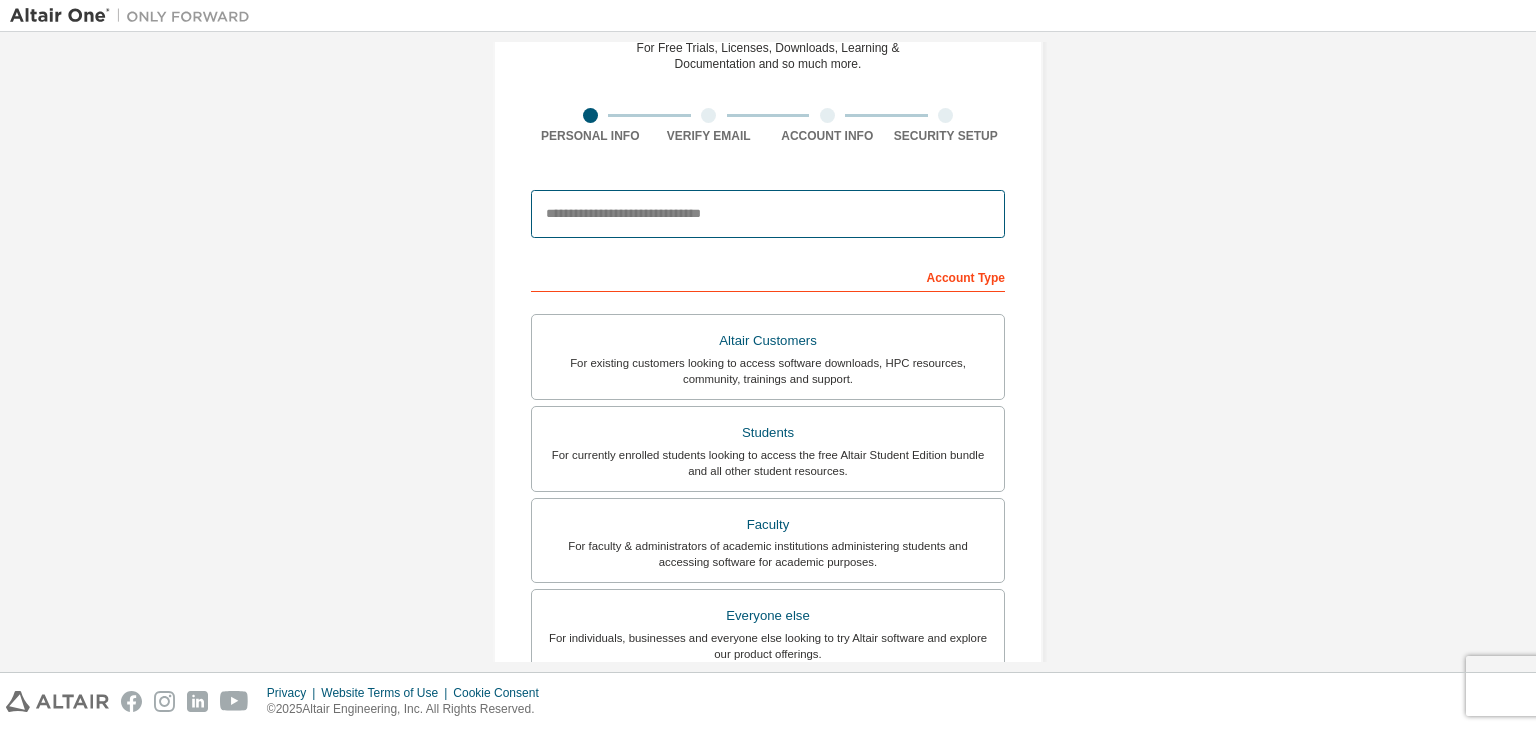click at bounding box center (768, 214) 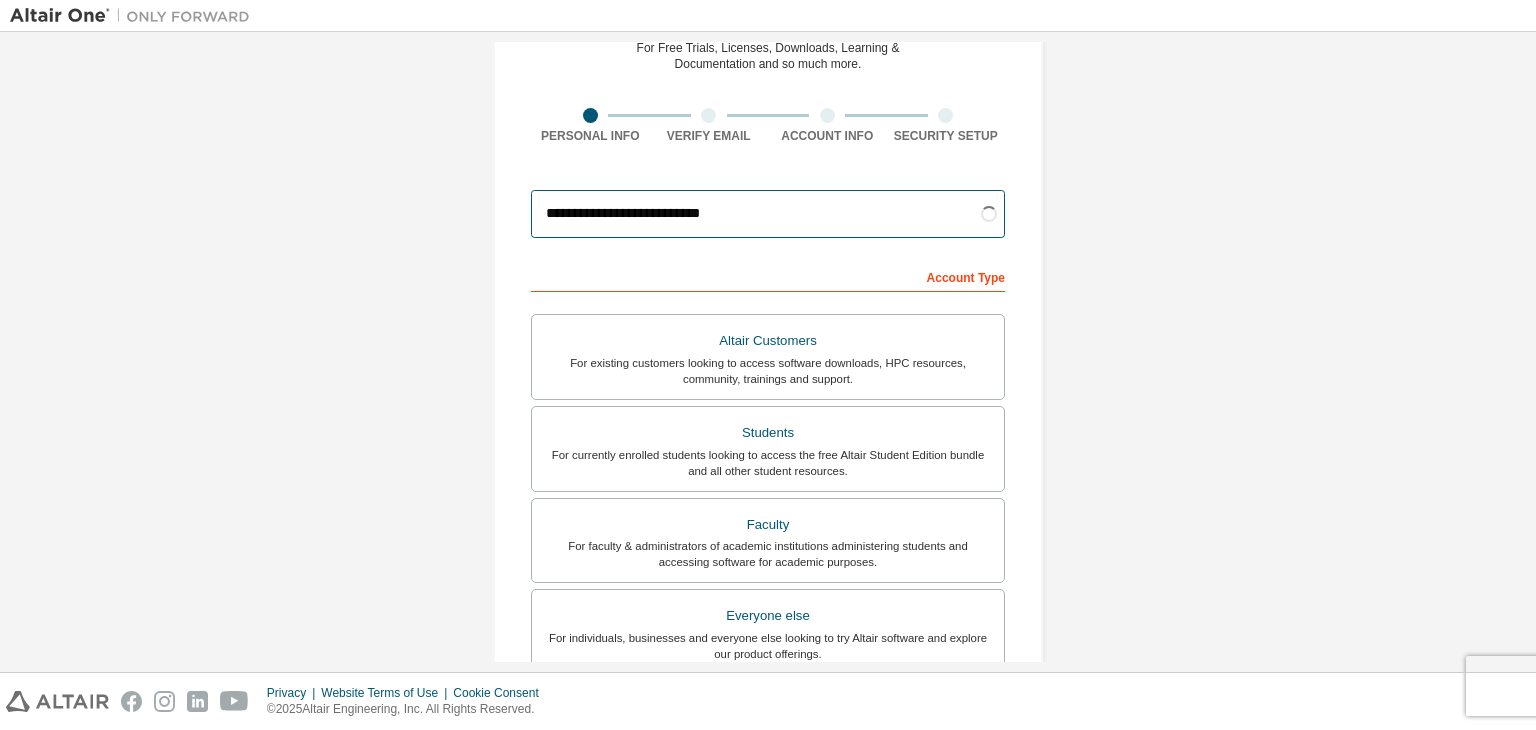click on "**********" at bounding box center (768, 214) 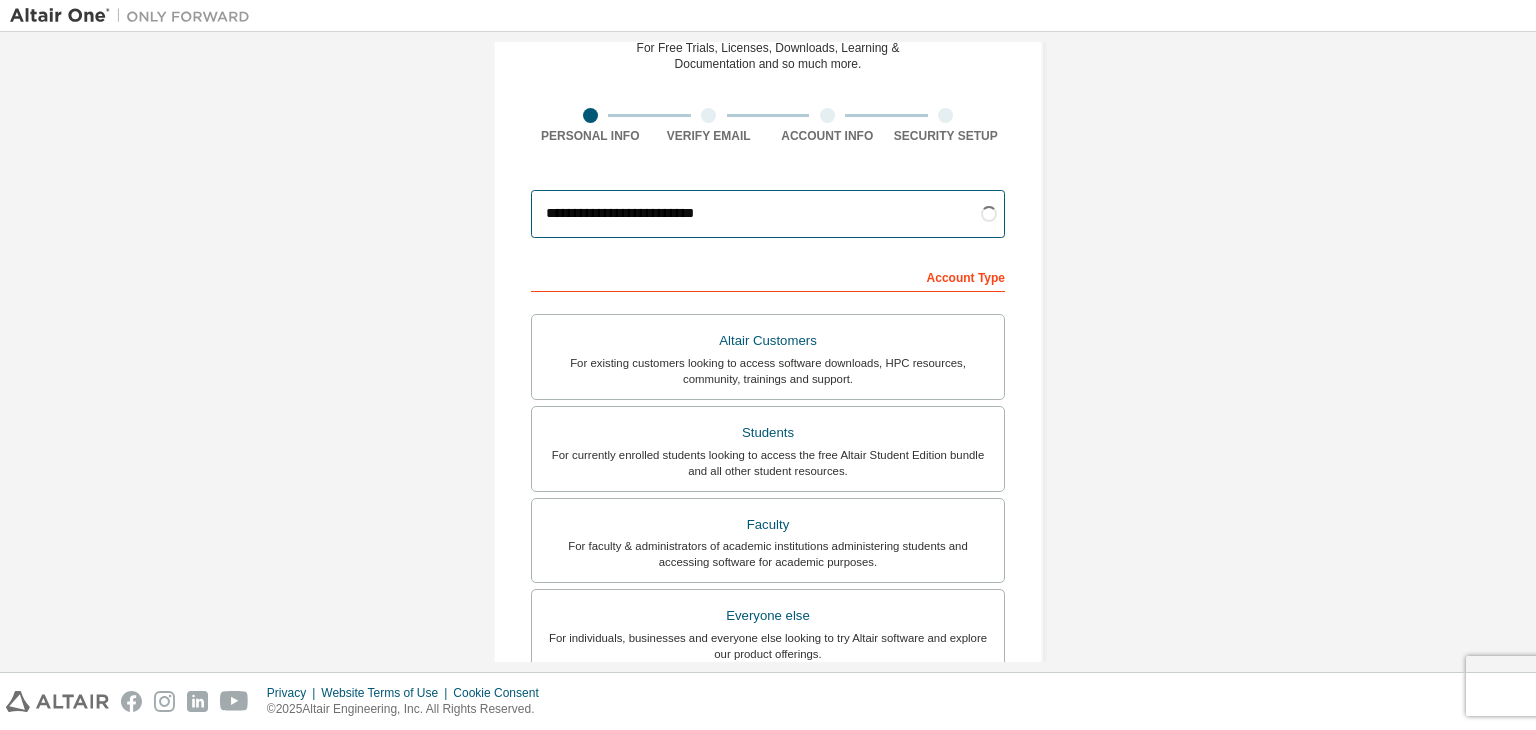 click on "**********" at bounding box center (768, 214) 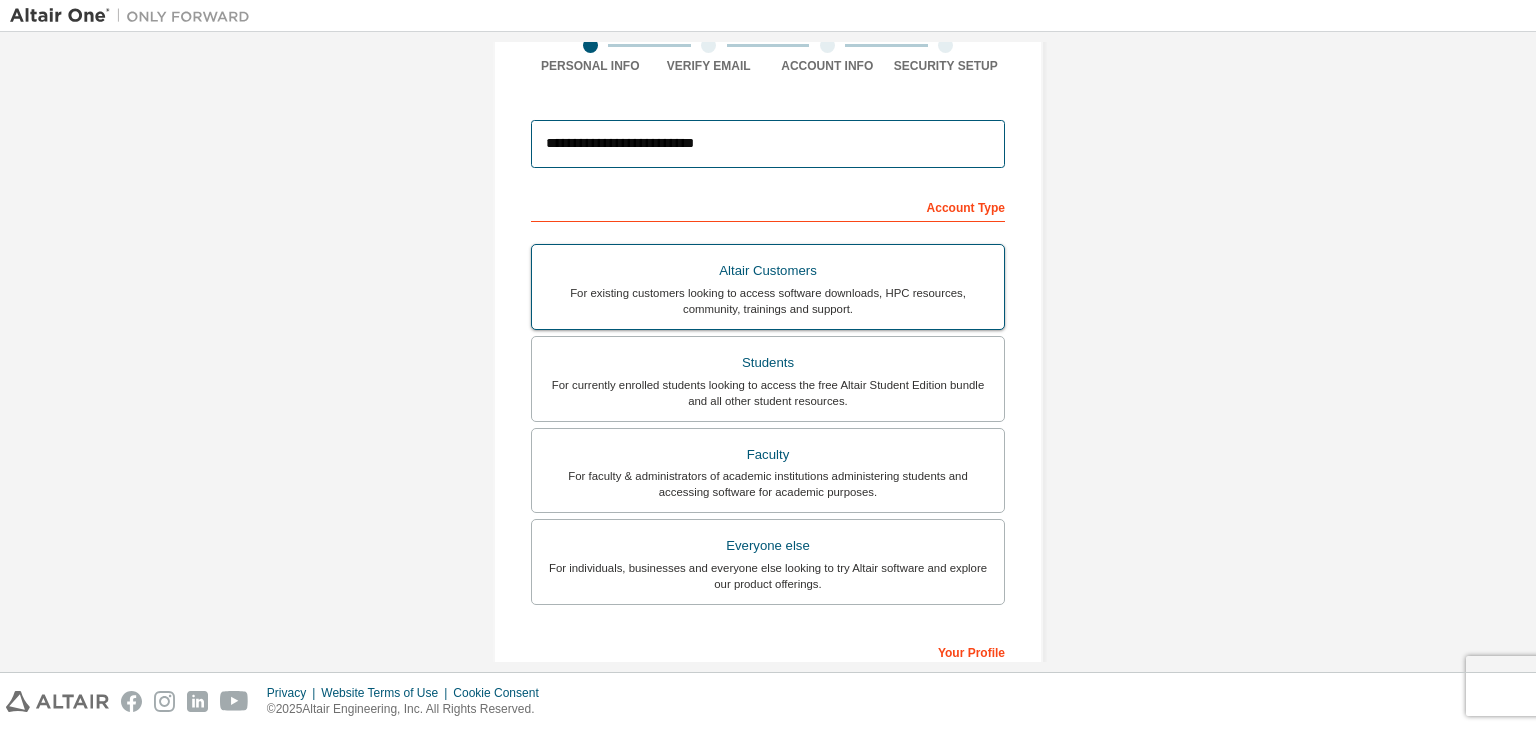 scroll, scrollTop: 162, scrollLeft: 0, axis: vertical 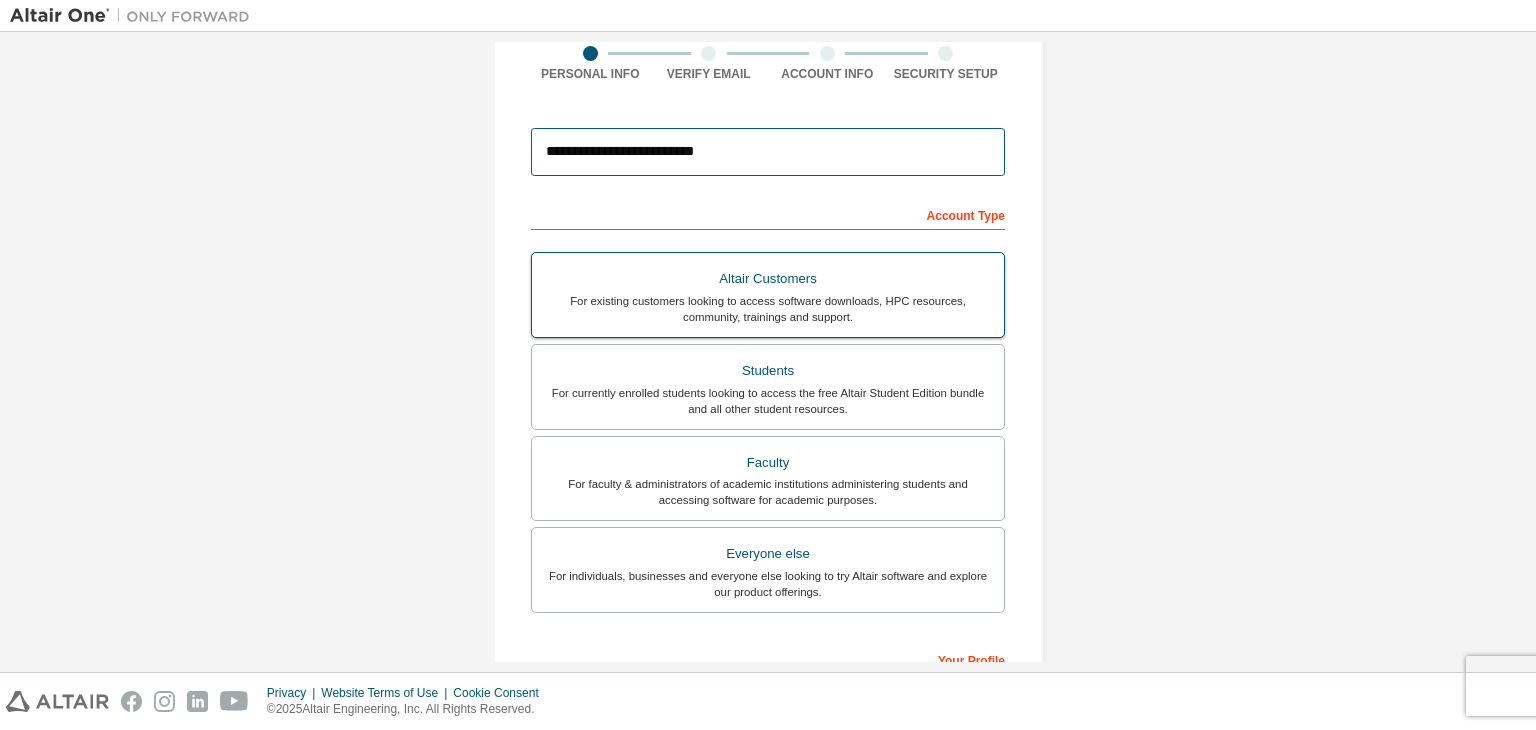 type on "**********" 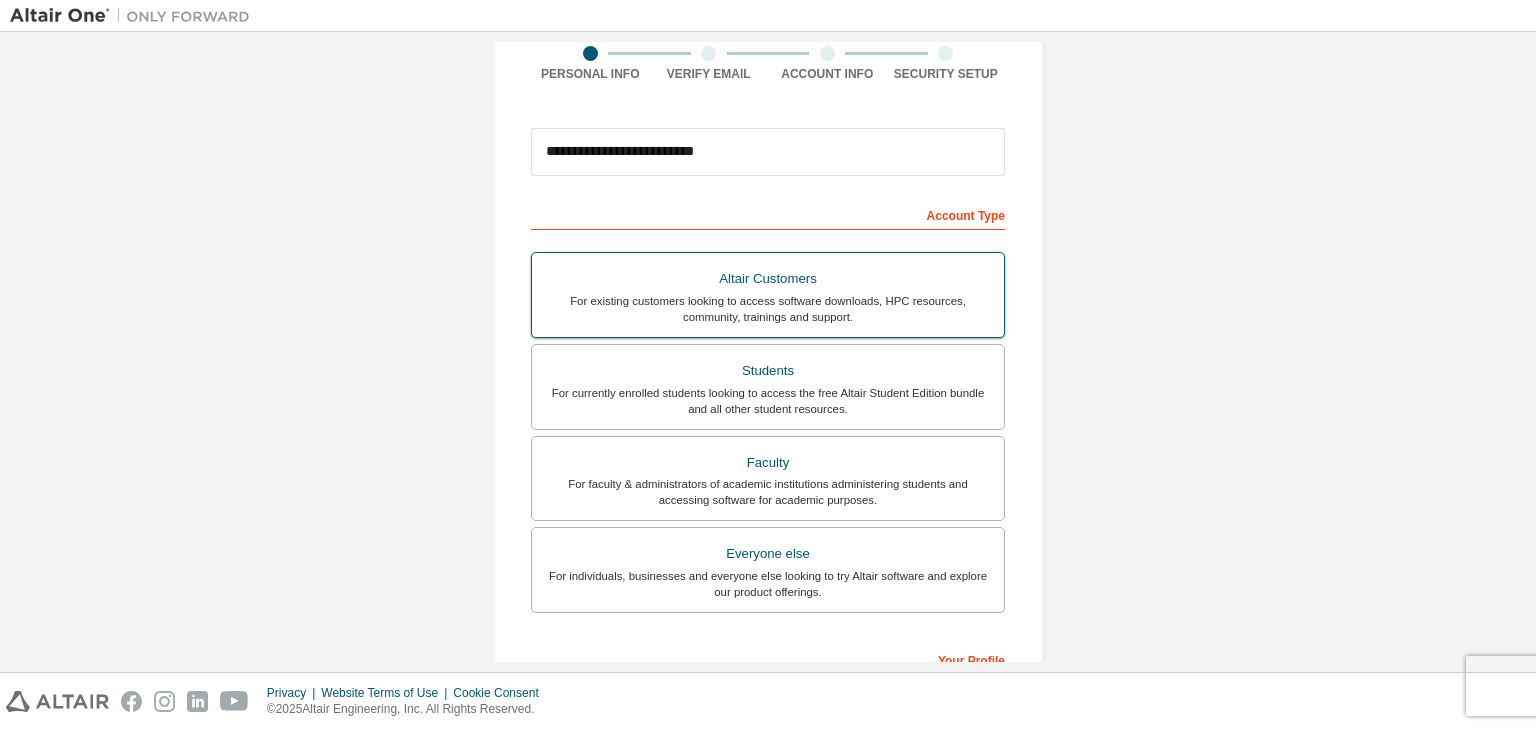 click on "For existing customers looking to access software downloads, HPC resources, community, trainings and support." at bounding box center [768, 309] 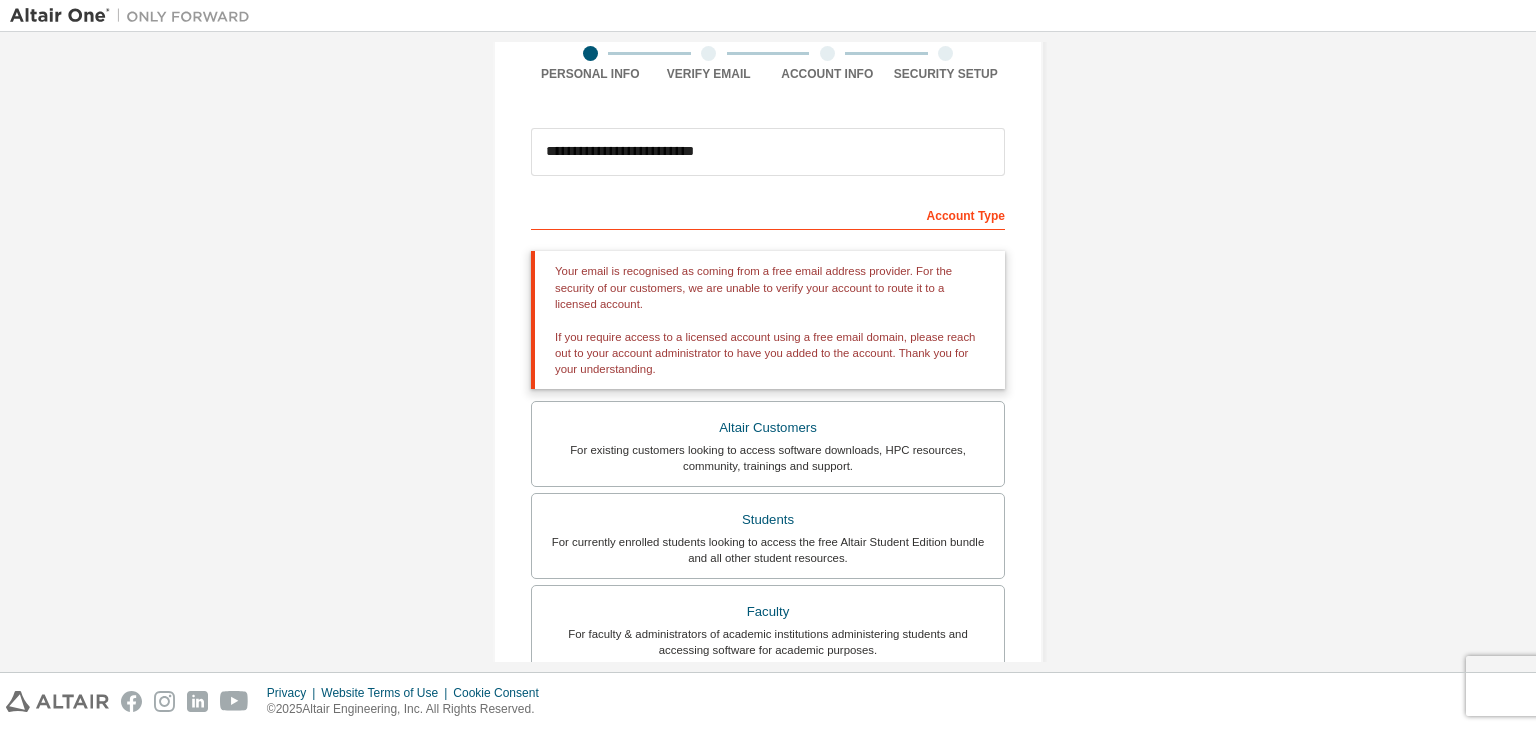 click on "Your email is recognised as coming from a free email address provider. For the security of our customers, we are unable to verify your account to route it to a licensed account. If you require access to a licensed account using a free email domain, please reach out to your account administrator to have you added to the account. Thank you for your understanding." at bounding box center (768, 320) 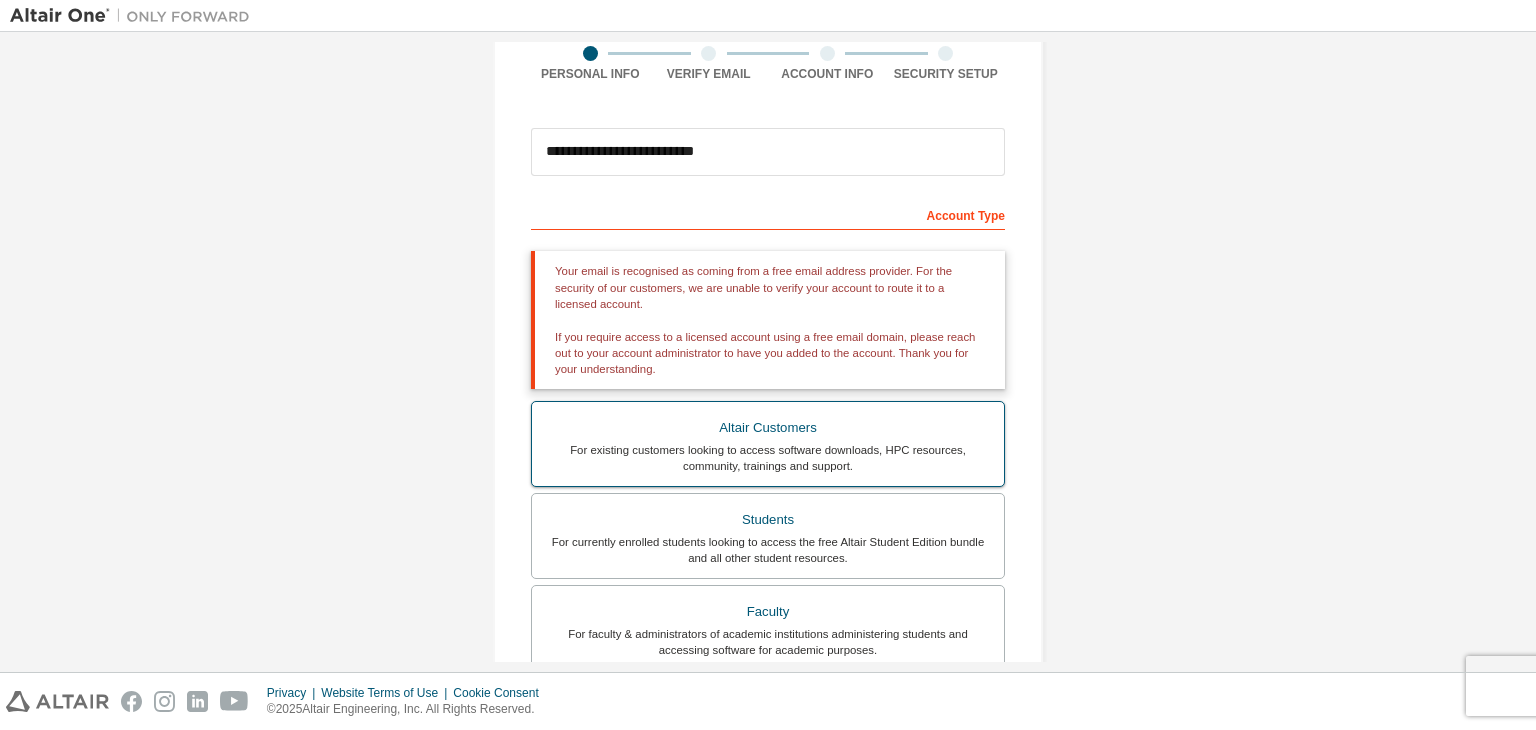 click on "Altair Customers" at bounding box center (768, 428) 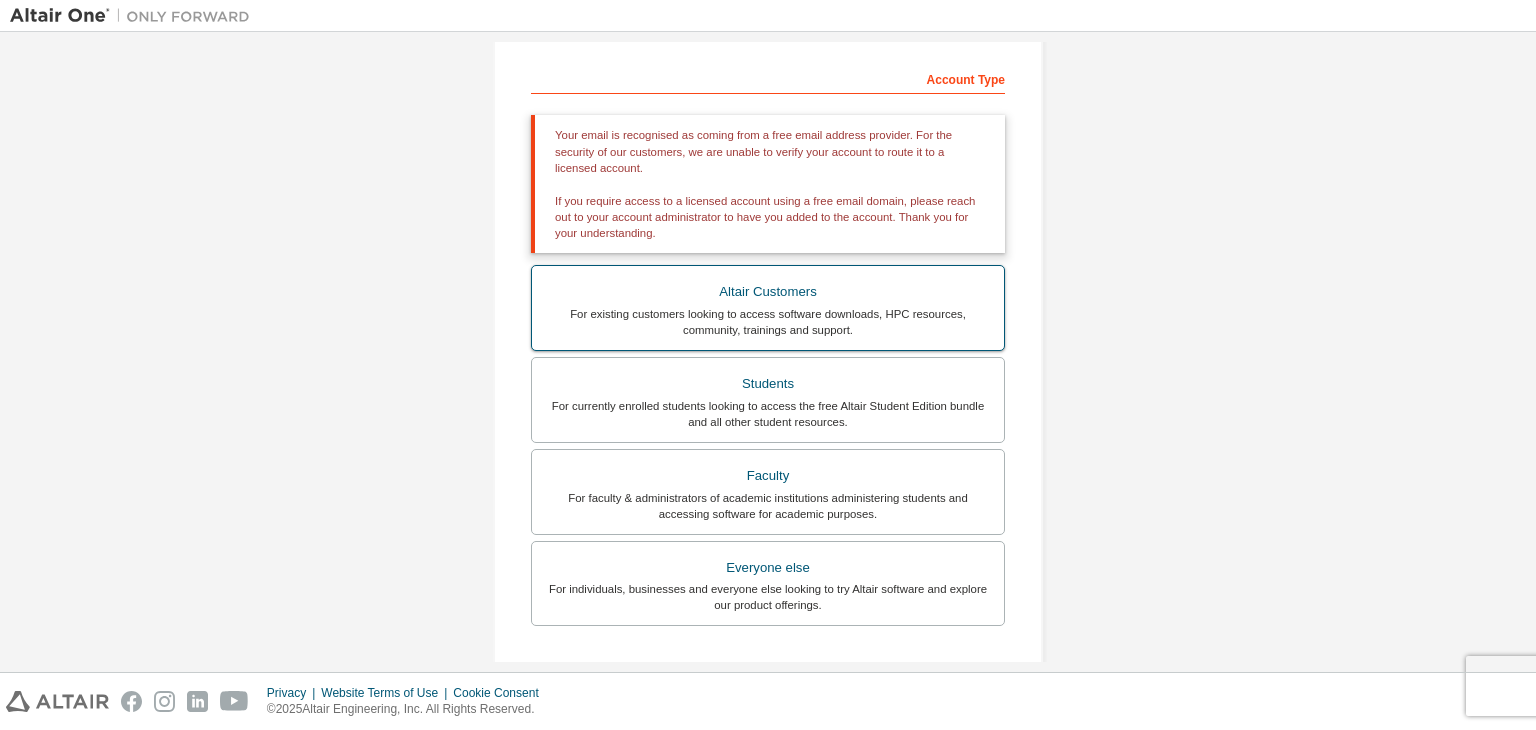 scroll, scrollTop: 306, scrollLeft: 0, axis: vertical 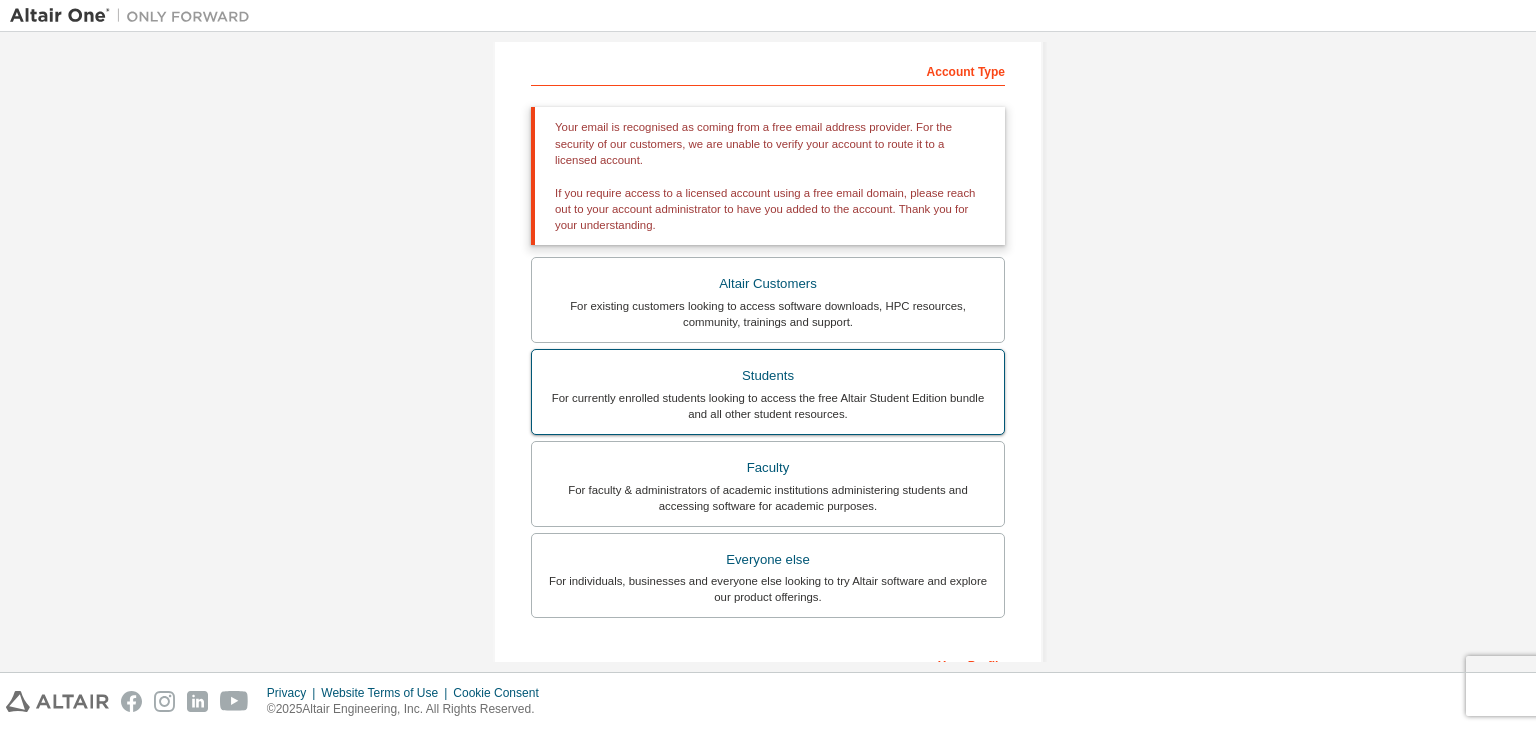click on "Students" at bounding box center [768, 376] 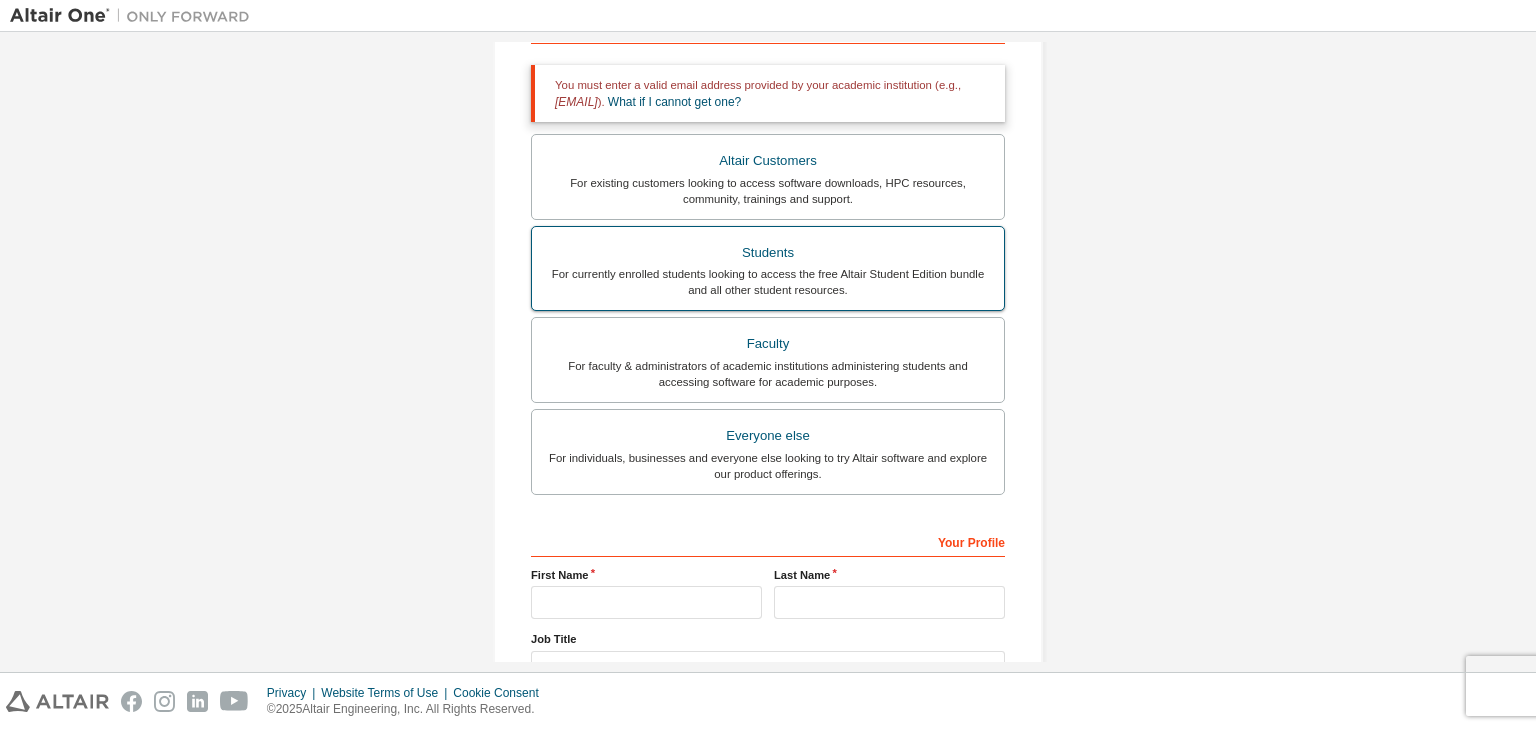 scroll, scrollTop: 284, scrollLeft: 0, axis: vertical 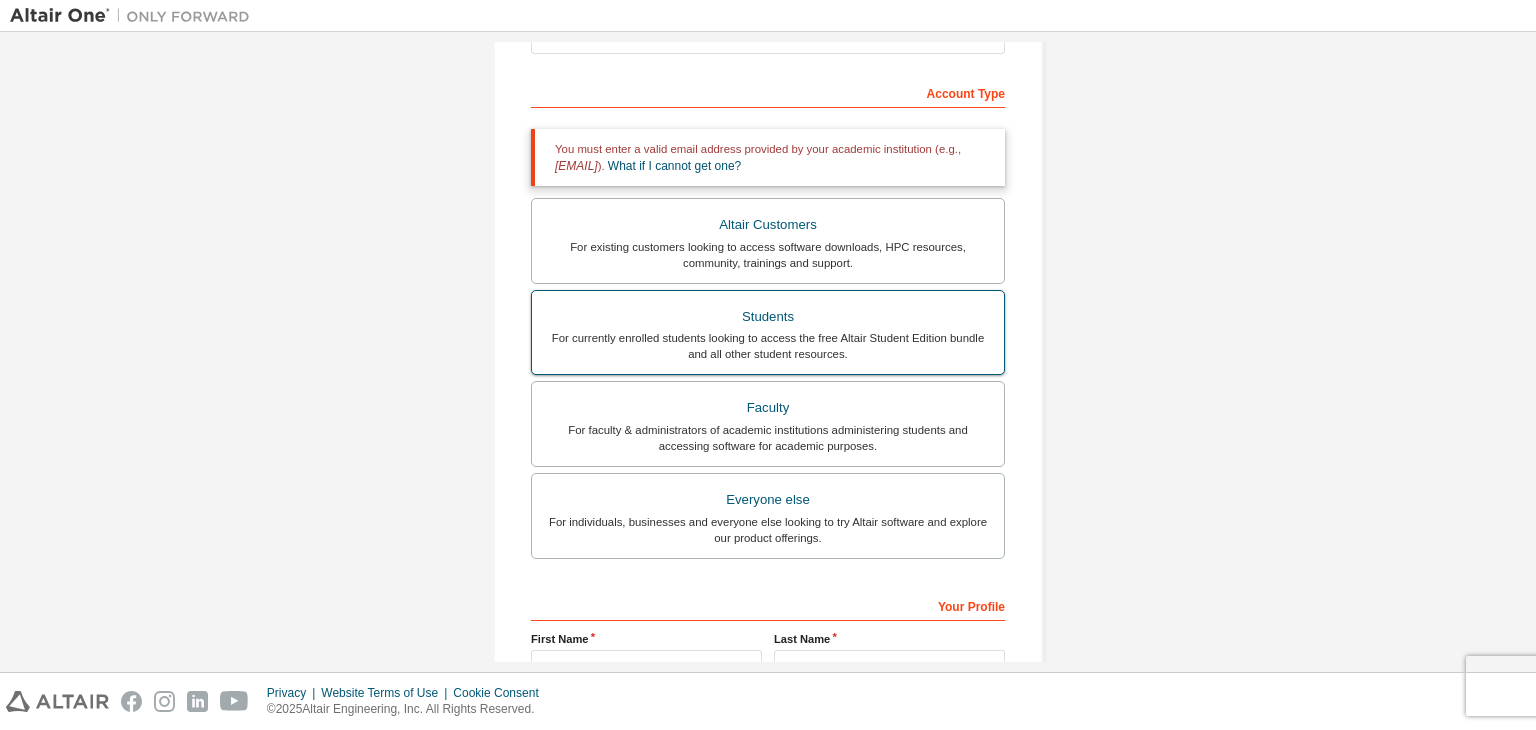 click on "Students For currently enrolled students looking to access the free Altair Student Edition bundle and all other student resources." at bounding box center [768, 333] 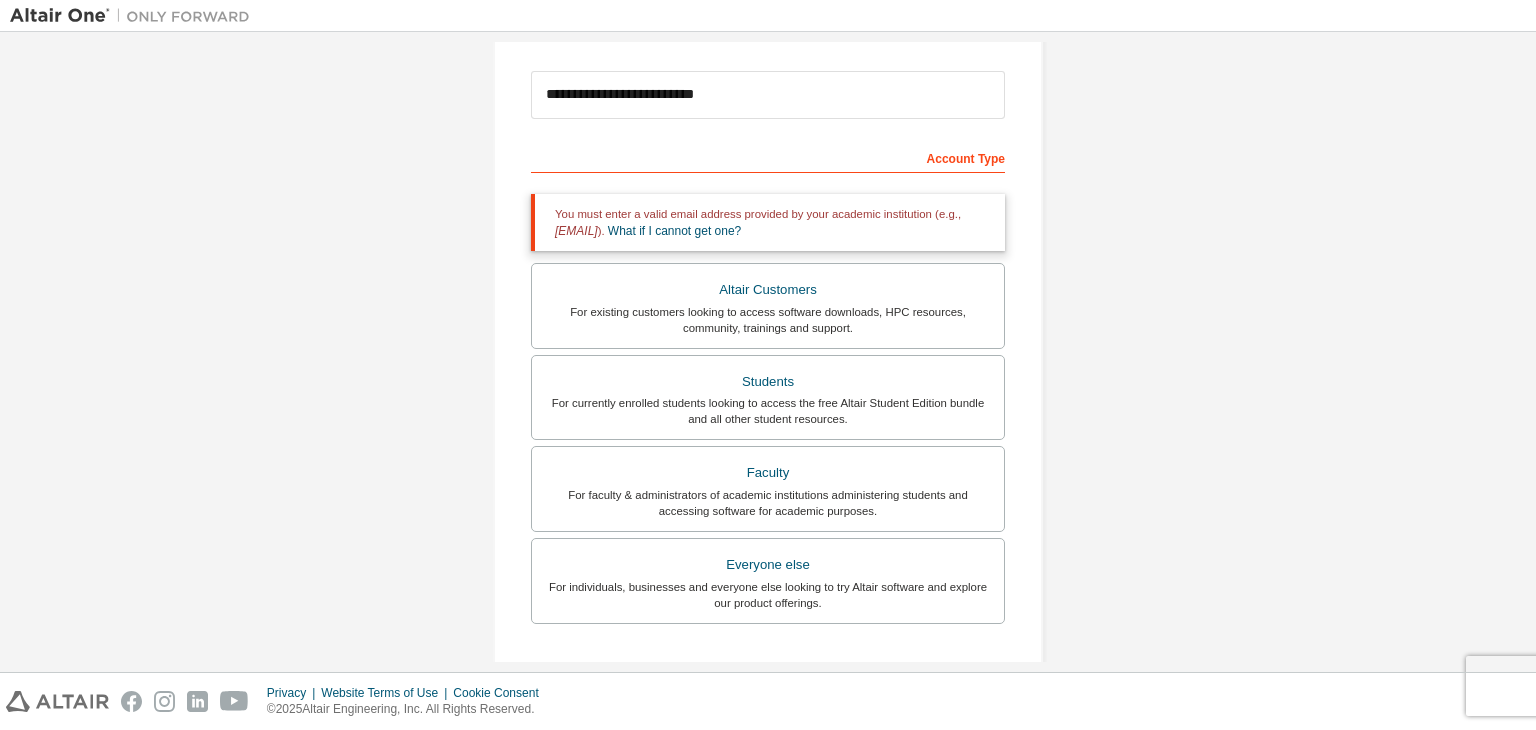 scroll, scrollTop: 216, scrollLeft: 0, axis: vertical 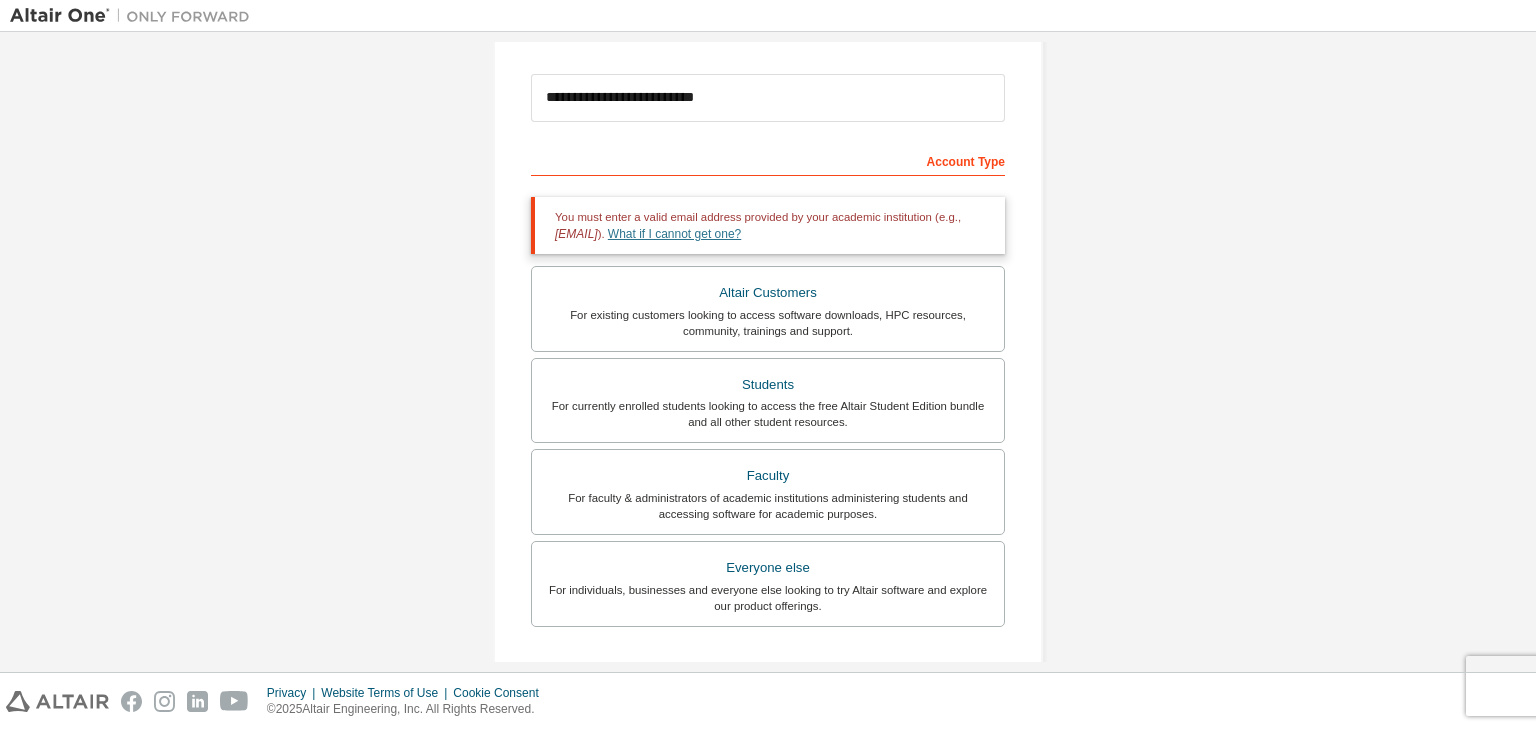 click on "What if I cannot get one?" at bounding box center [674, 234] 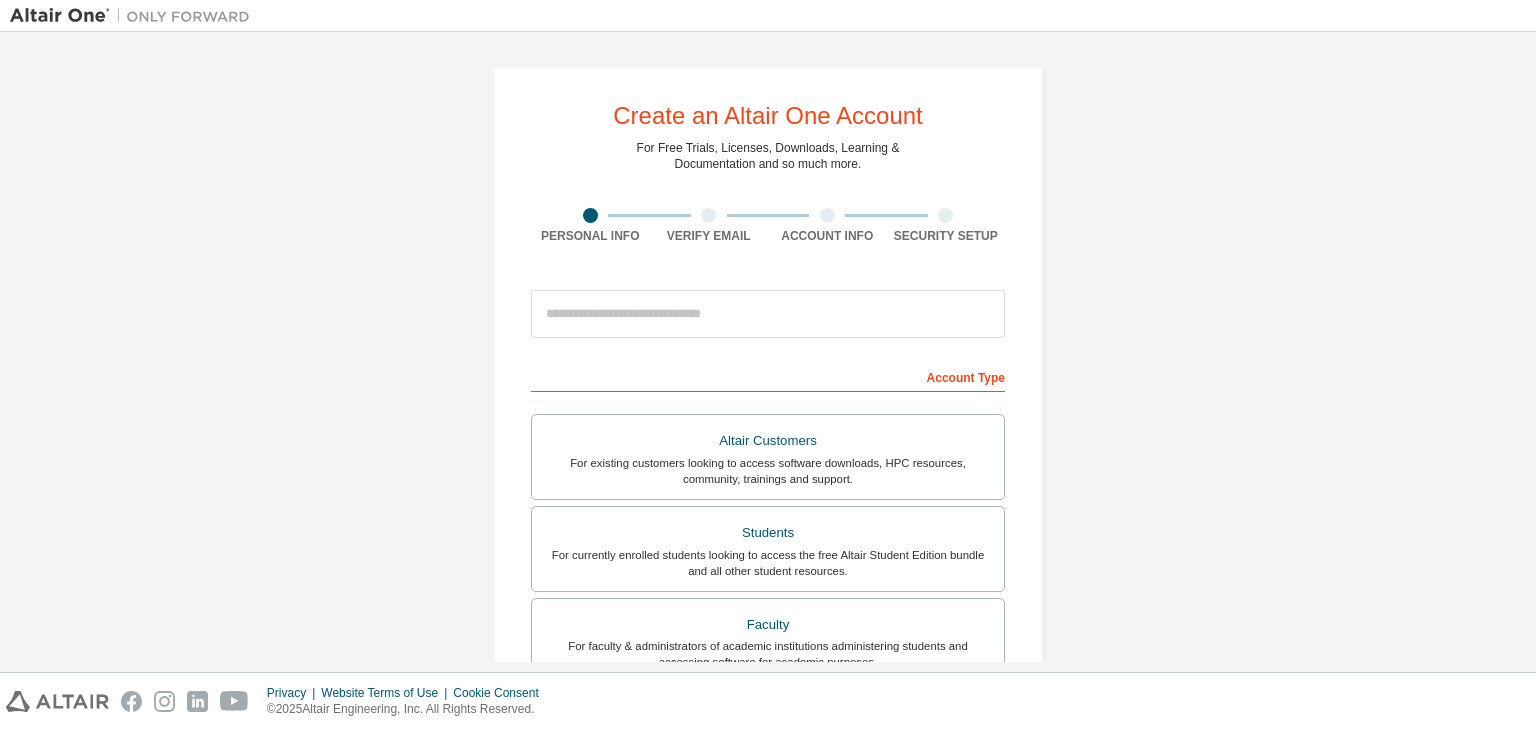 scroll, scrollTop: 0, scrollLeft: 0, axis: both 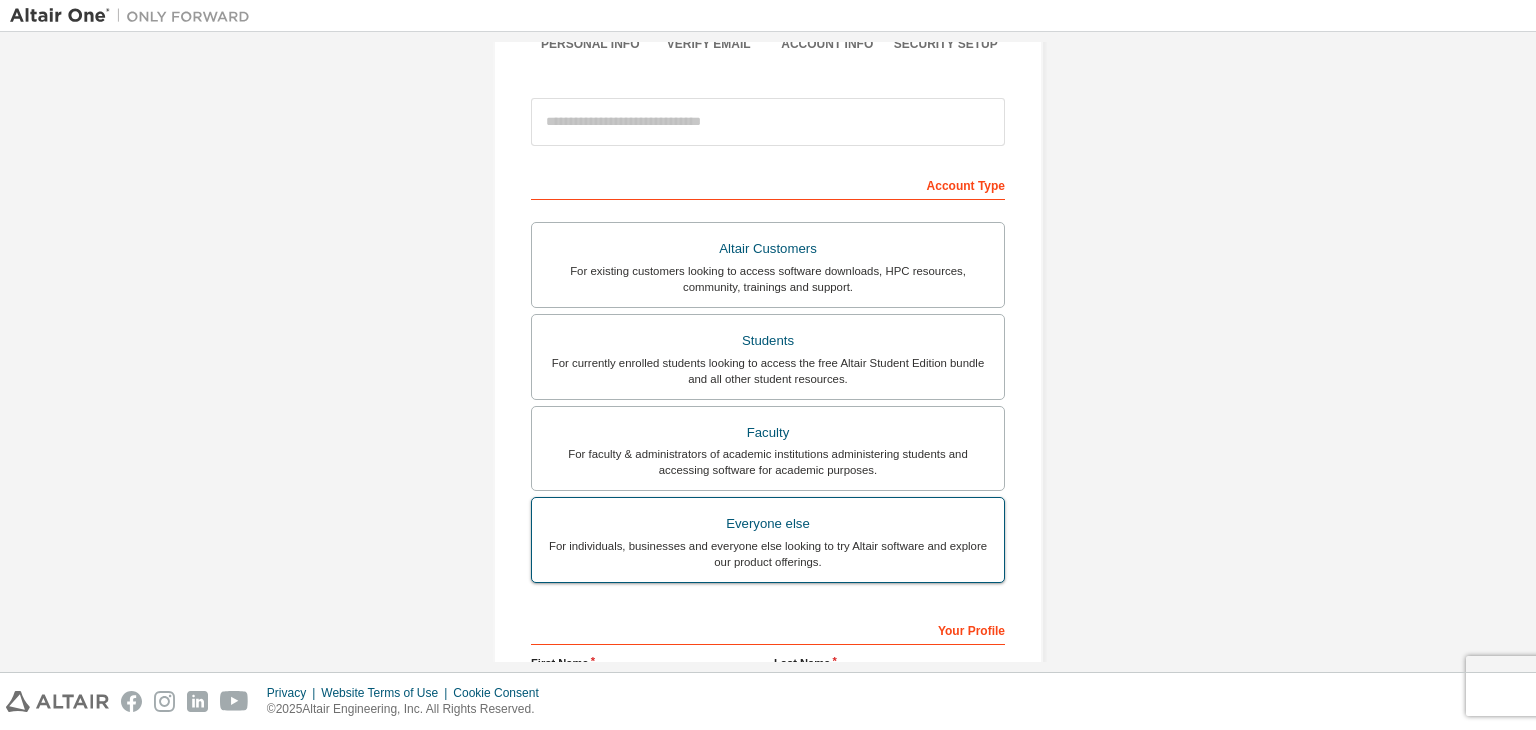 click on "For individuals, businesses and everyone else looking to try Altair software and explore our product offerings." at bounding box center (768, 554) 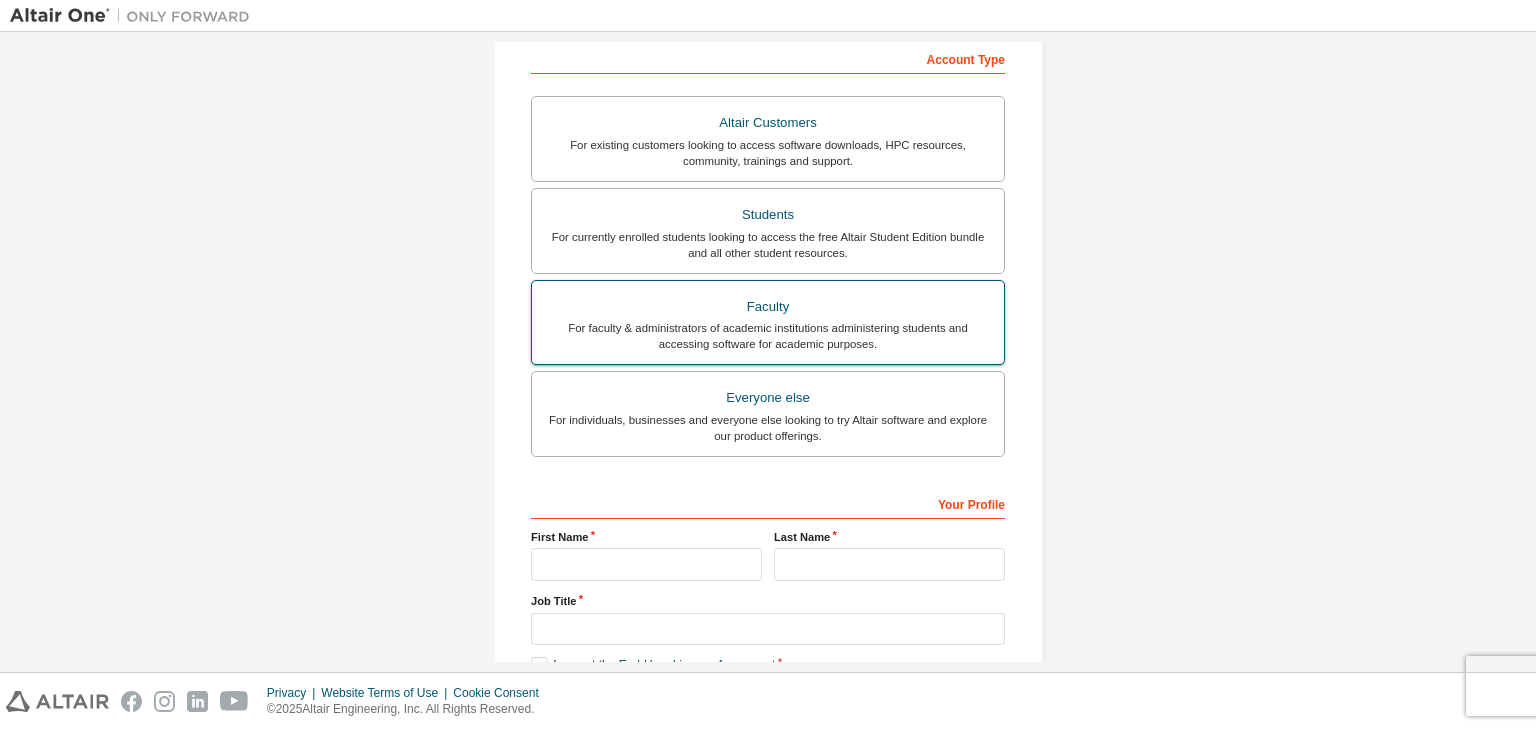 scroll, scrollTop: 435, scrollLeft: 0, axis: vertical 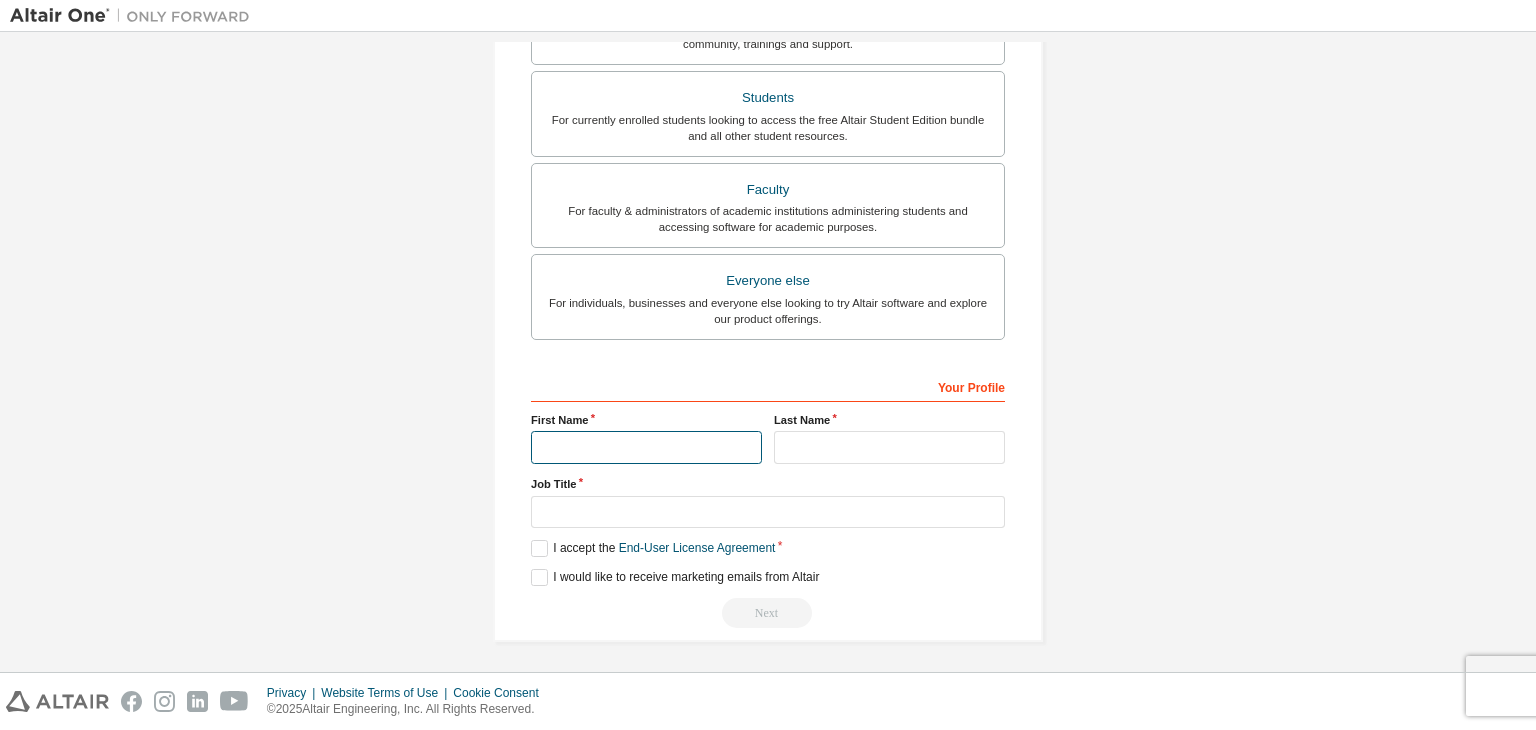 click at bounding box center (646, 447) 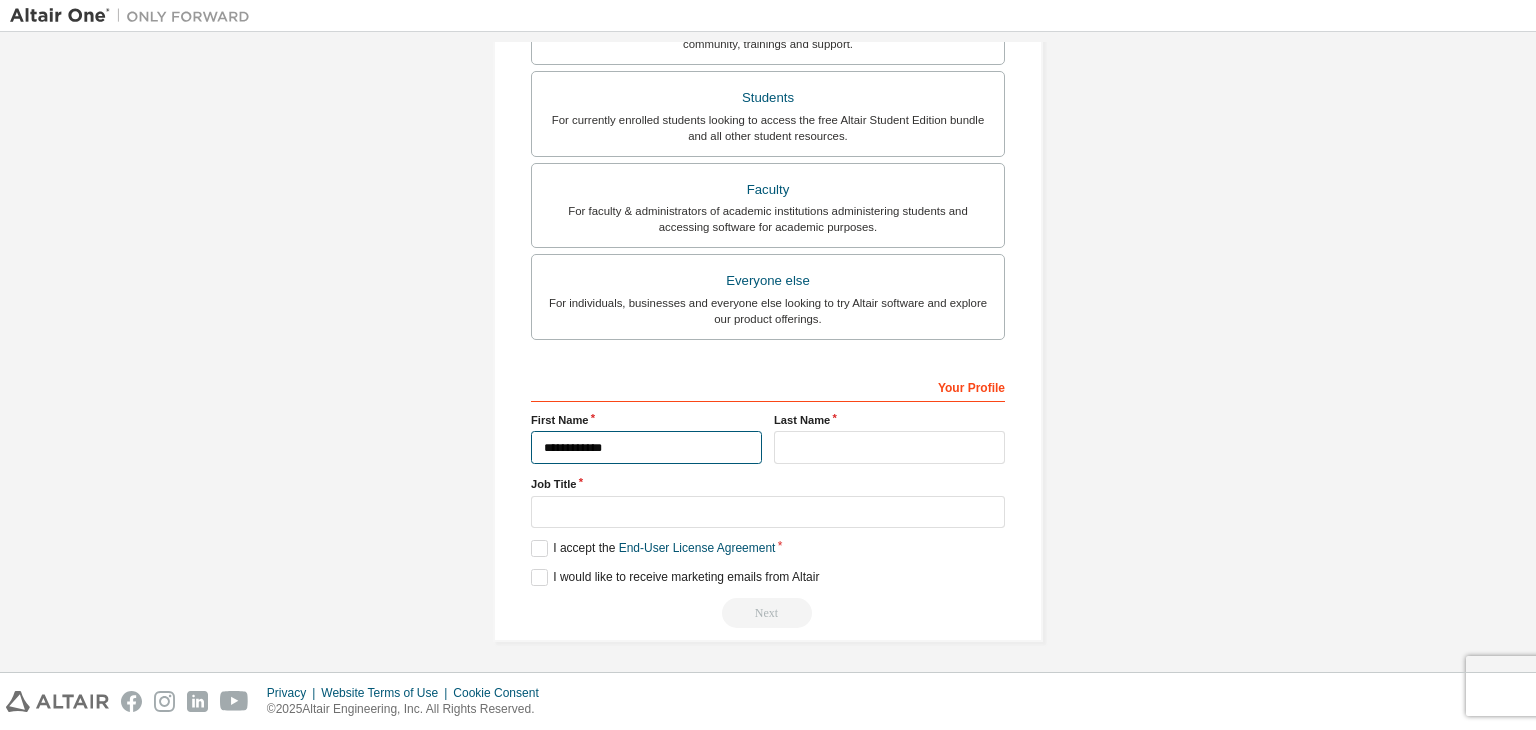type on "**********" 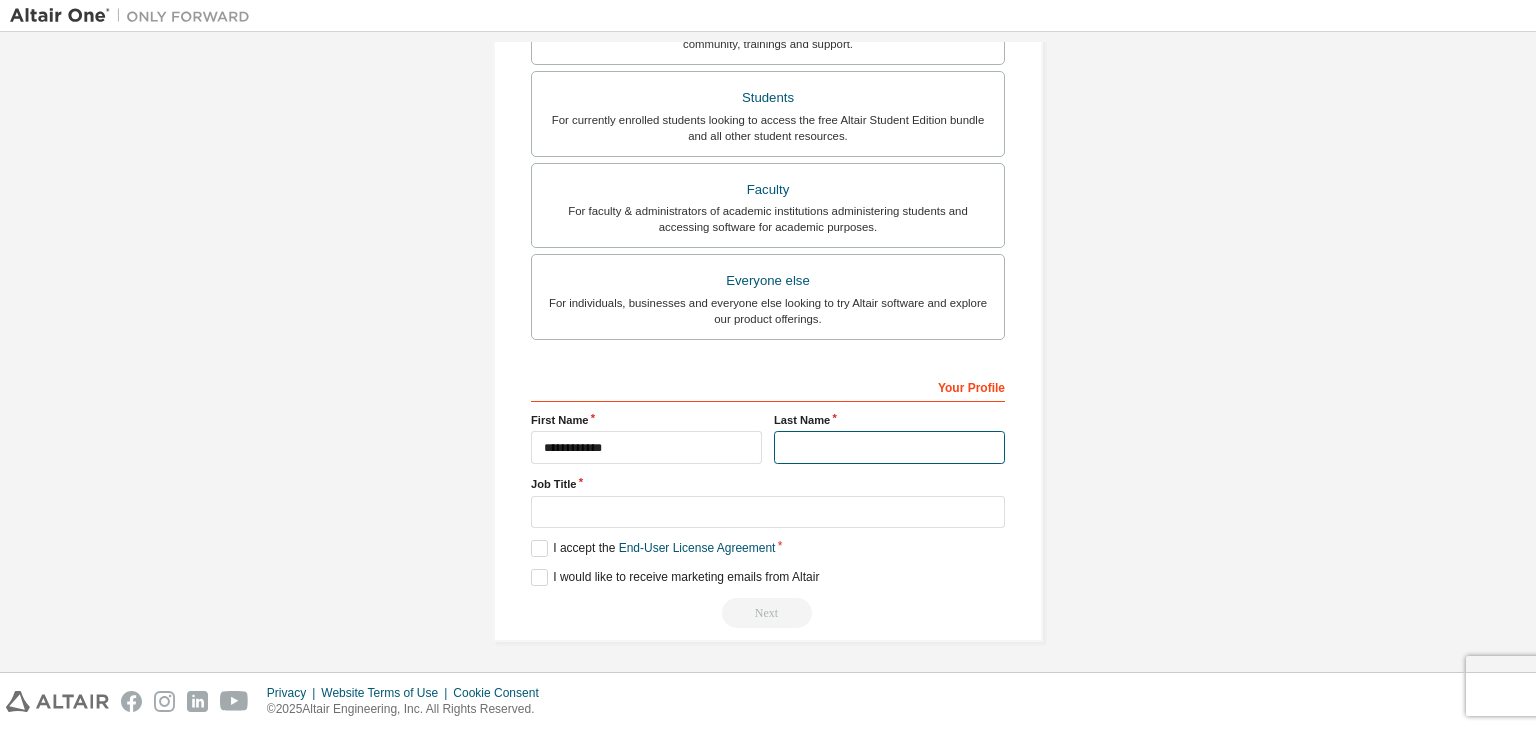 click at bounding box center [889, 447] 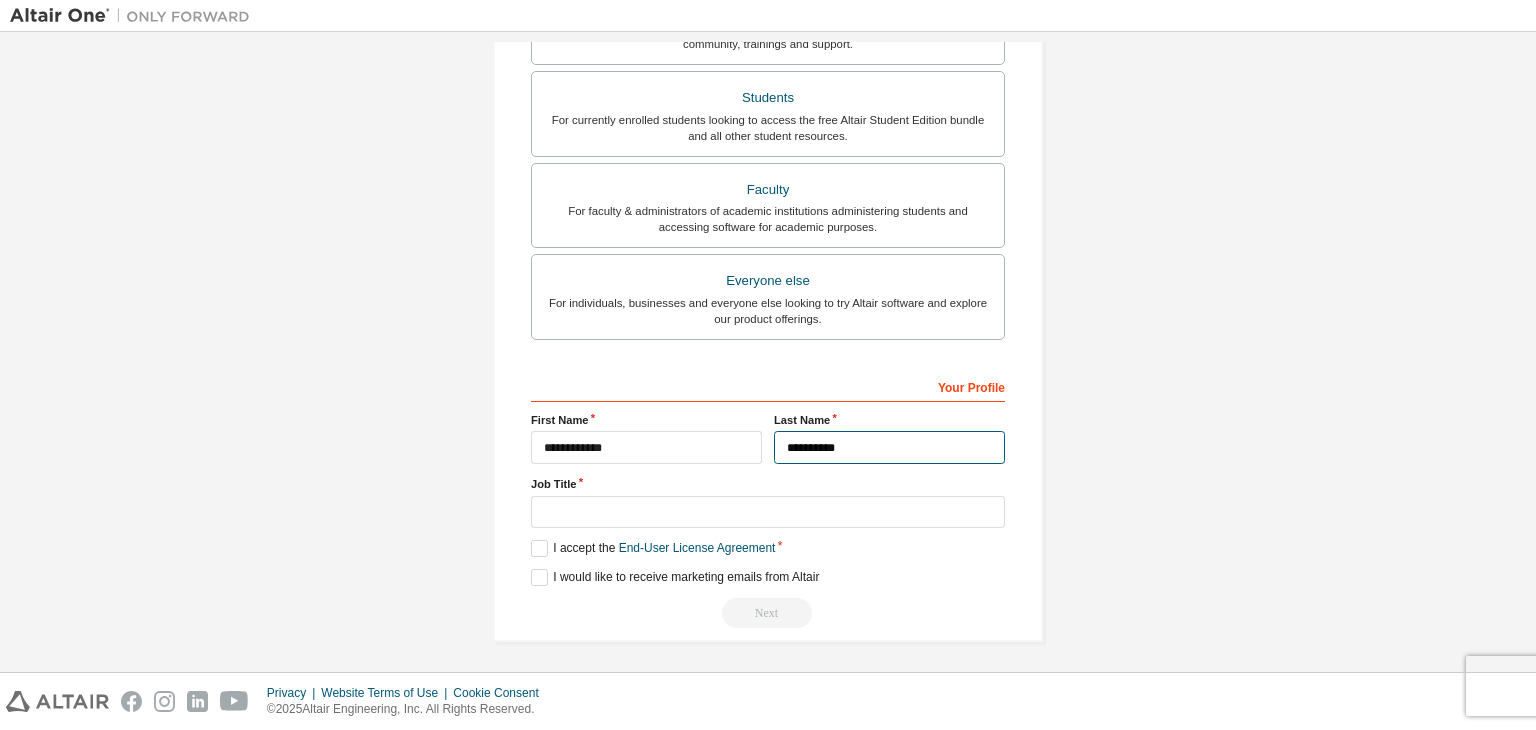type on "**********" 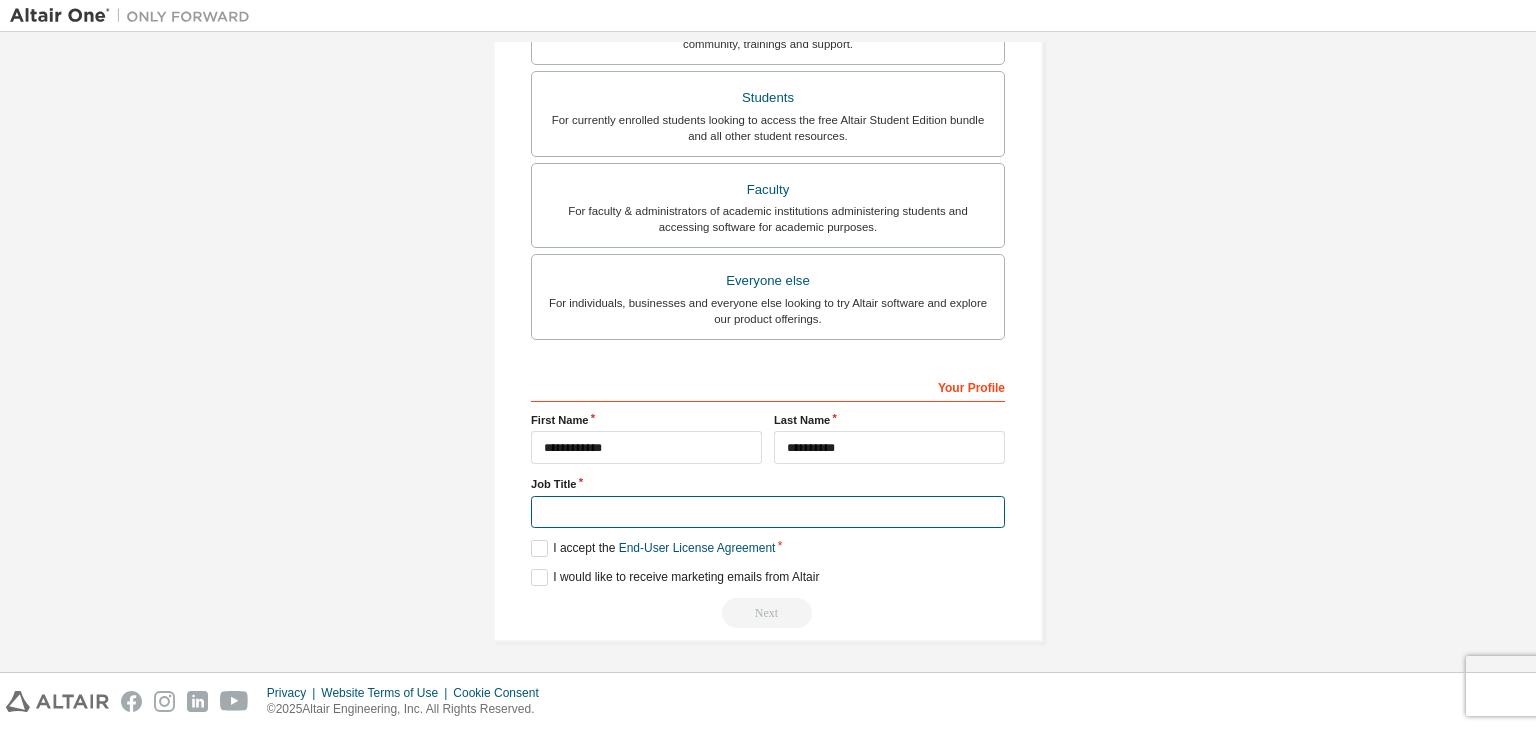 click at bounding box center (768, 512) 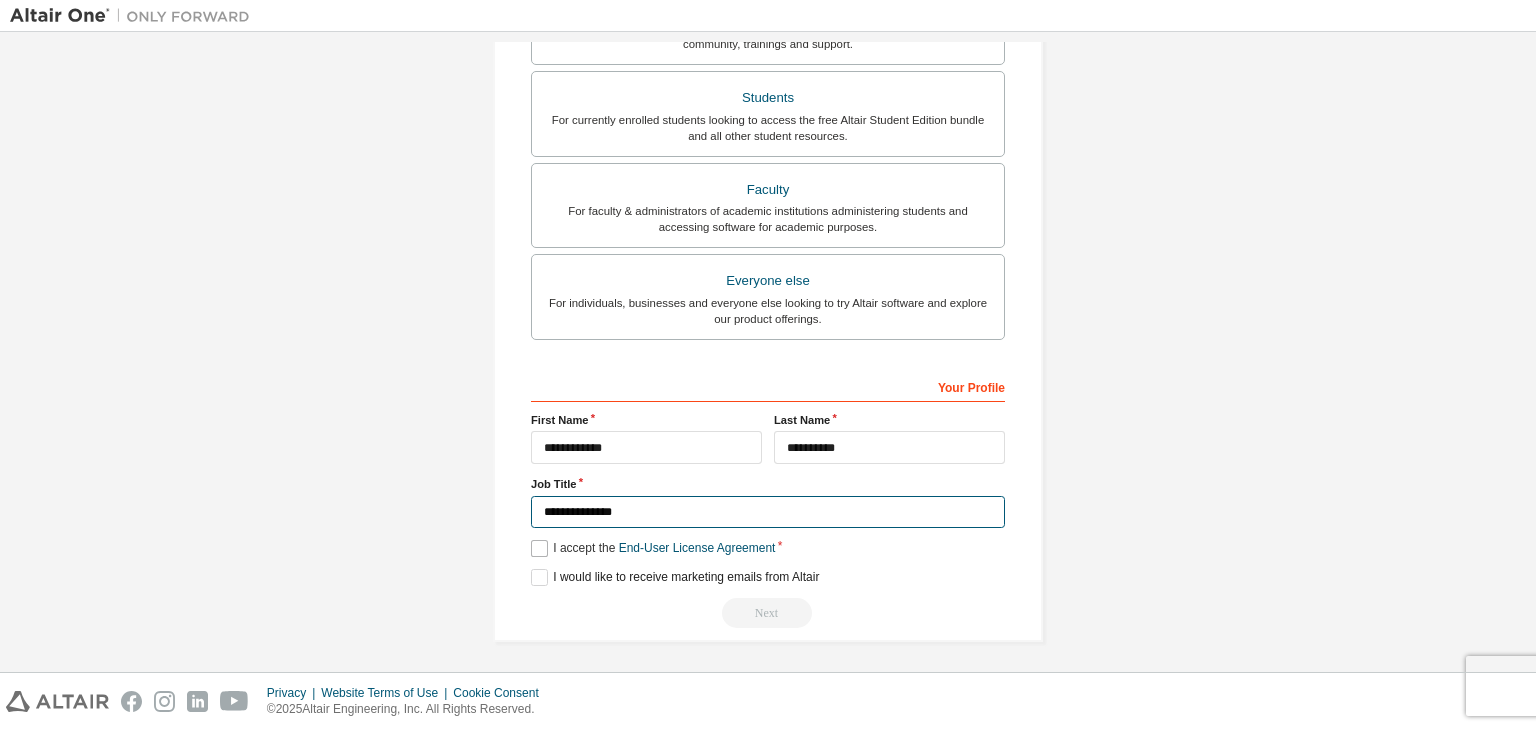 type on "**********" 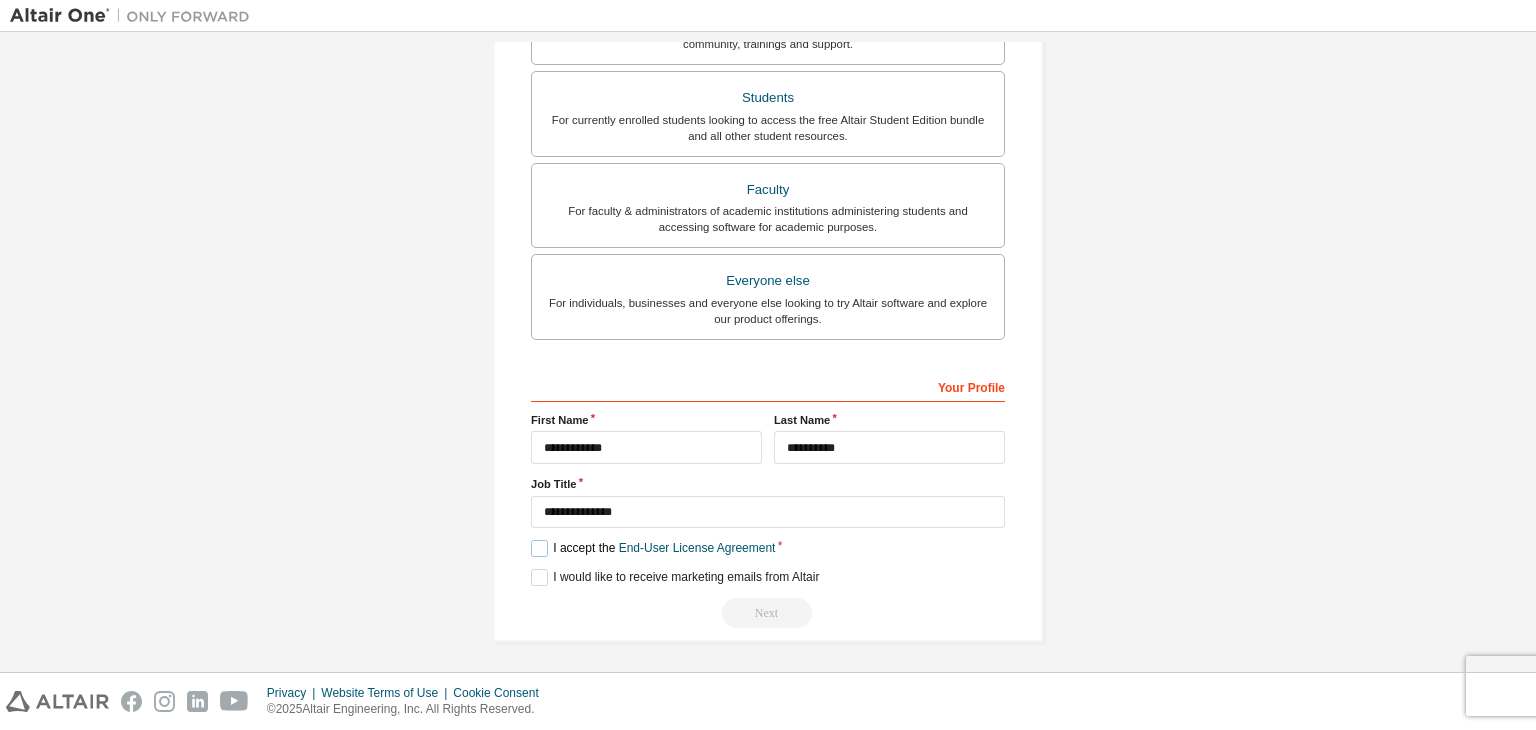 click on "I accept the    End-User License Agreement" at bounding box center [653, 548] 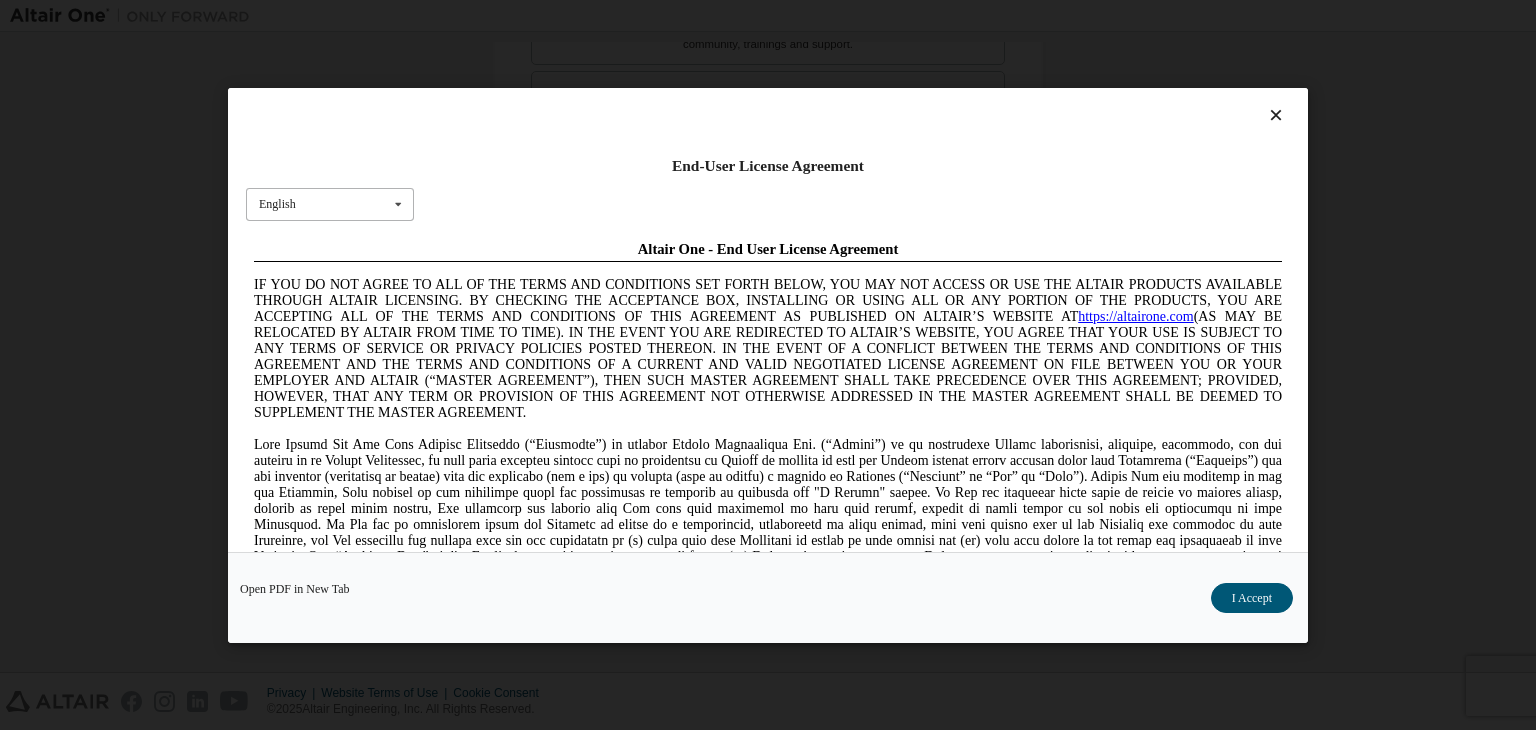 scroll, scrollTop: 0, scrollLeft: 0, axis: both 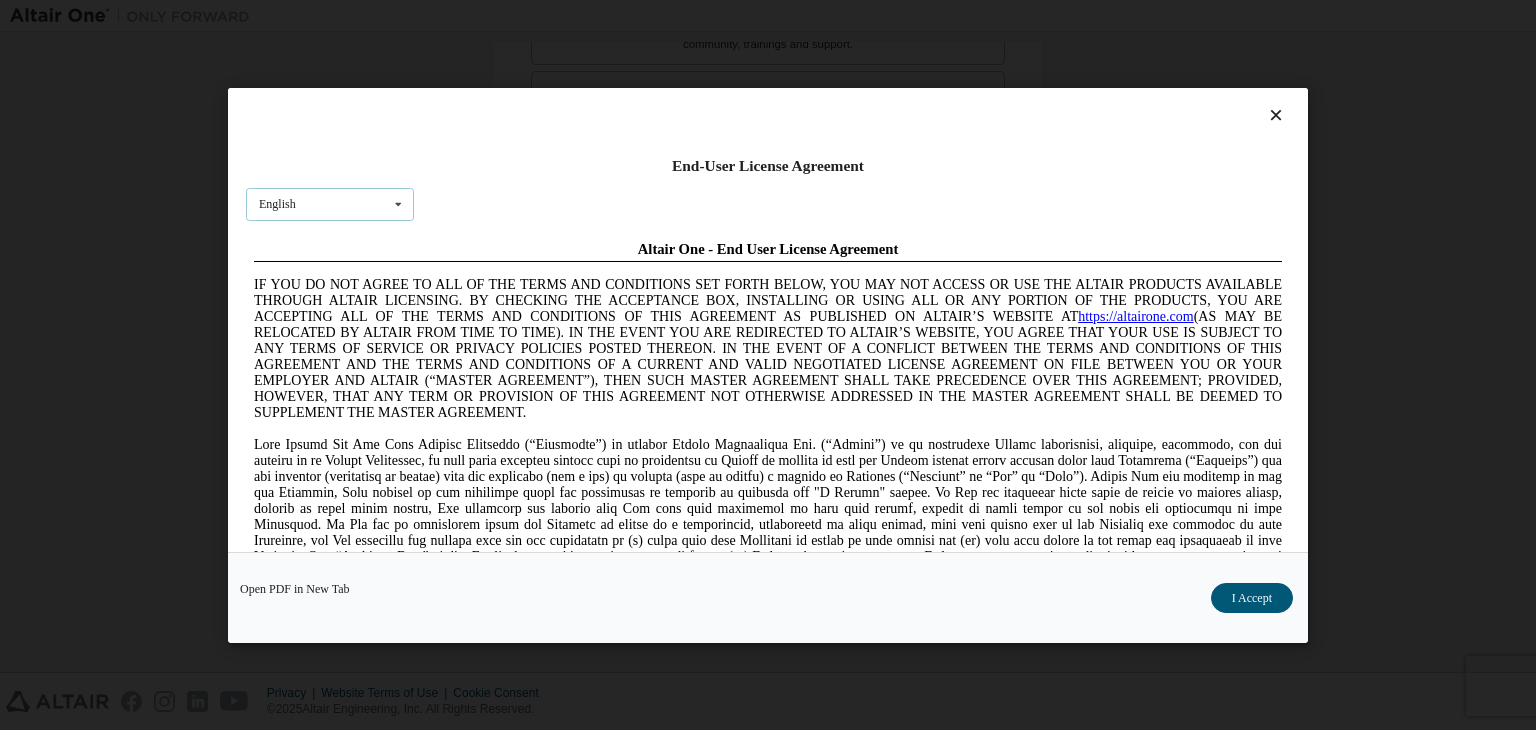 click on "English English Chinese French German Japanese Korean Portuguese" at bounding box center (330, 203) 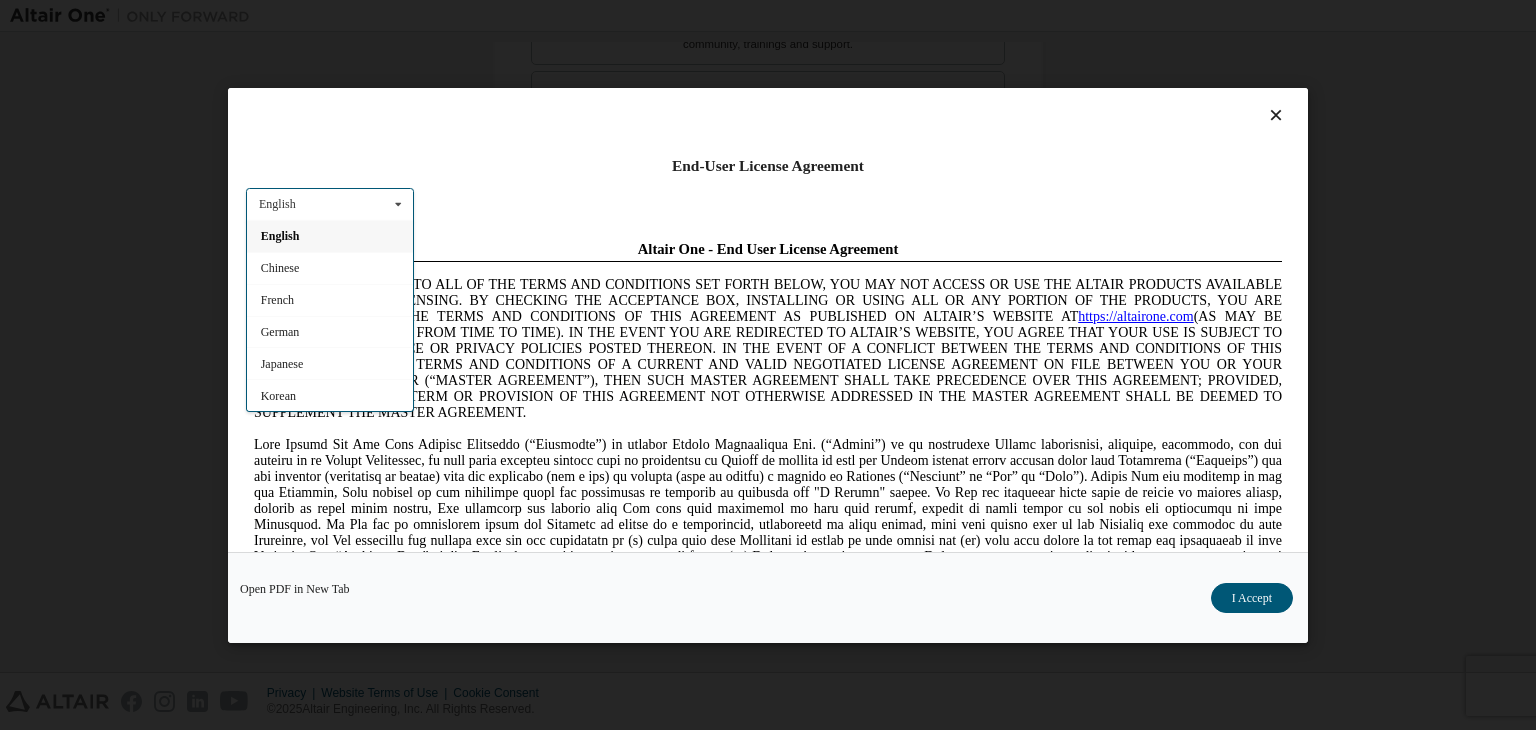 click on "English" at bounding box center (330, 235) 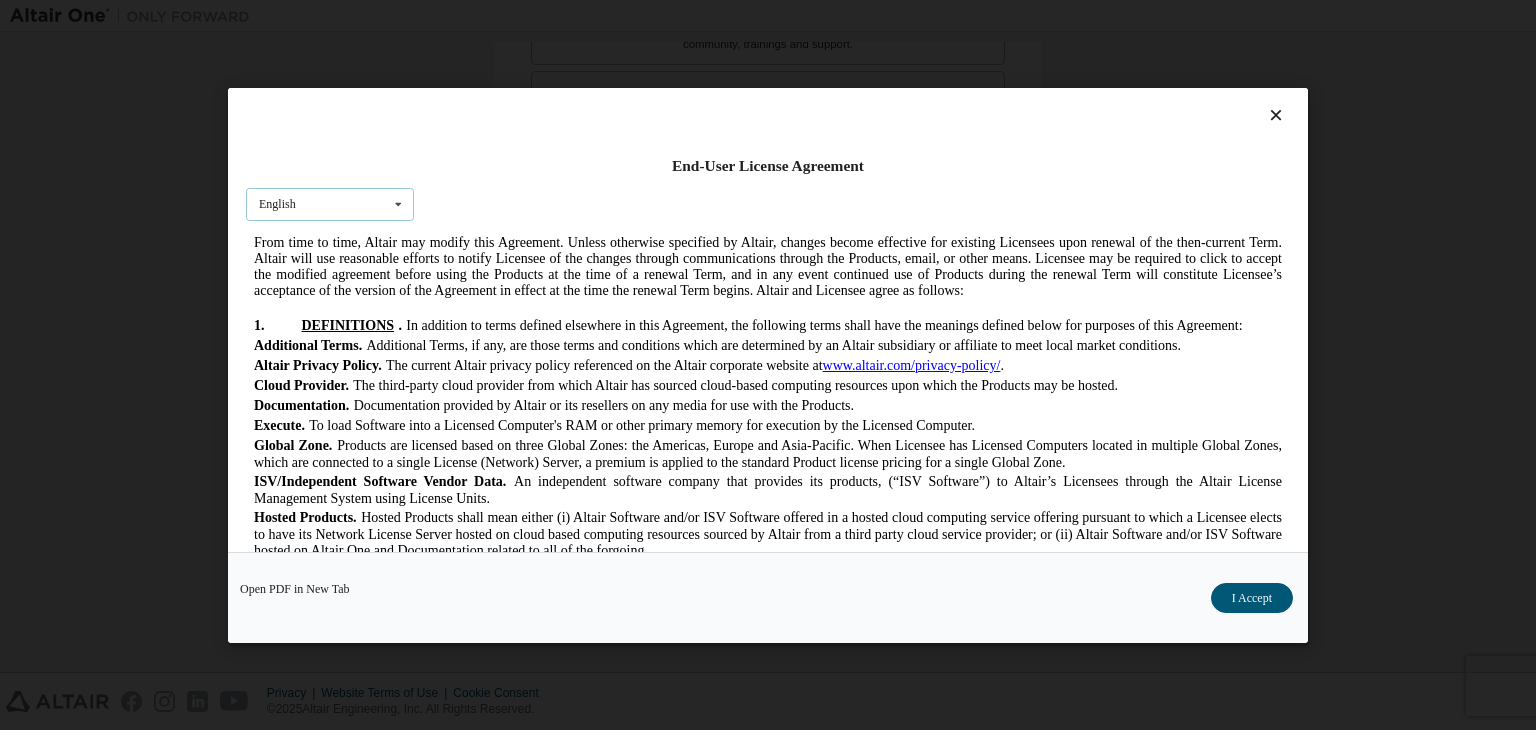 scroll, scrollTop: 380, scrollLeft: 0, axis: vertical 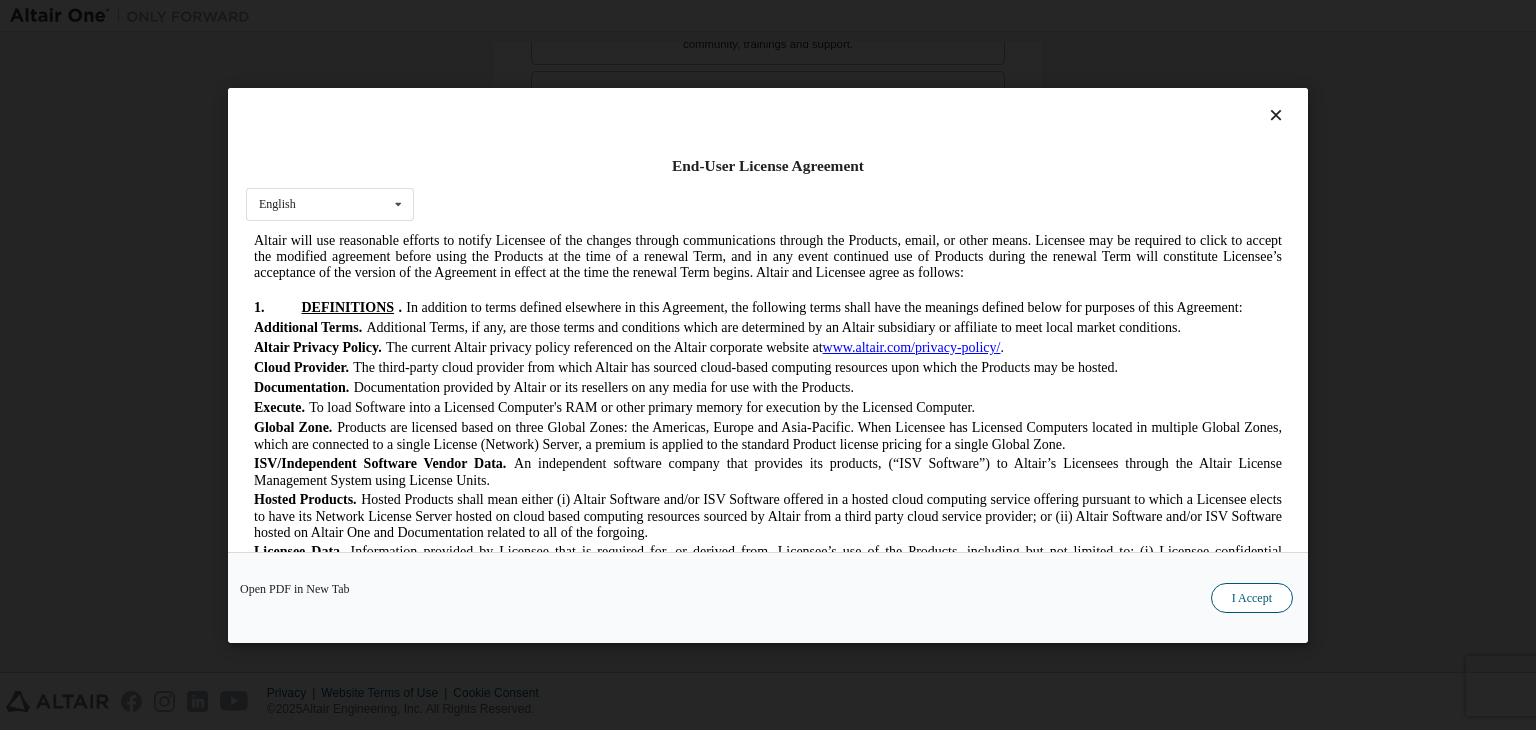 click on "I Accept" at bounding box center (1252, 598) 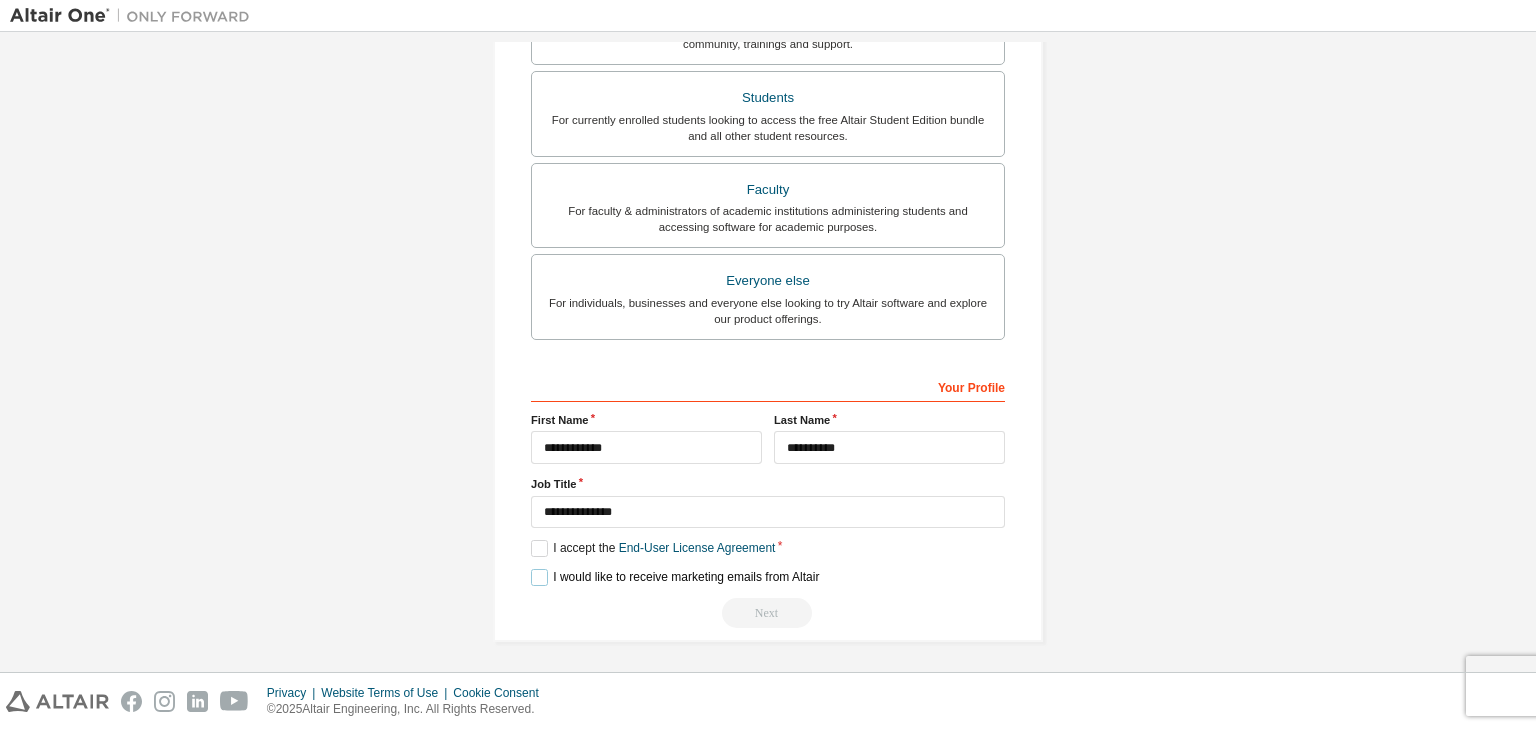 click on "I would like to receive marketing emails from Altair" at bounding box center [675, 577] 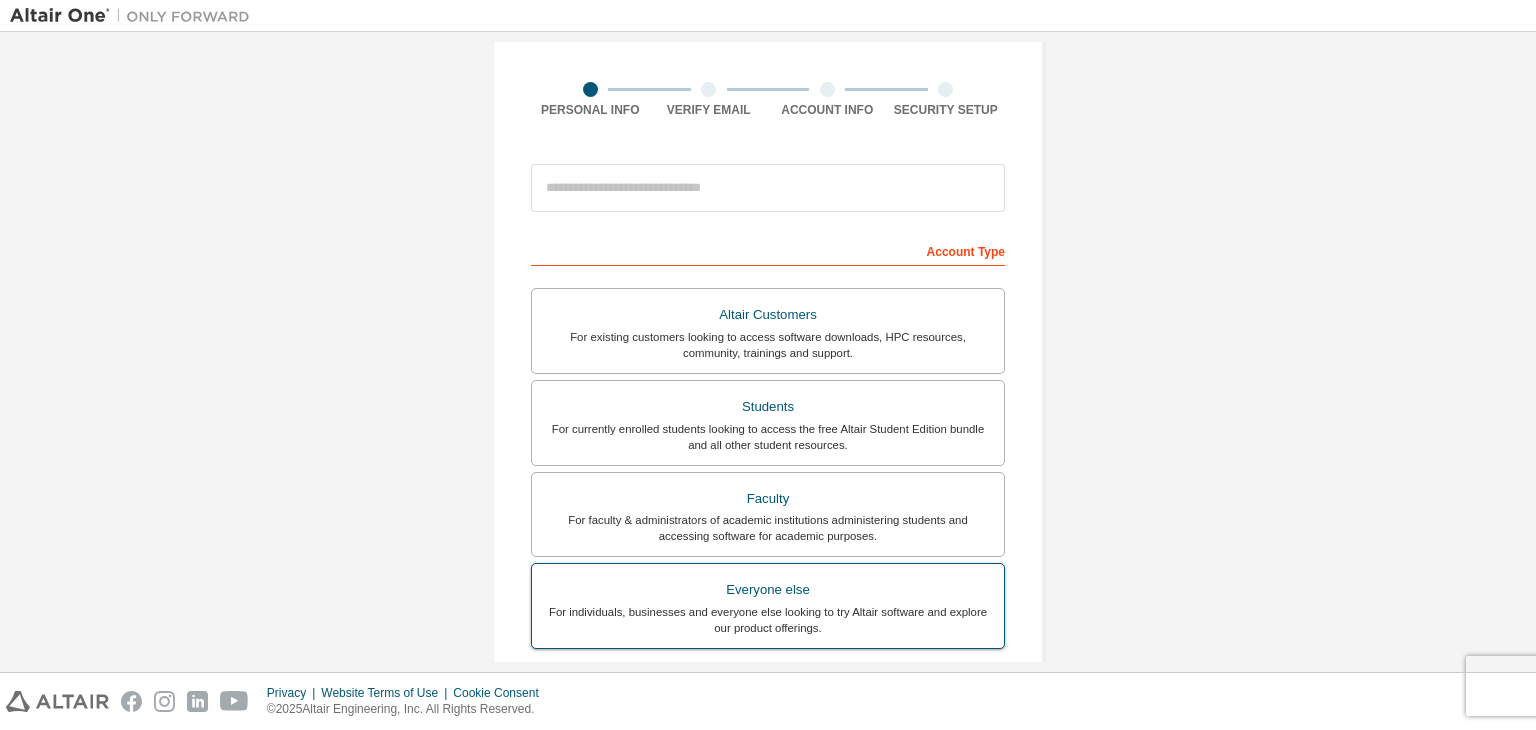 scroll, scrollTop: 123, scrollLeft: 0, axis: vertical 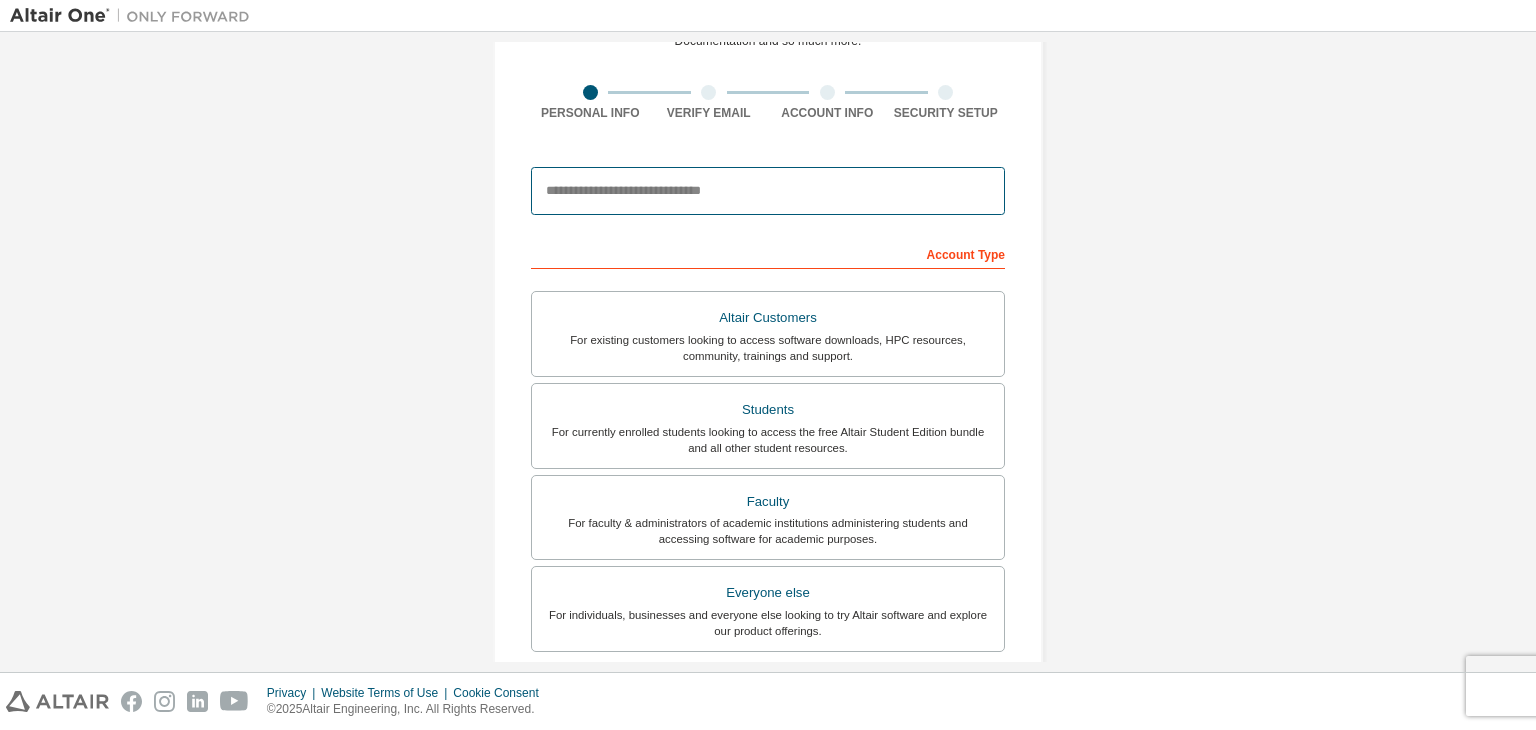 click at bounding box center (768, 191) 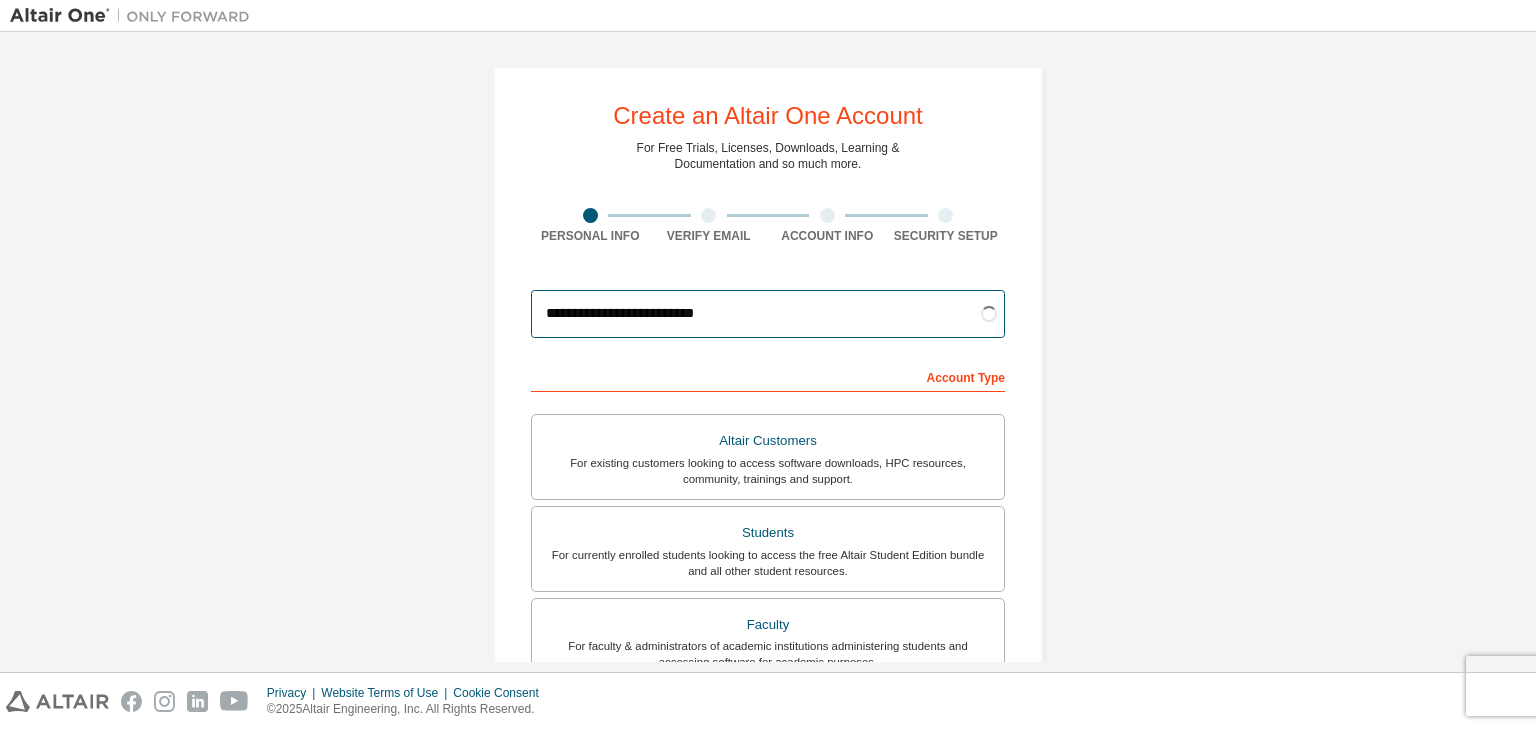 scroll, scrollTop: 435, scrollLeft: 0, axis: vertical 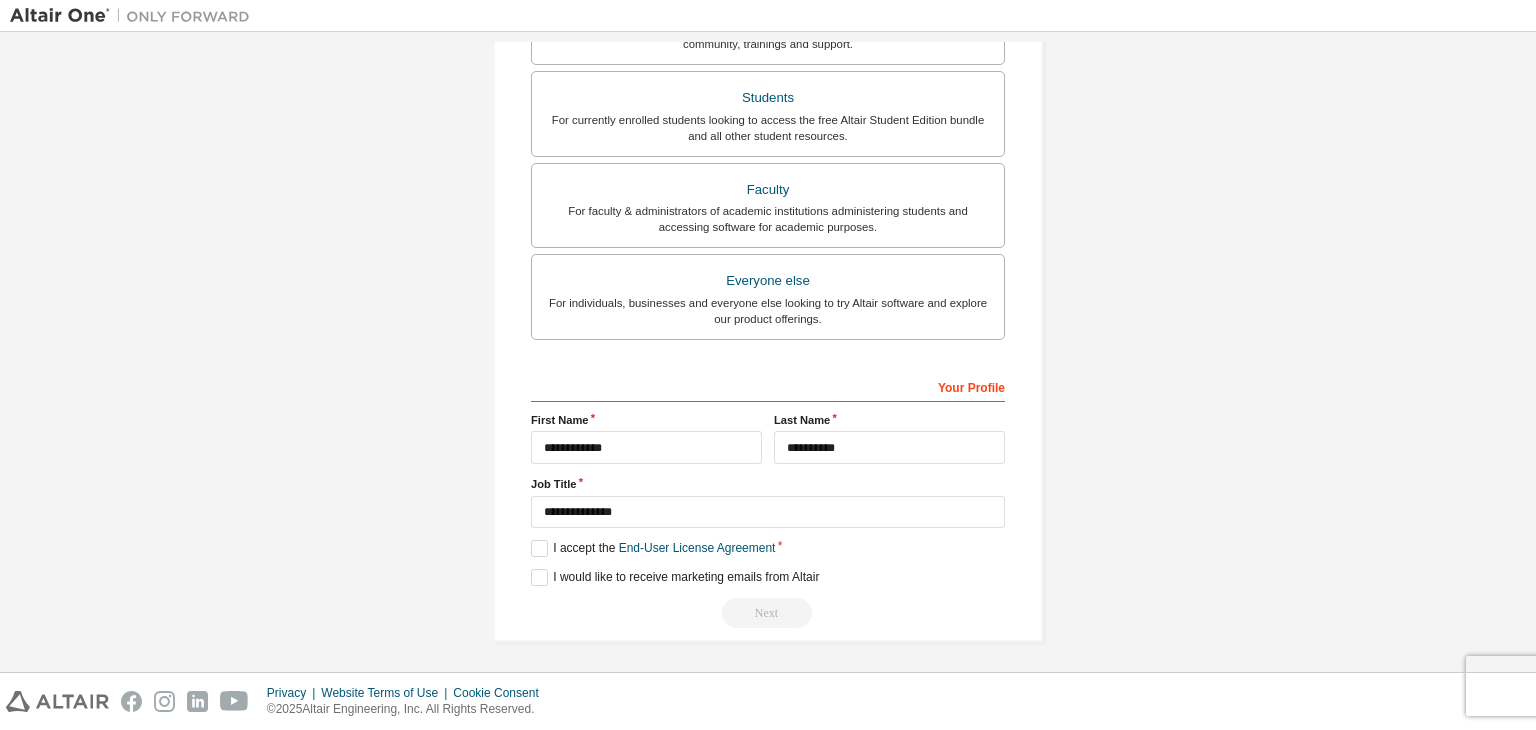 type on "**********" 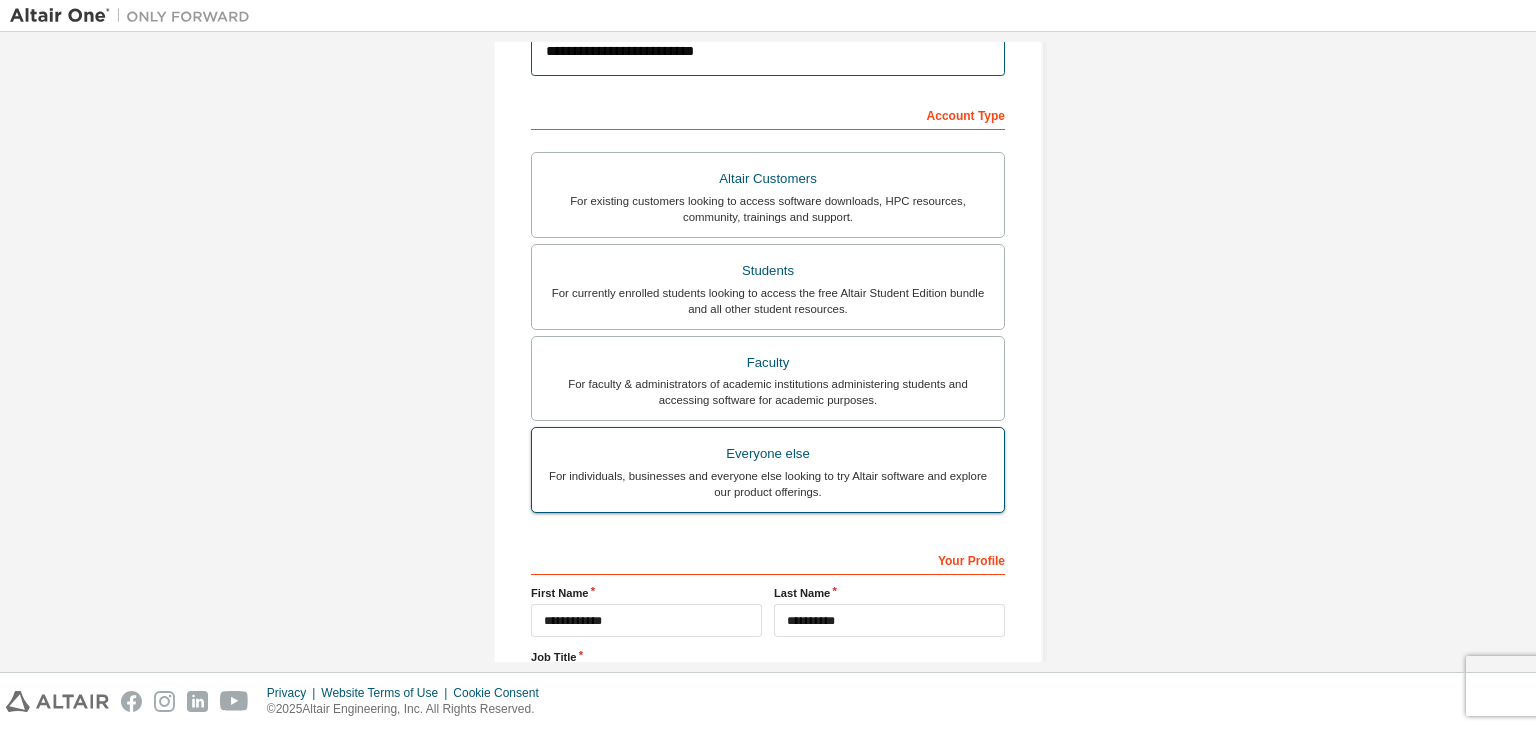 scroll, scrollTop: 435, scrollLeft: 0, axis: vertical 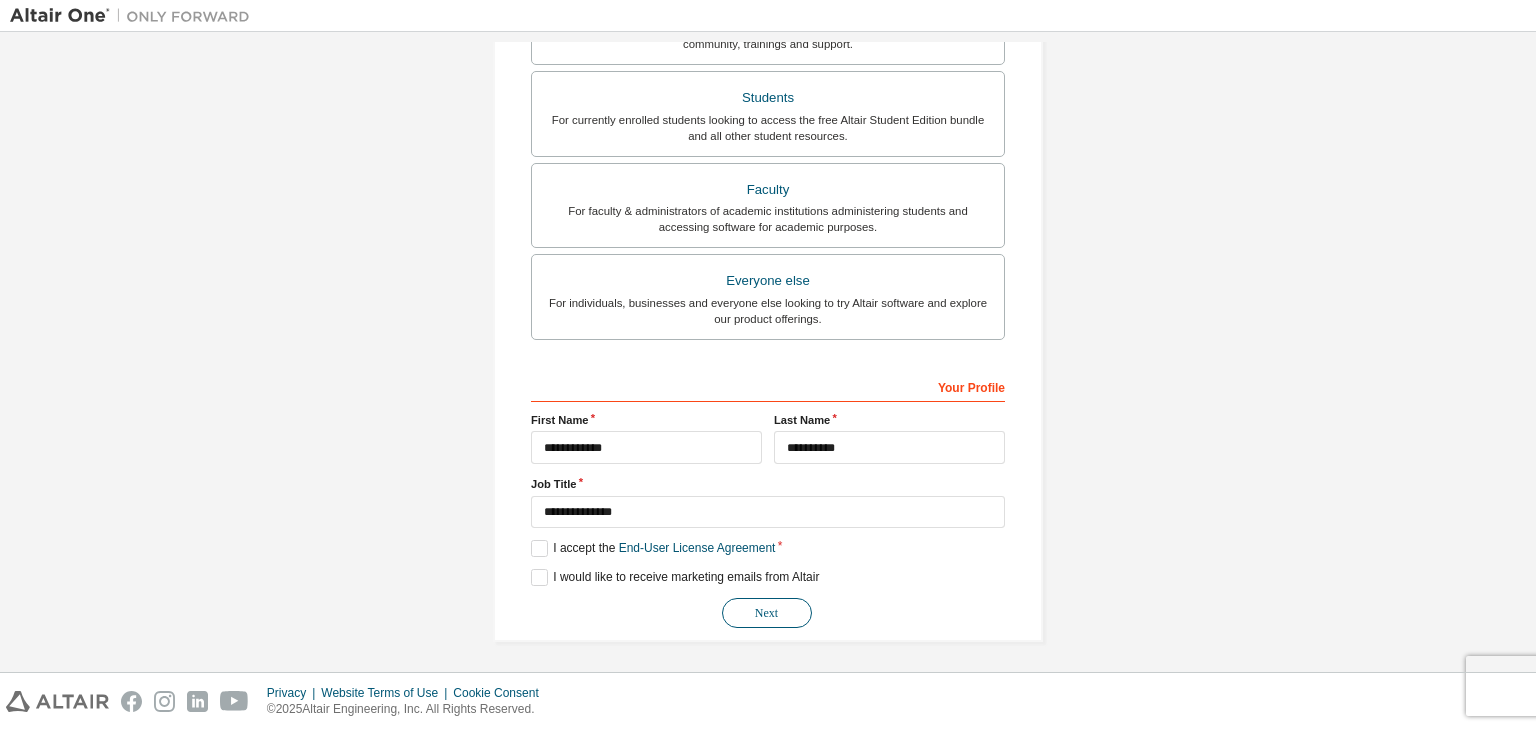 click on "Next" at bounding box center [767, 613] 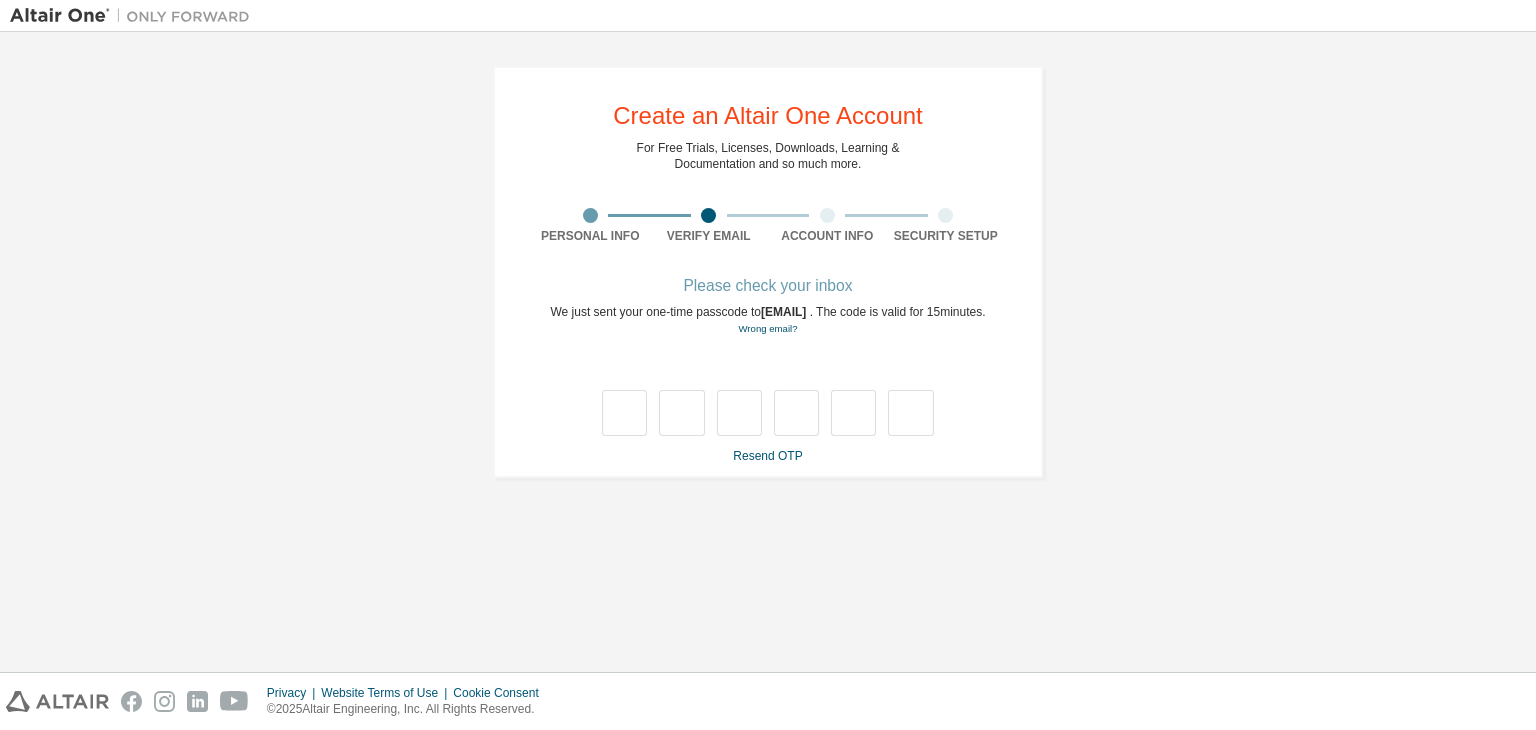 scroll, scrollTop: 0, scrollLeft: 0, axis: both 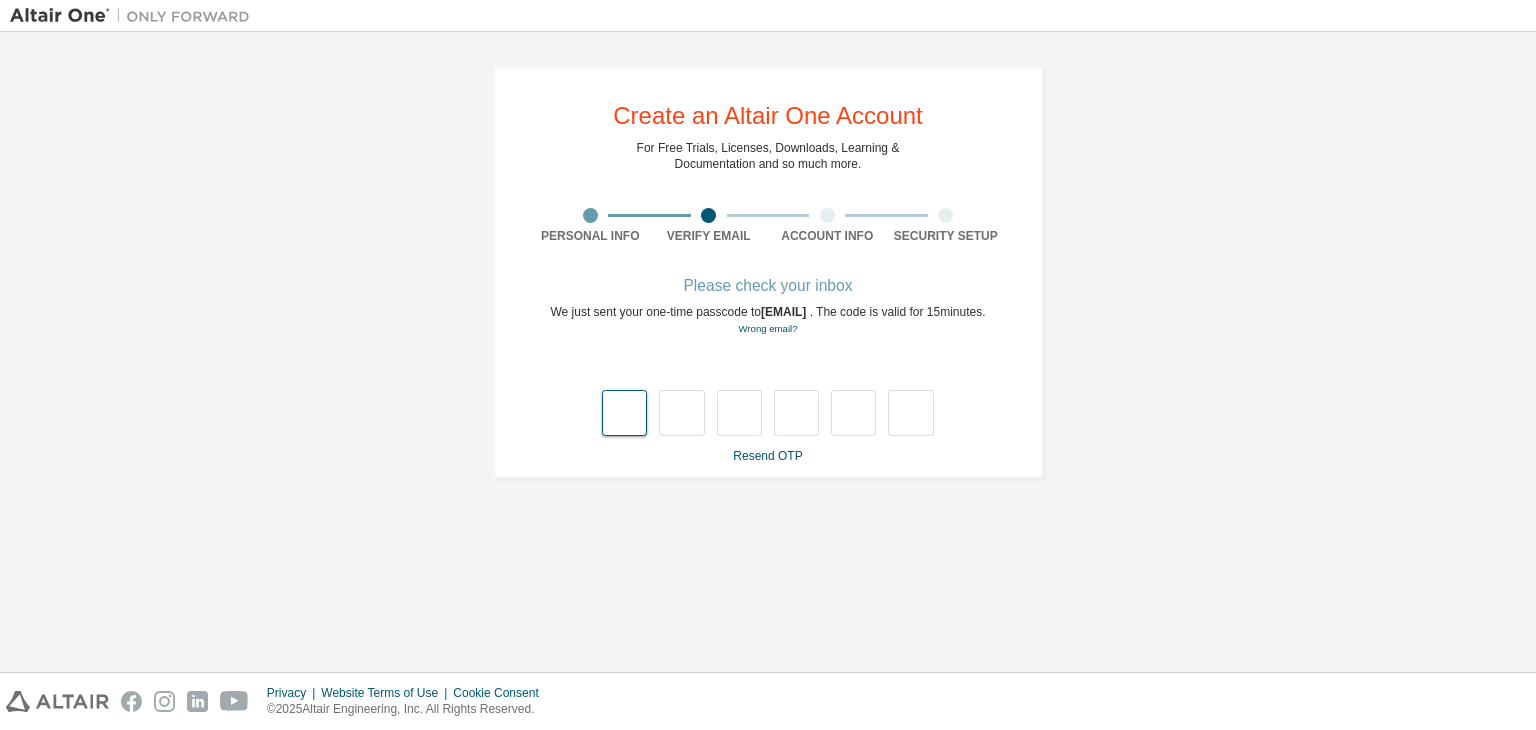 click at bounding box center (624, 413) 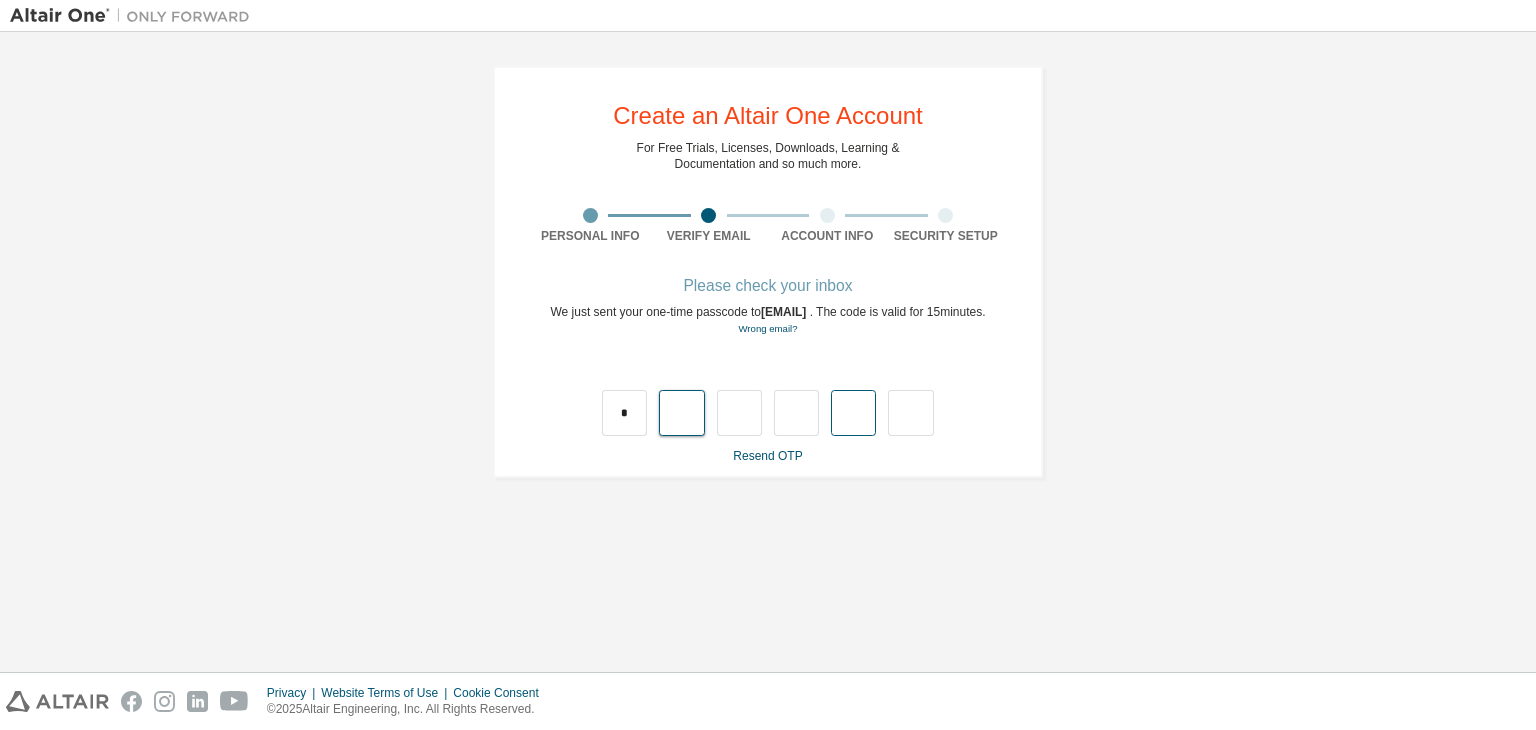 type on "*" 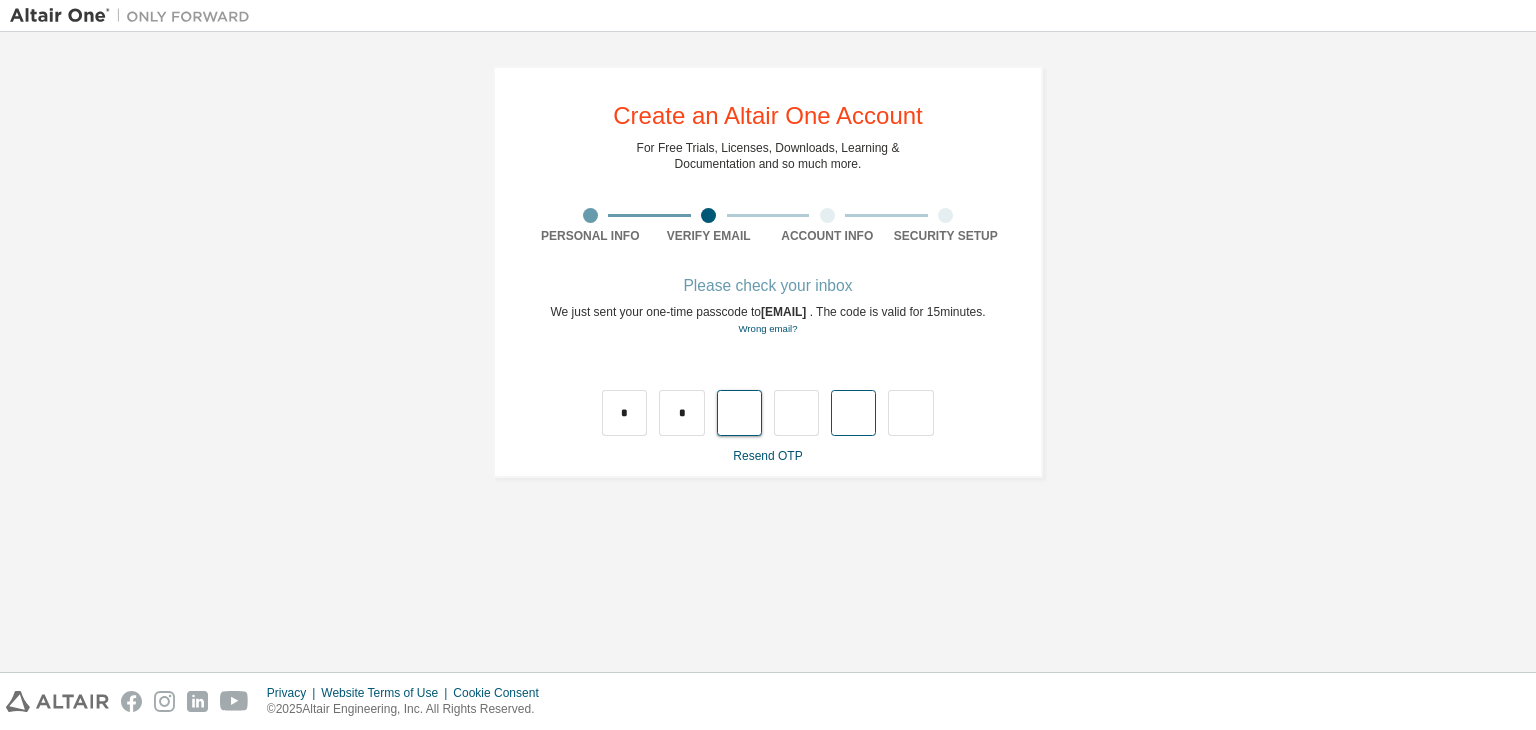 type on "*" 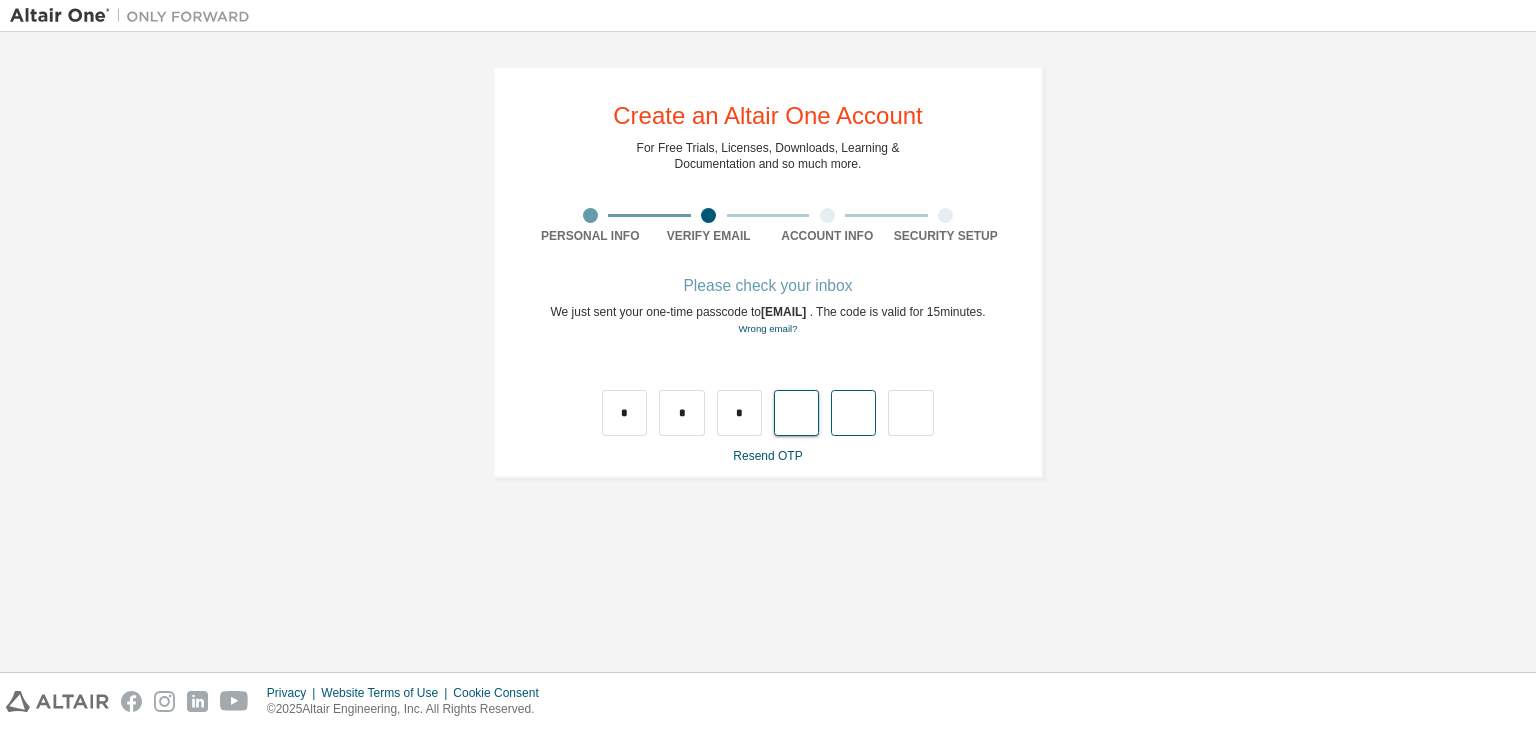 type on "*" 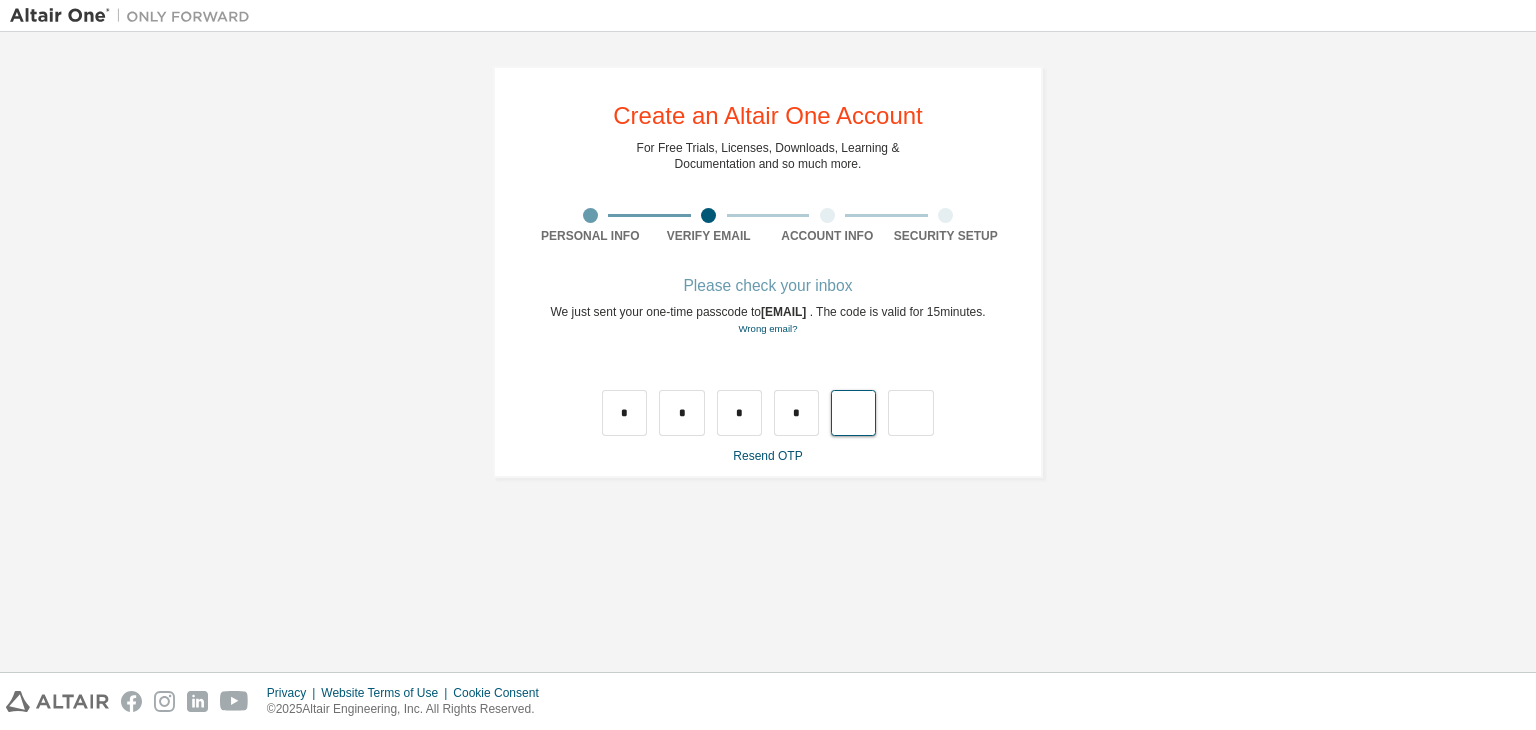 type on "*" 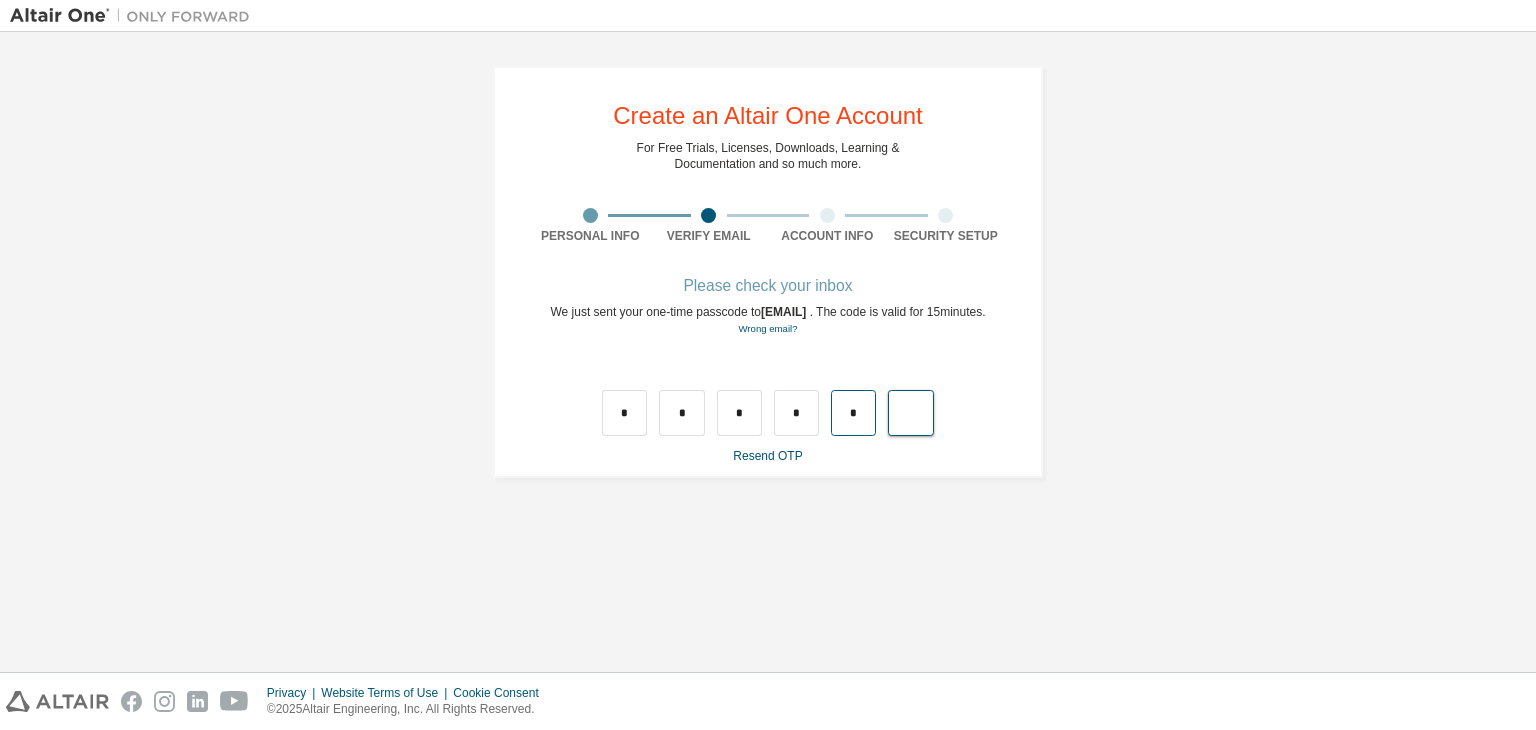 type on "*" 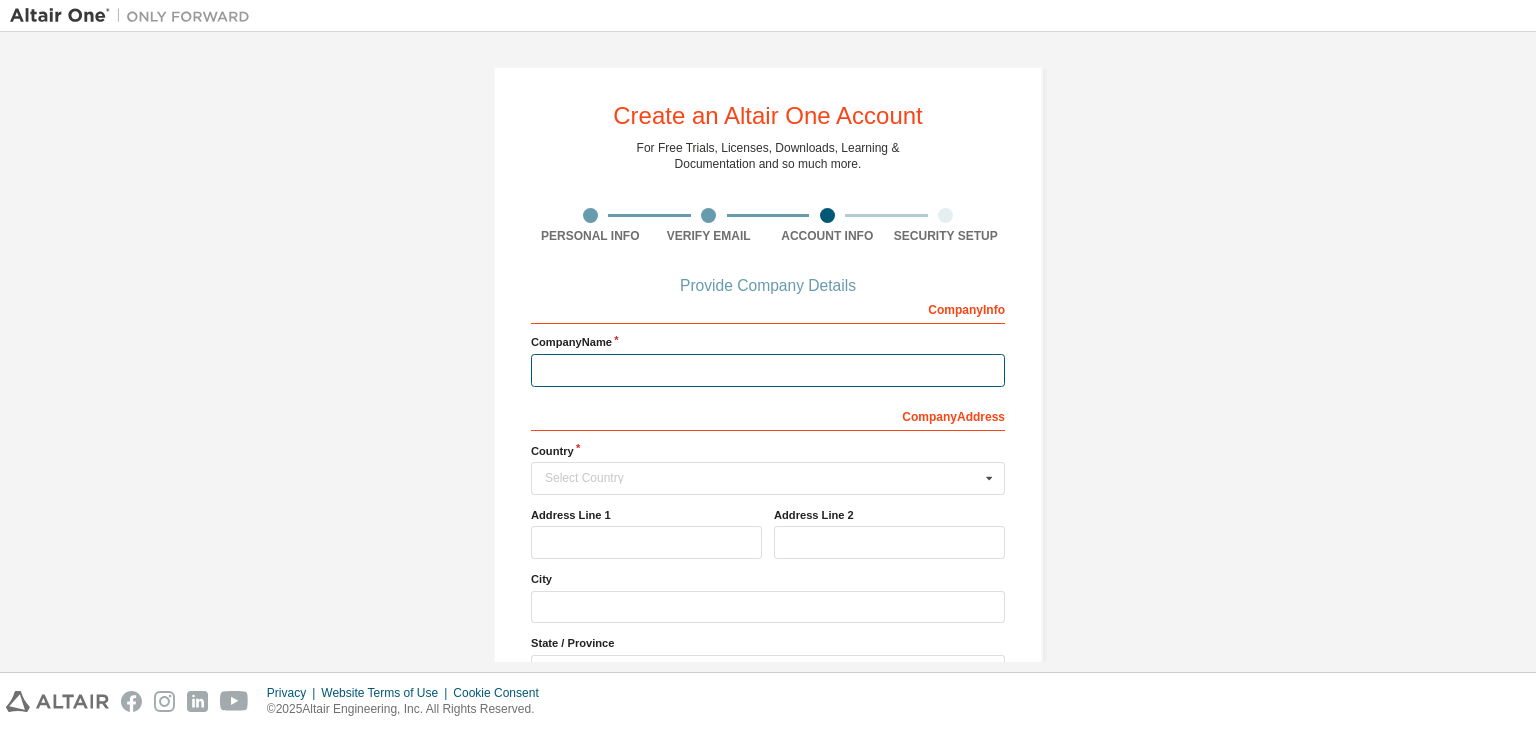 click at bounding box center [768, 370] 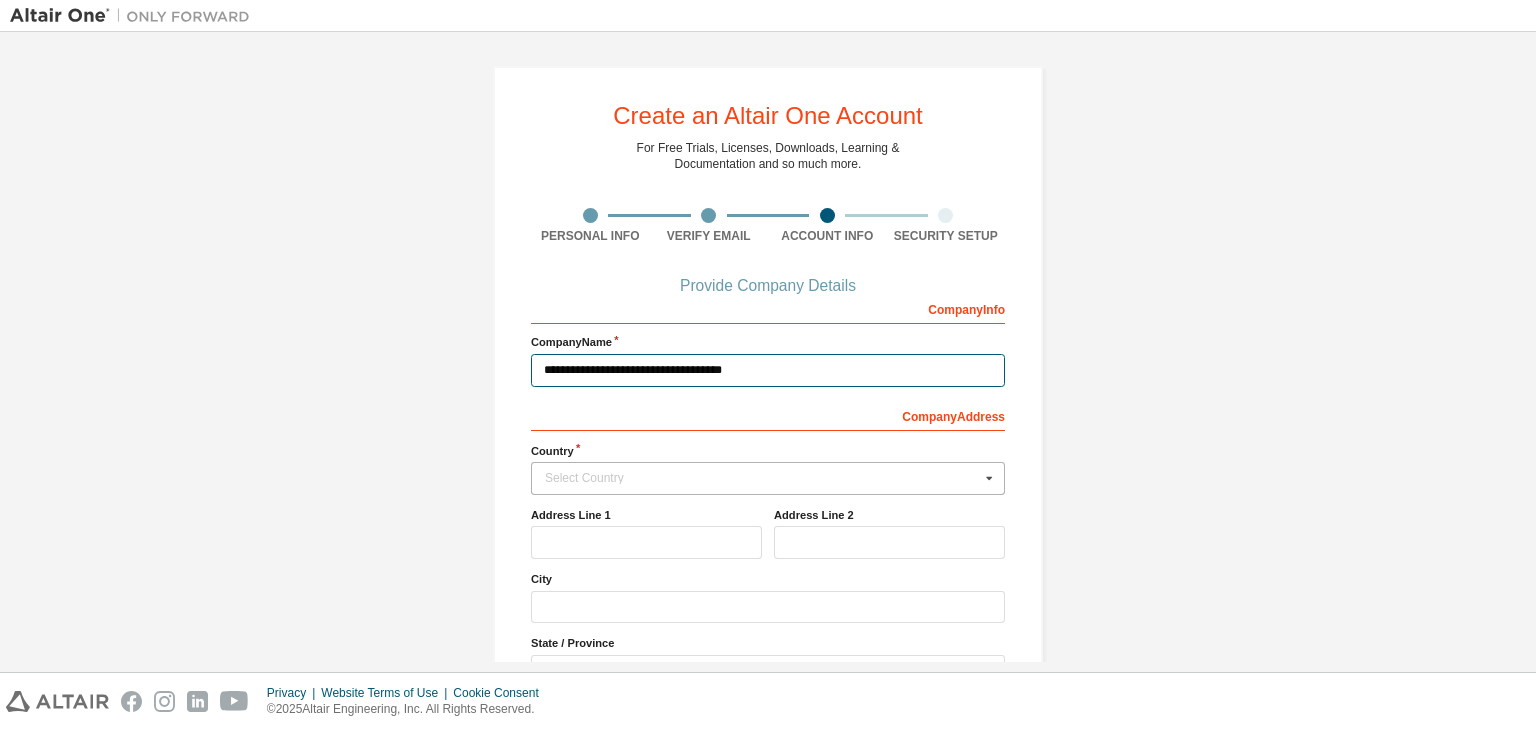 type on "**********" 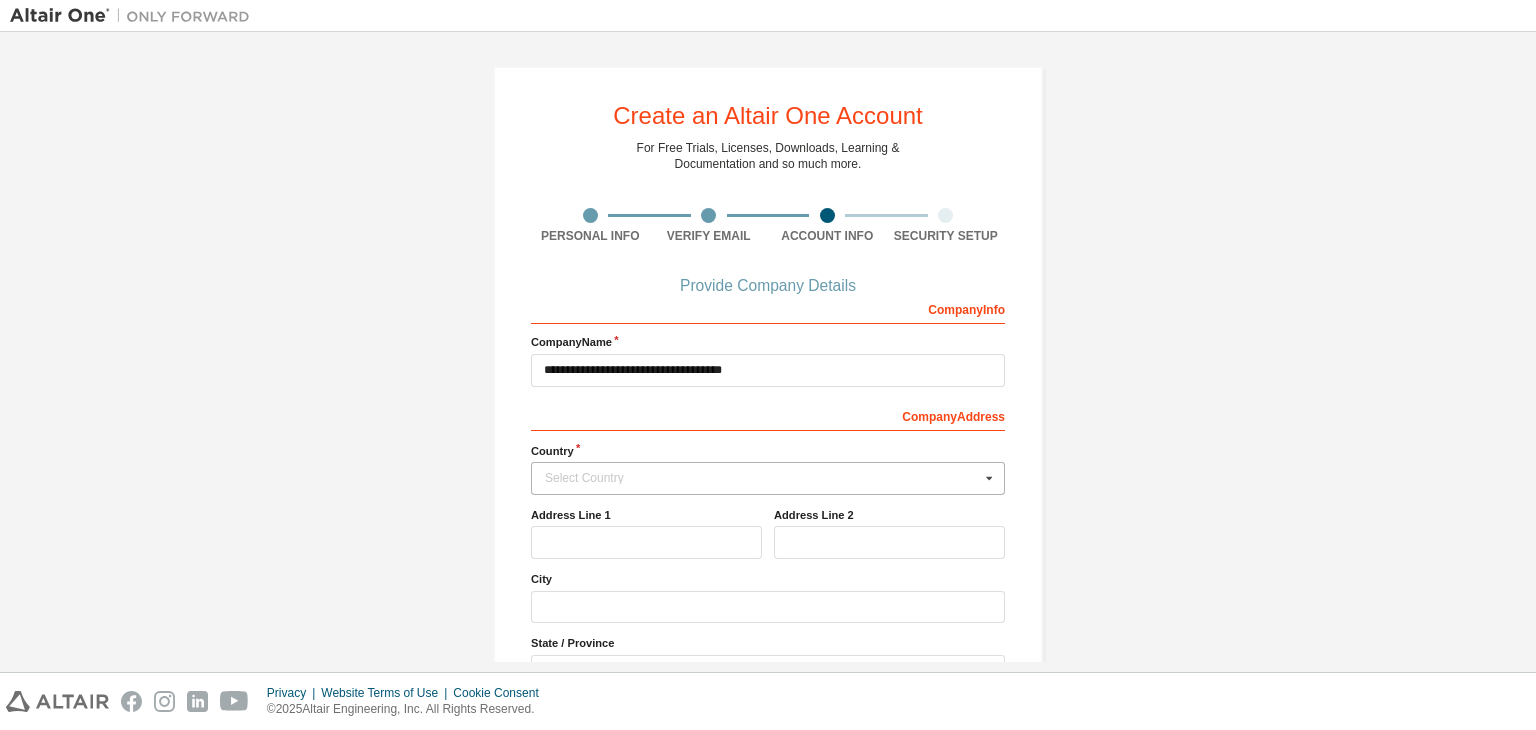 click on "Select Country" at bounding box center [762, 478] 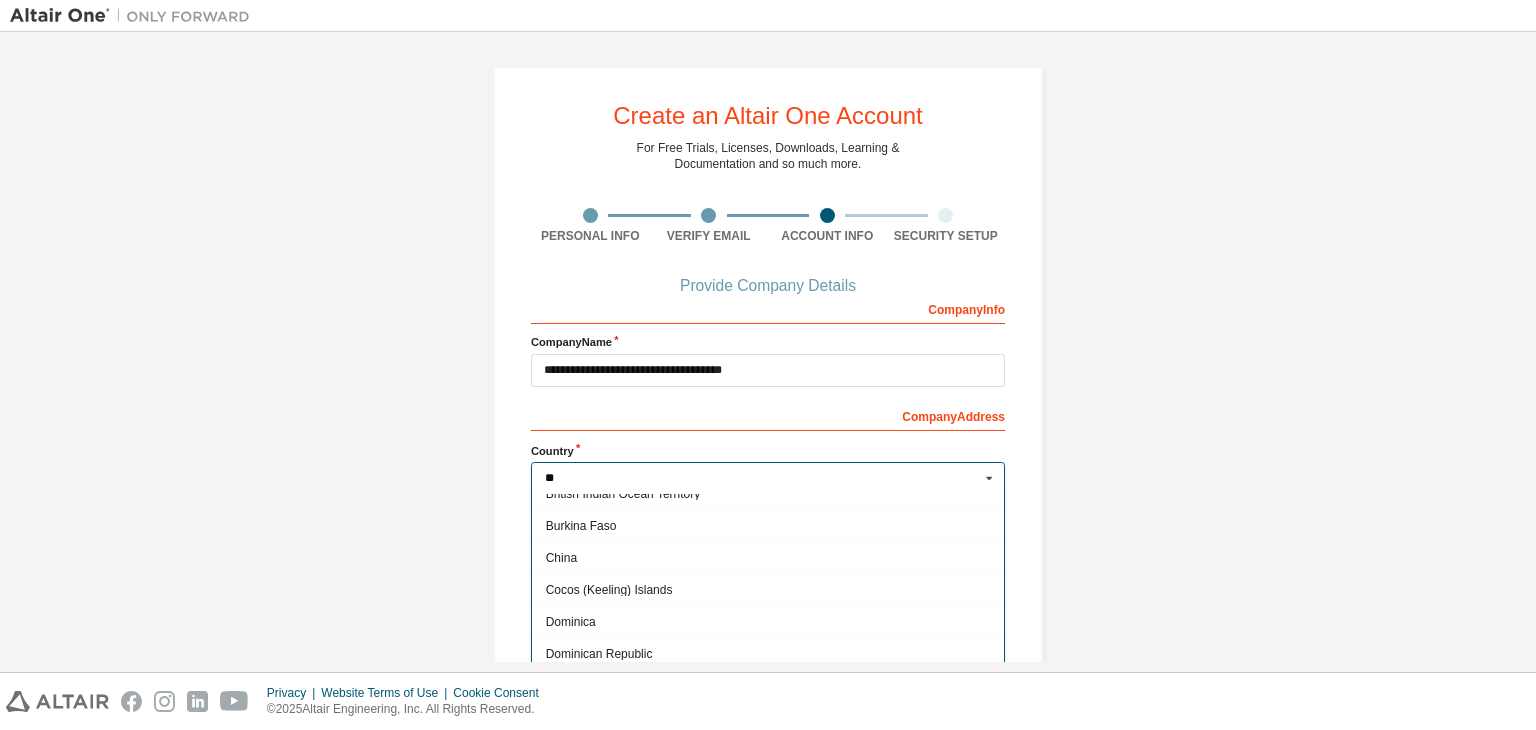 scroll, scrollTop: 0, scrollLeft: 0, axis: both 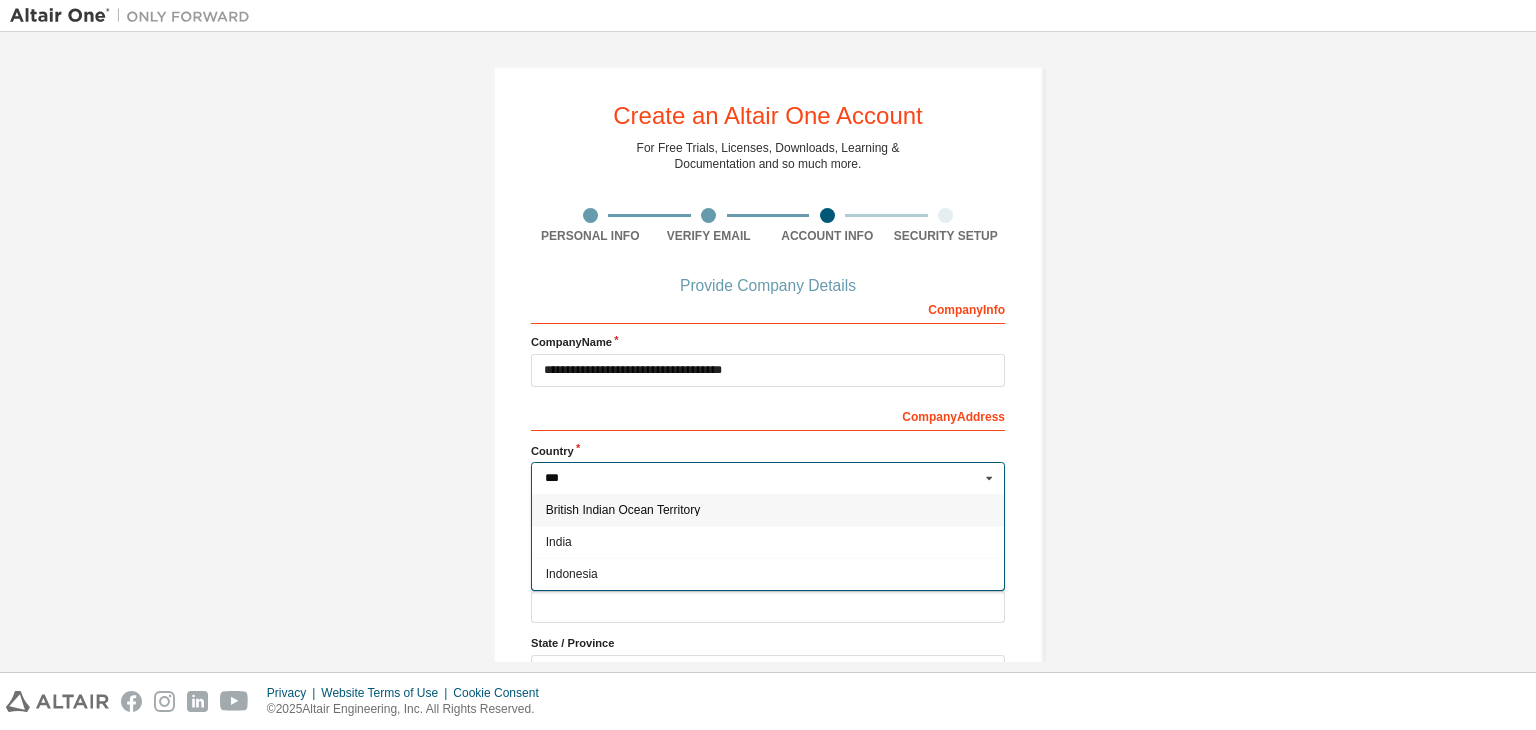 type on "***" 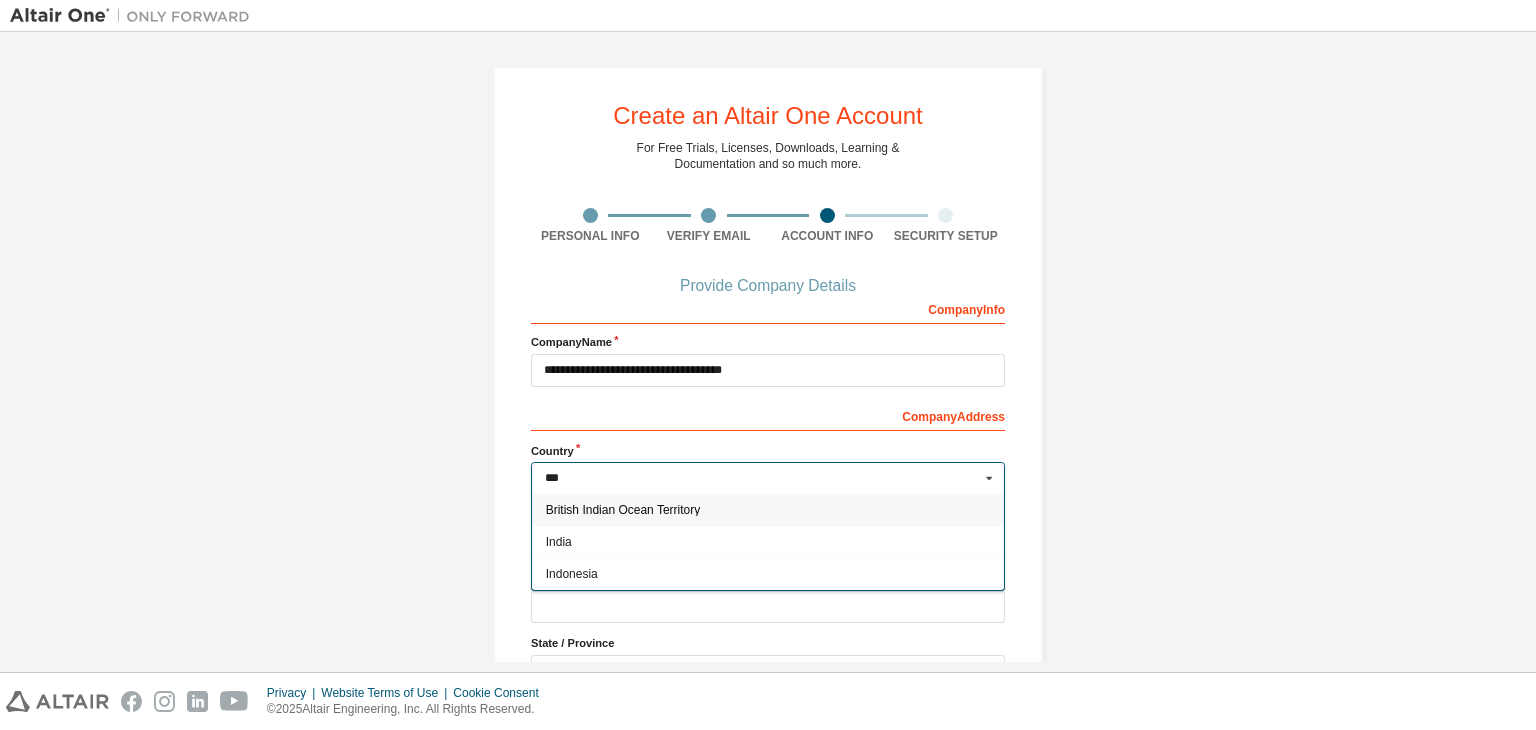 click on "India" at bounding box center (768, 542) 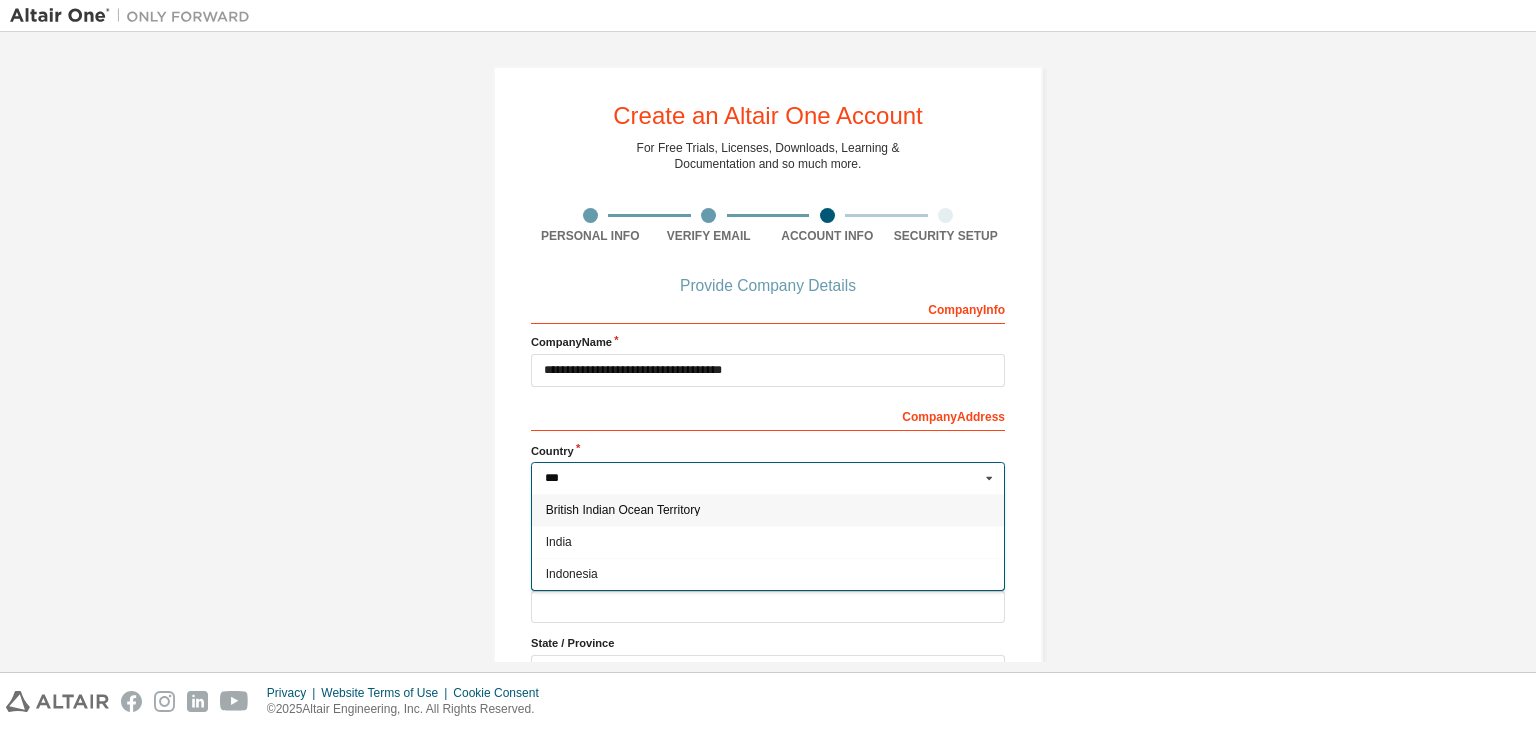 type on "***" 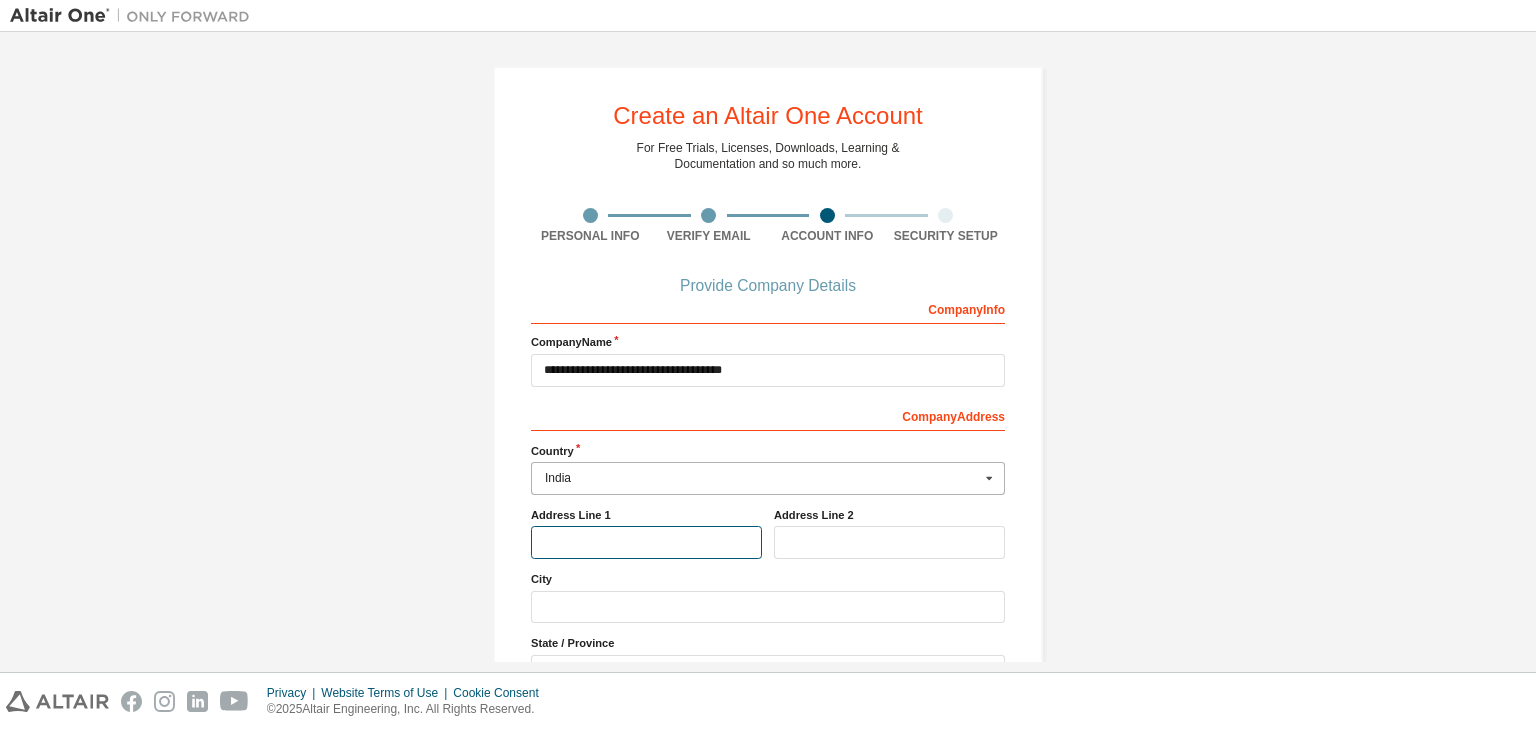 click at bounding box center (646, 542) 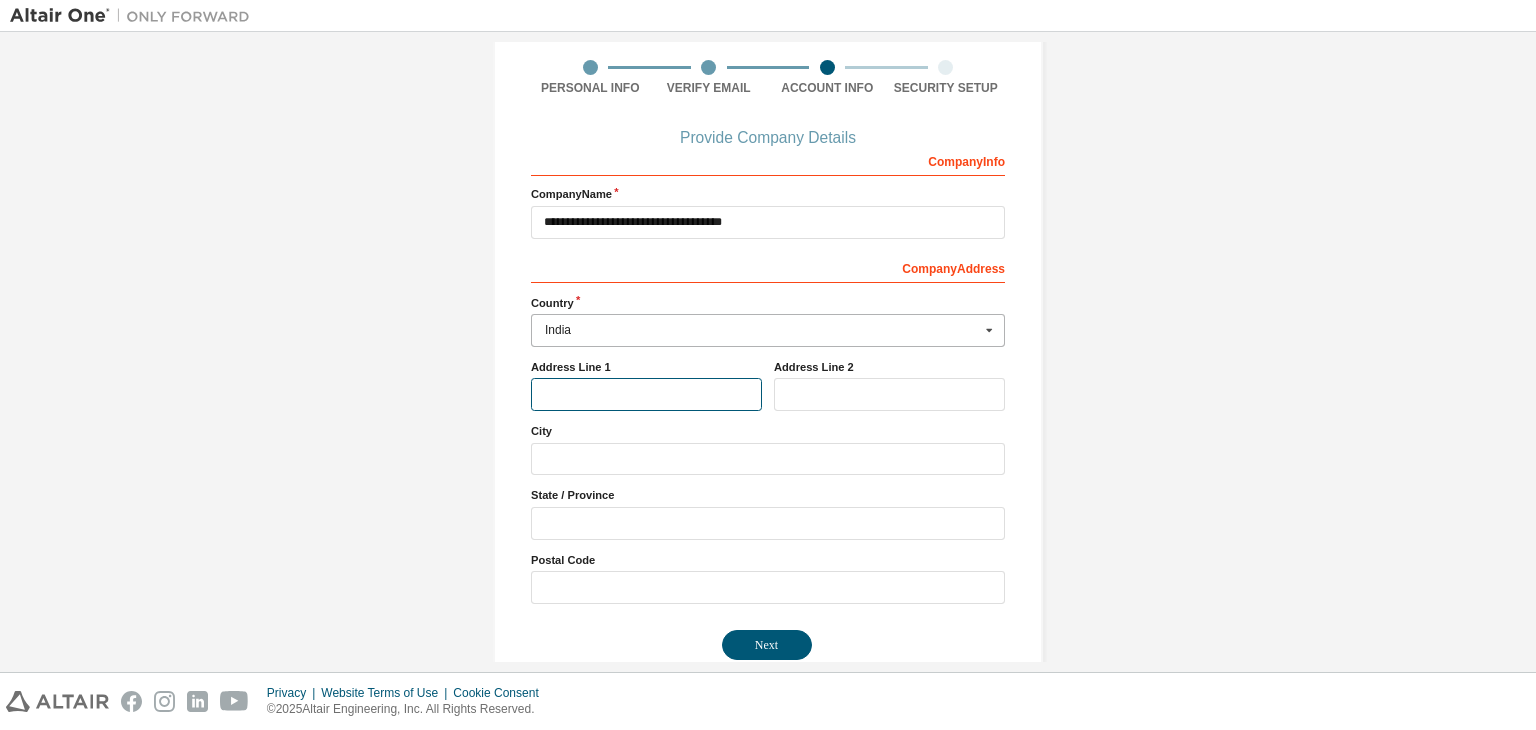 scroll, scrollTop: 180, scrollLeft: 0, axis: vertical 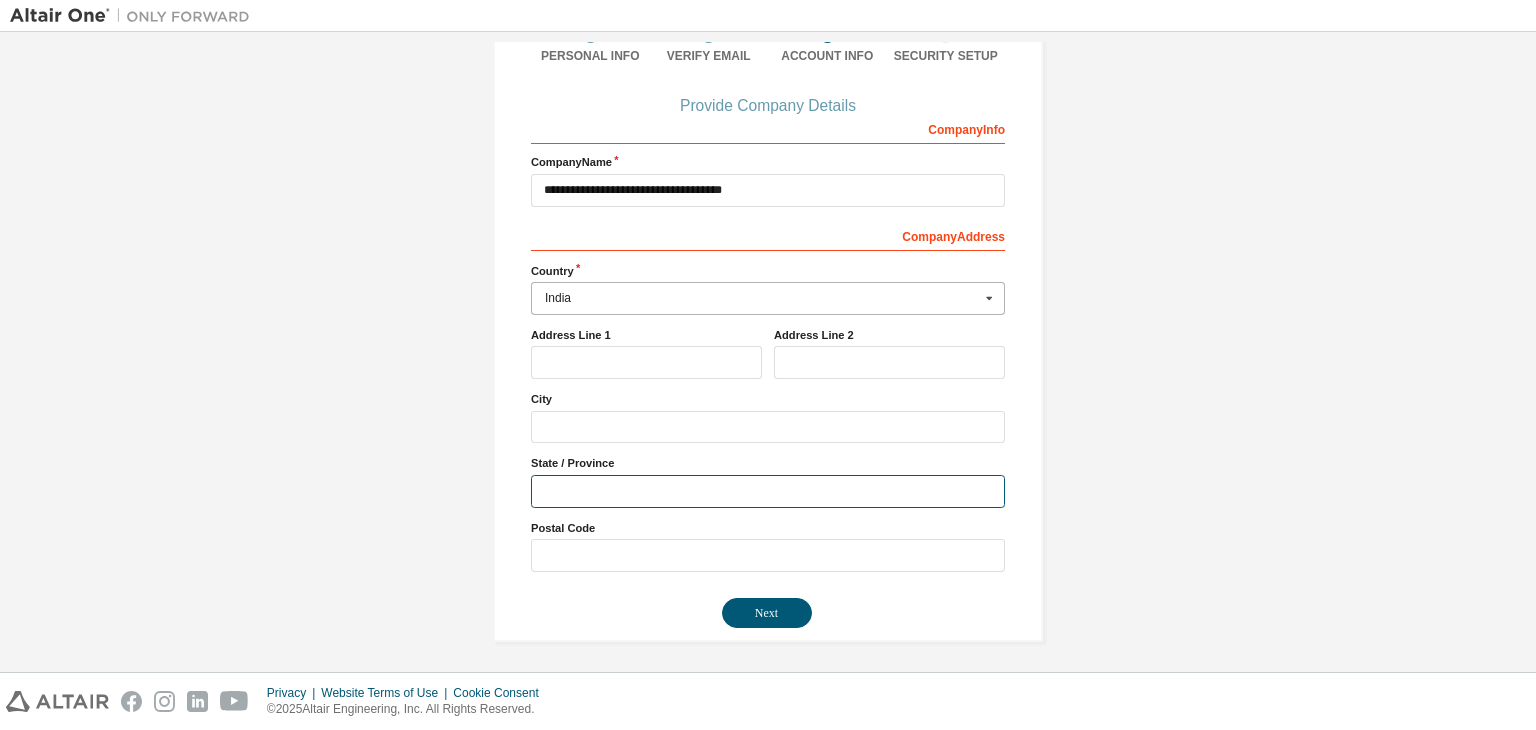 click at bounding box center [768, 491] 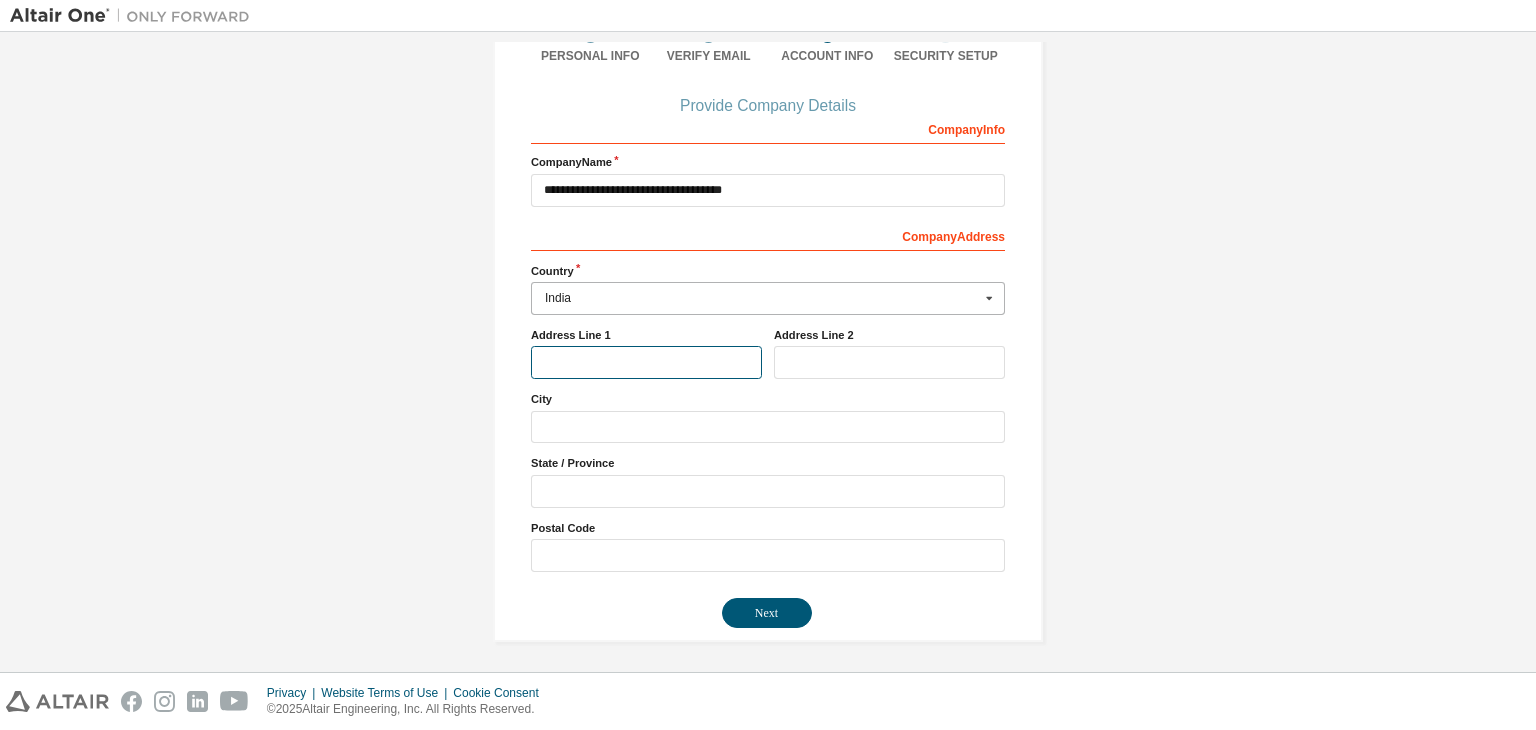 click at bounding box center [646, 362] 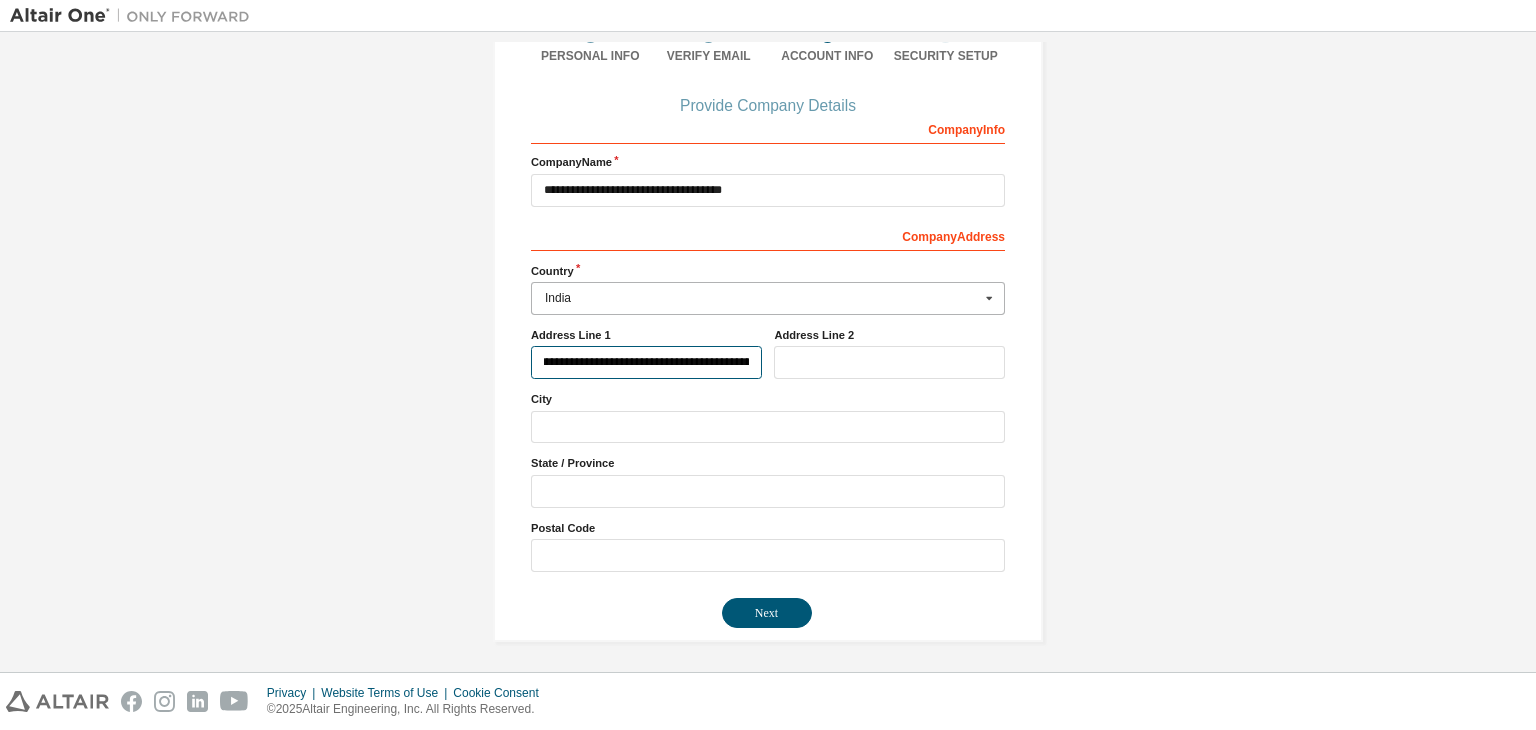 scroll, scrollTop: 0, scrollLeft: 0, axis: both 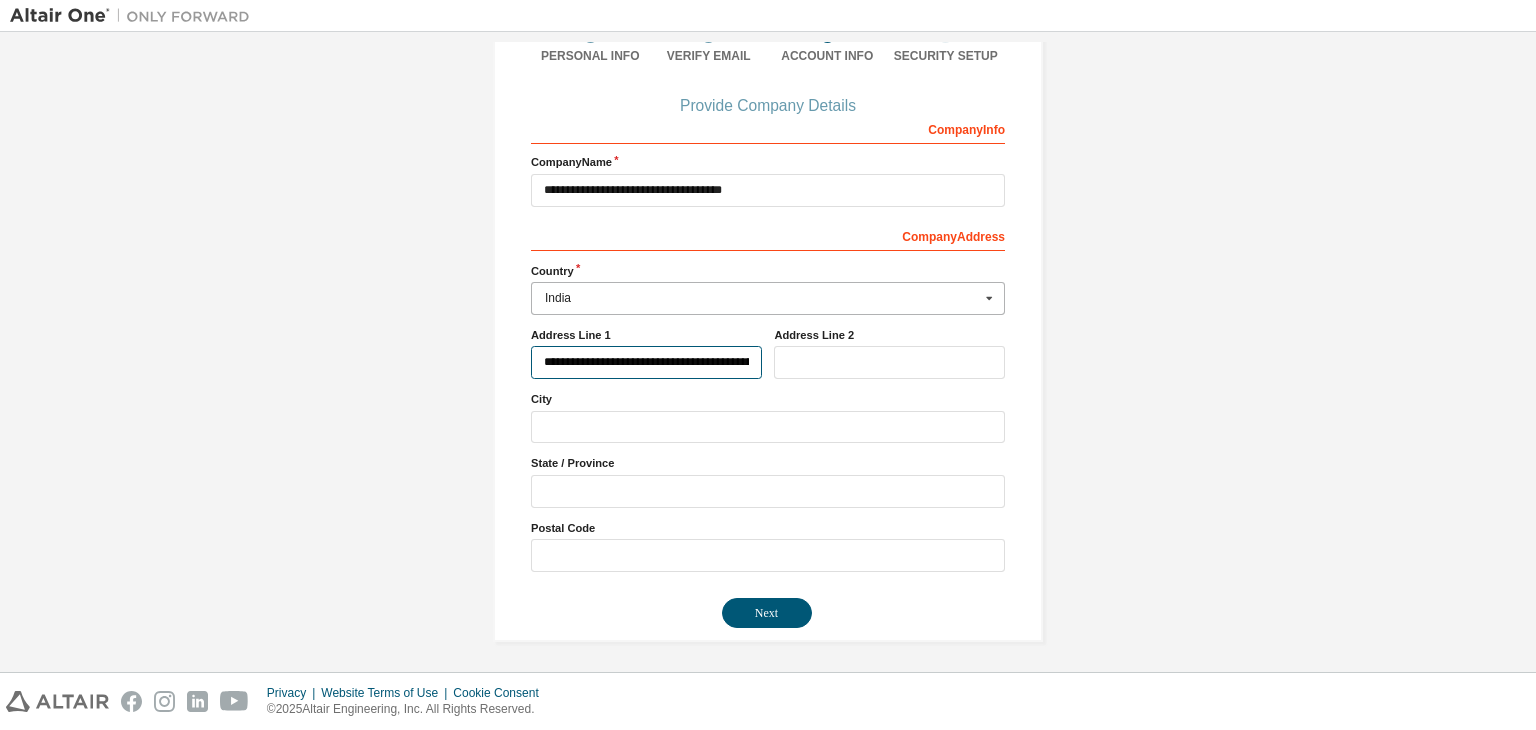 type on "**********" 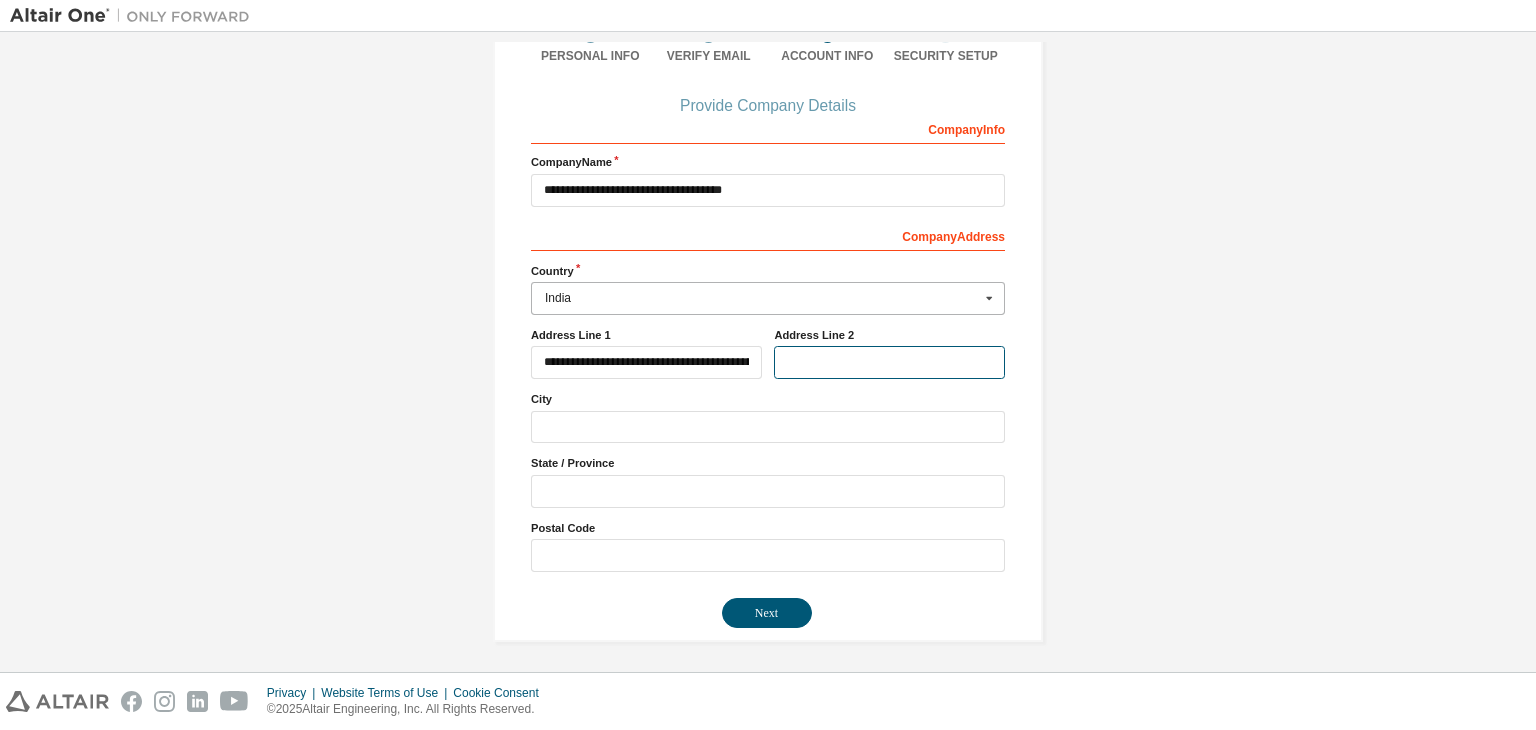 click at bounding box center (889, 362) 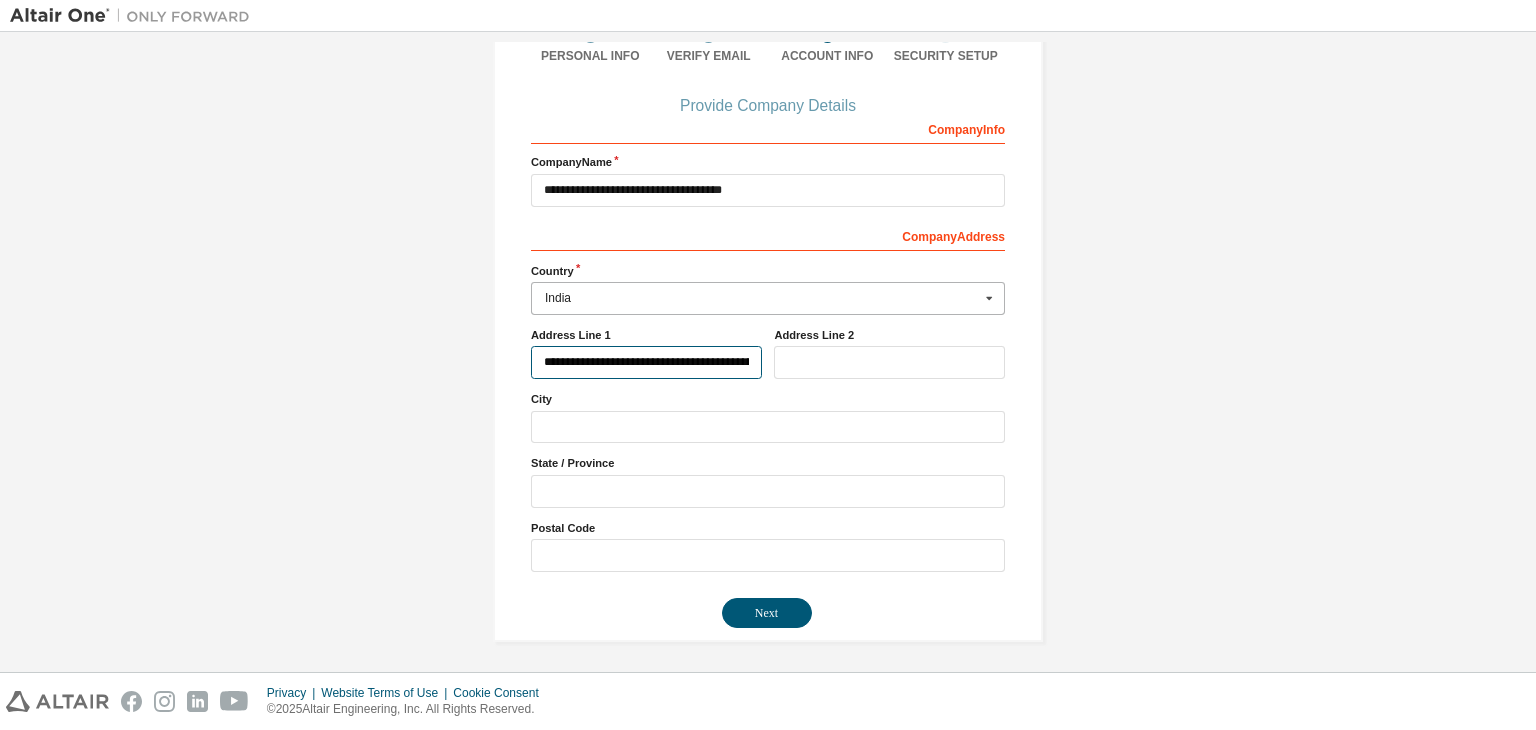 click on "**********" at bounding box center [646, 362] 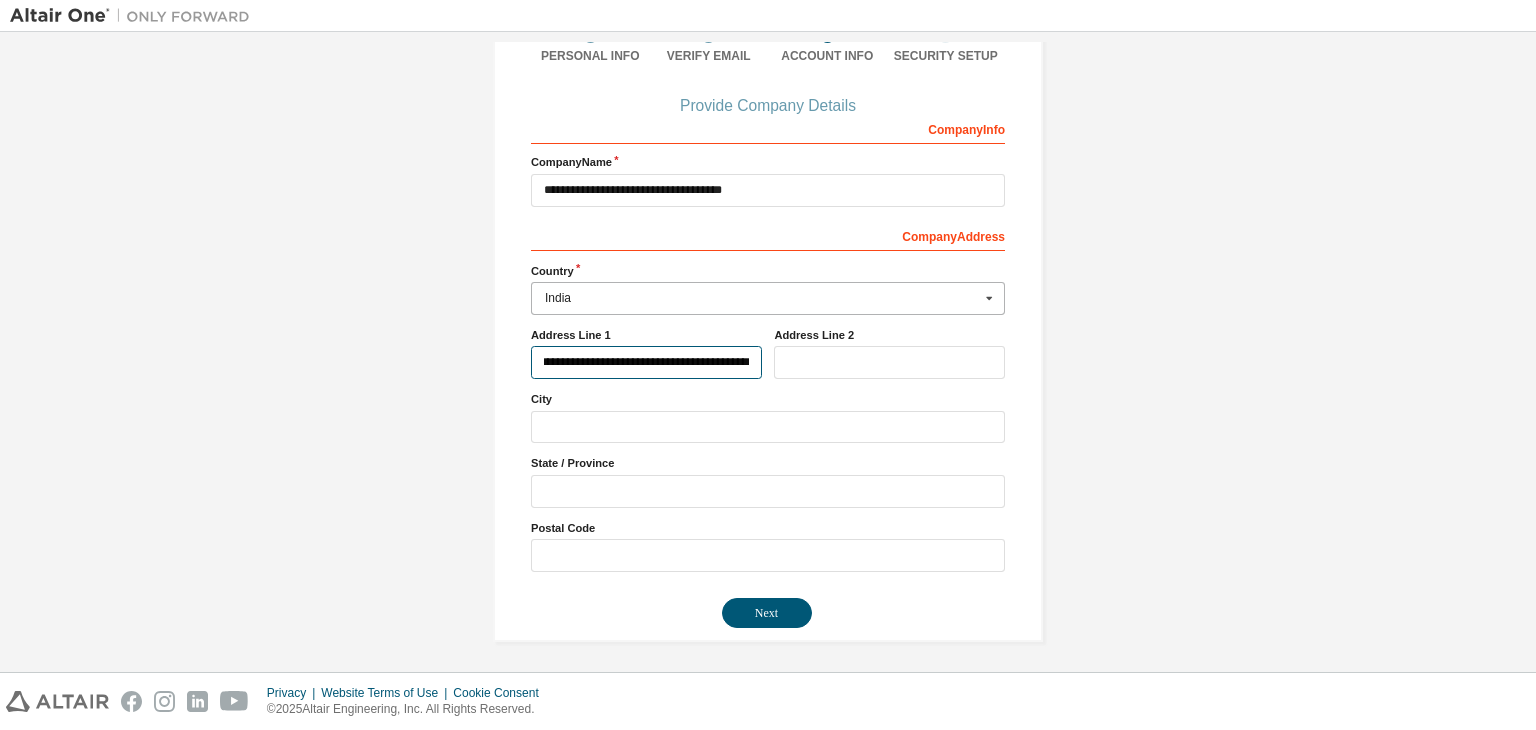 scroll, scrollTop: 0, scrollLeft: 113, axis: horizontal 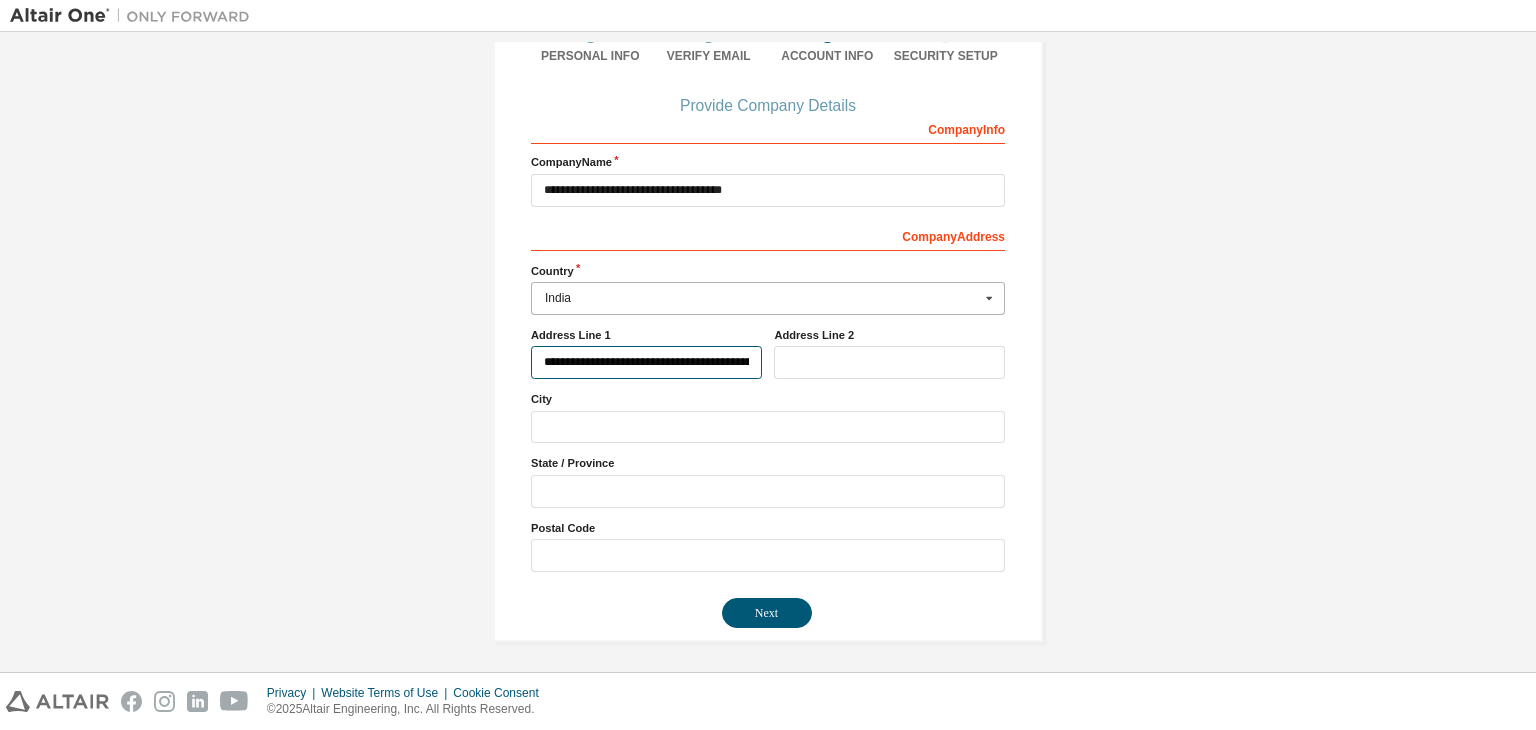 drag, startPoint x: 747, startPoint y: 363, endPoint x: 455, endPoint y: 347, distance: 292.43802 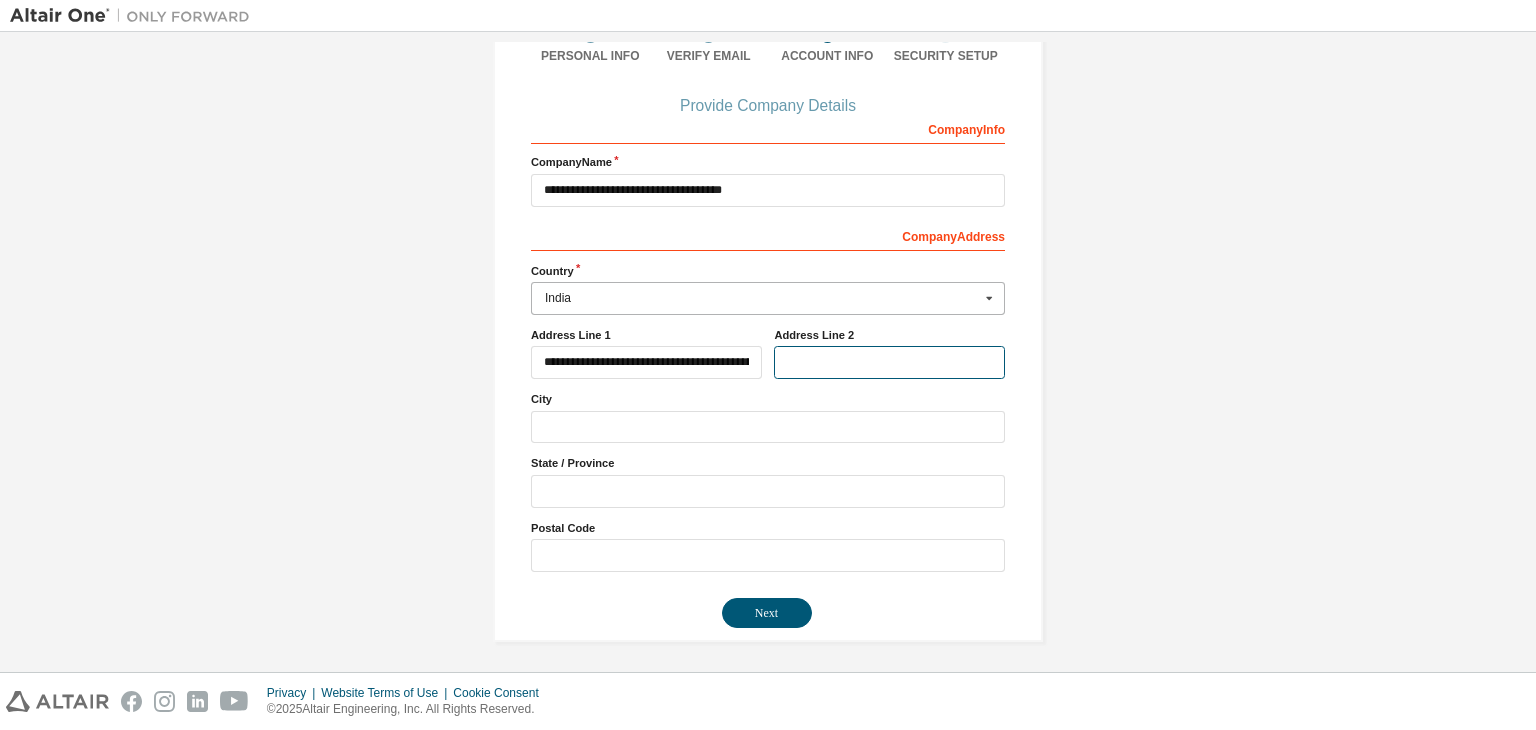 click at bounding box center (889, 362) 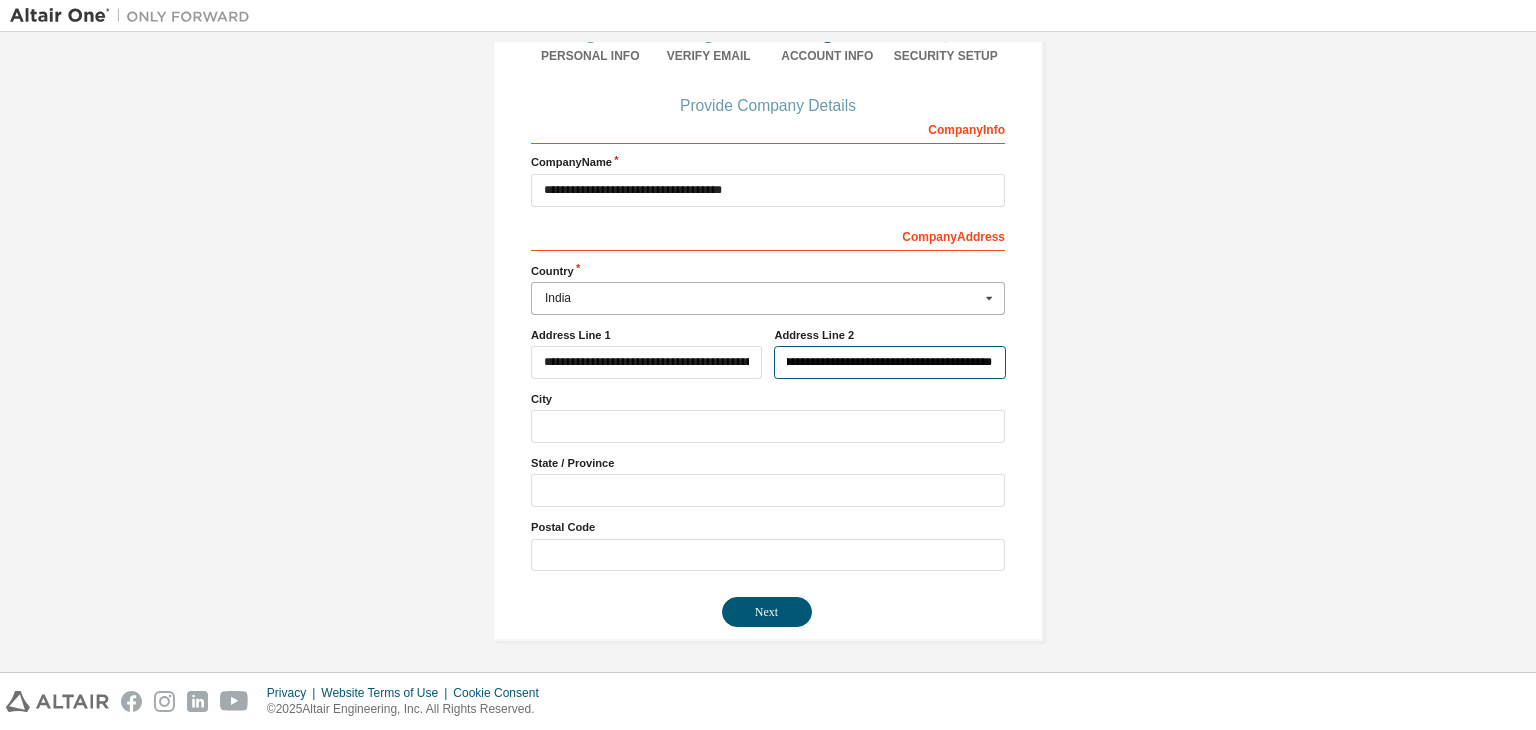 scroll, scrollTop: 0, scrollLeft: 131, axis: horizontal 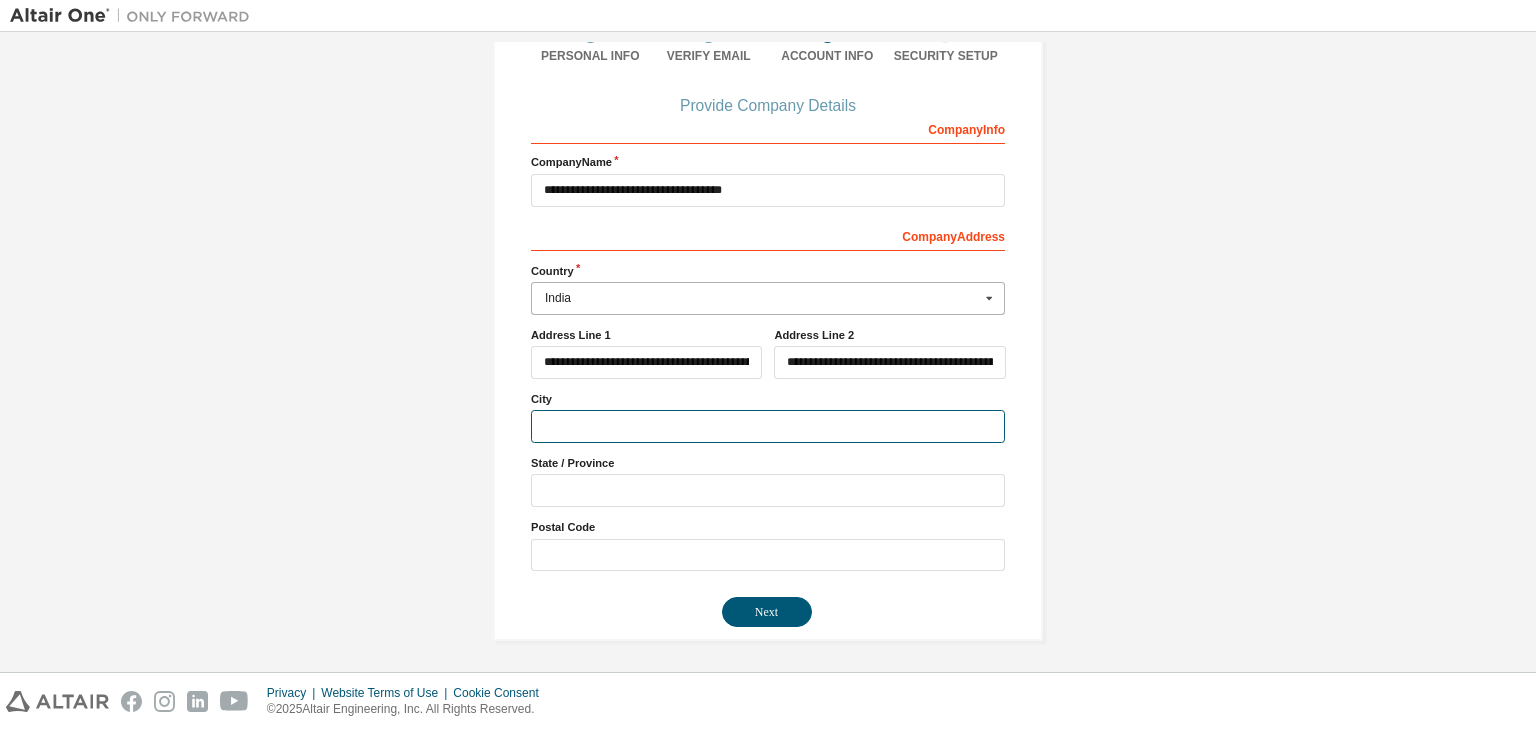 click at bounding box center (768, 426) 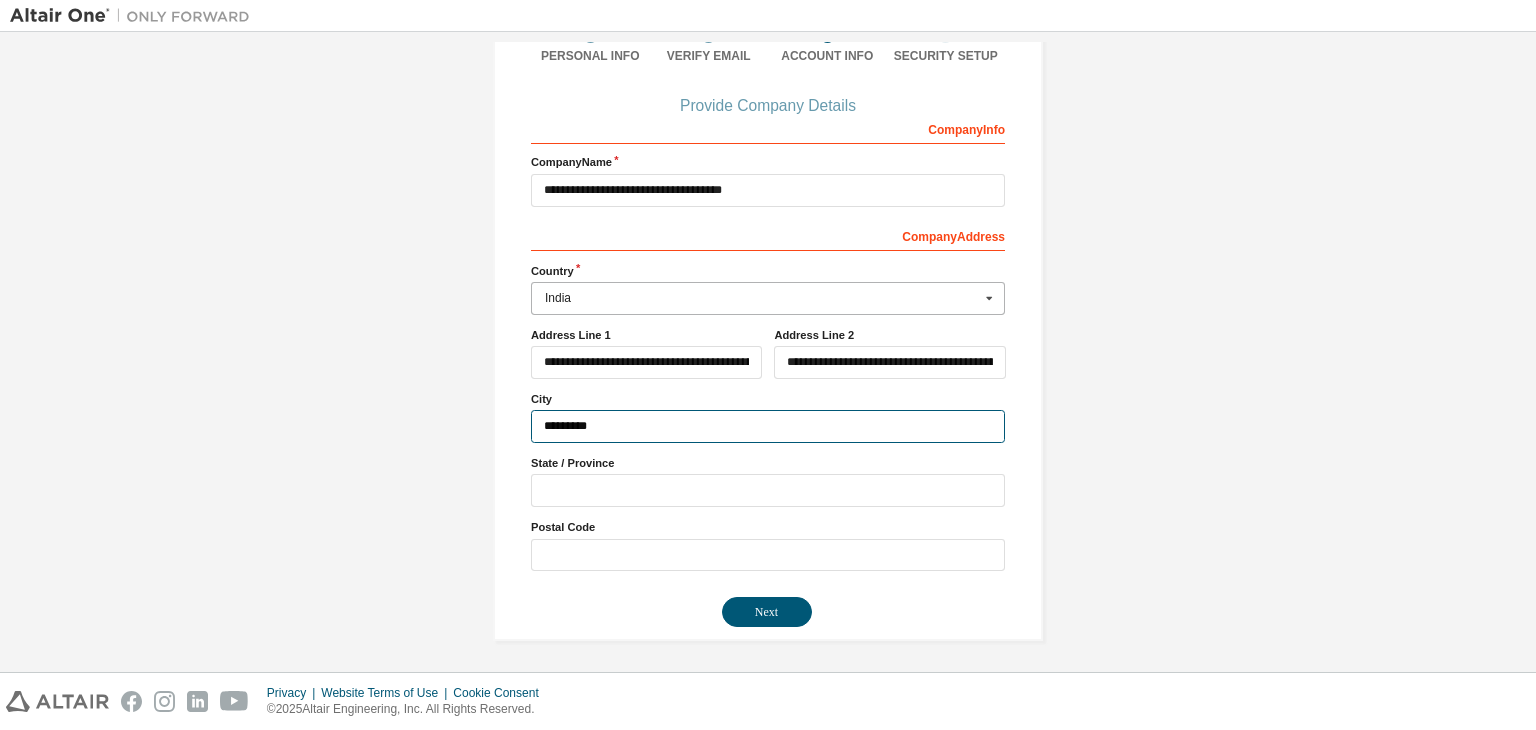 type on "*********" 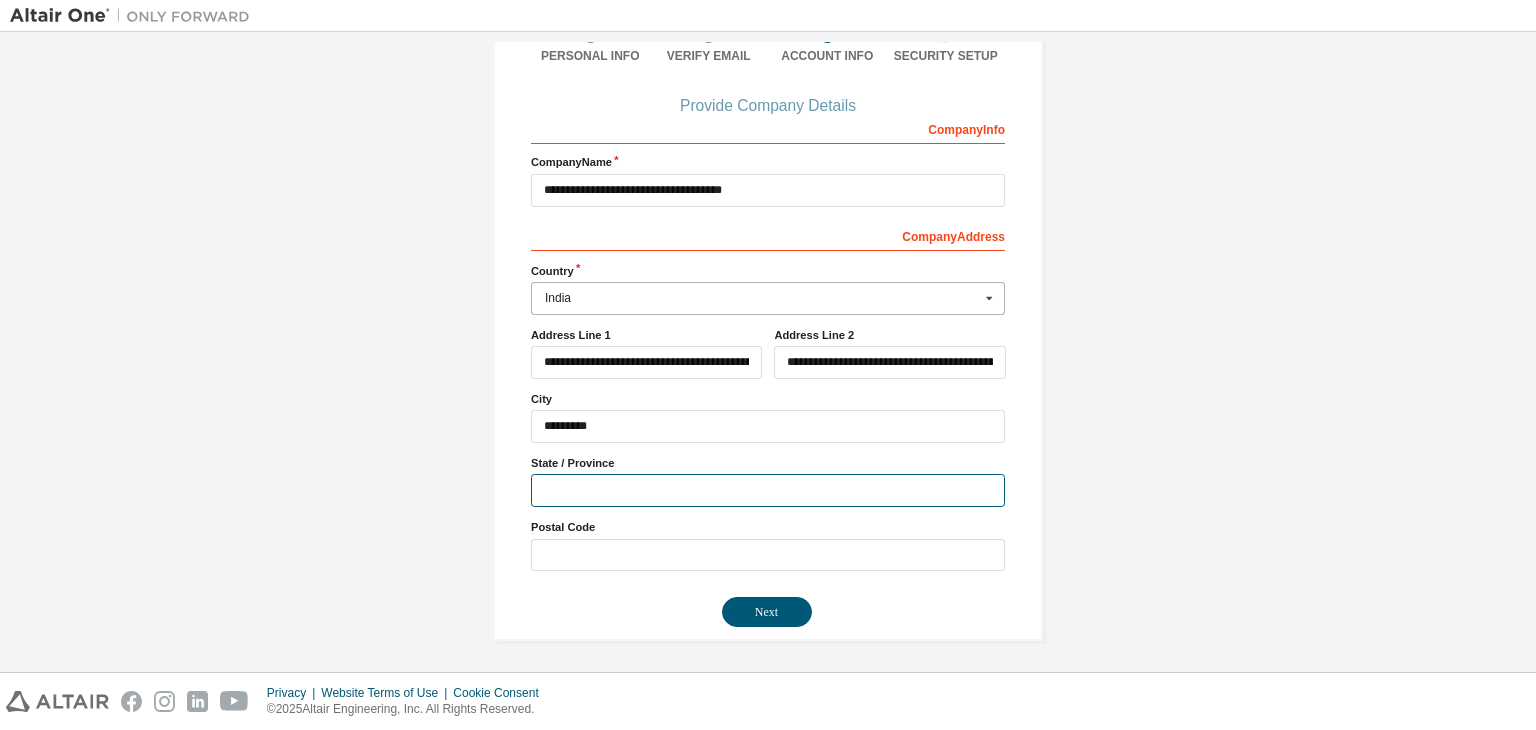 click at bounding box center (768, 490) 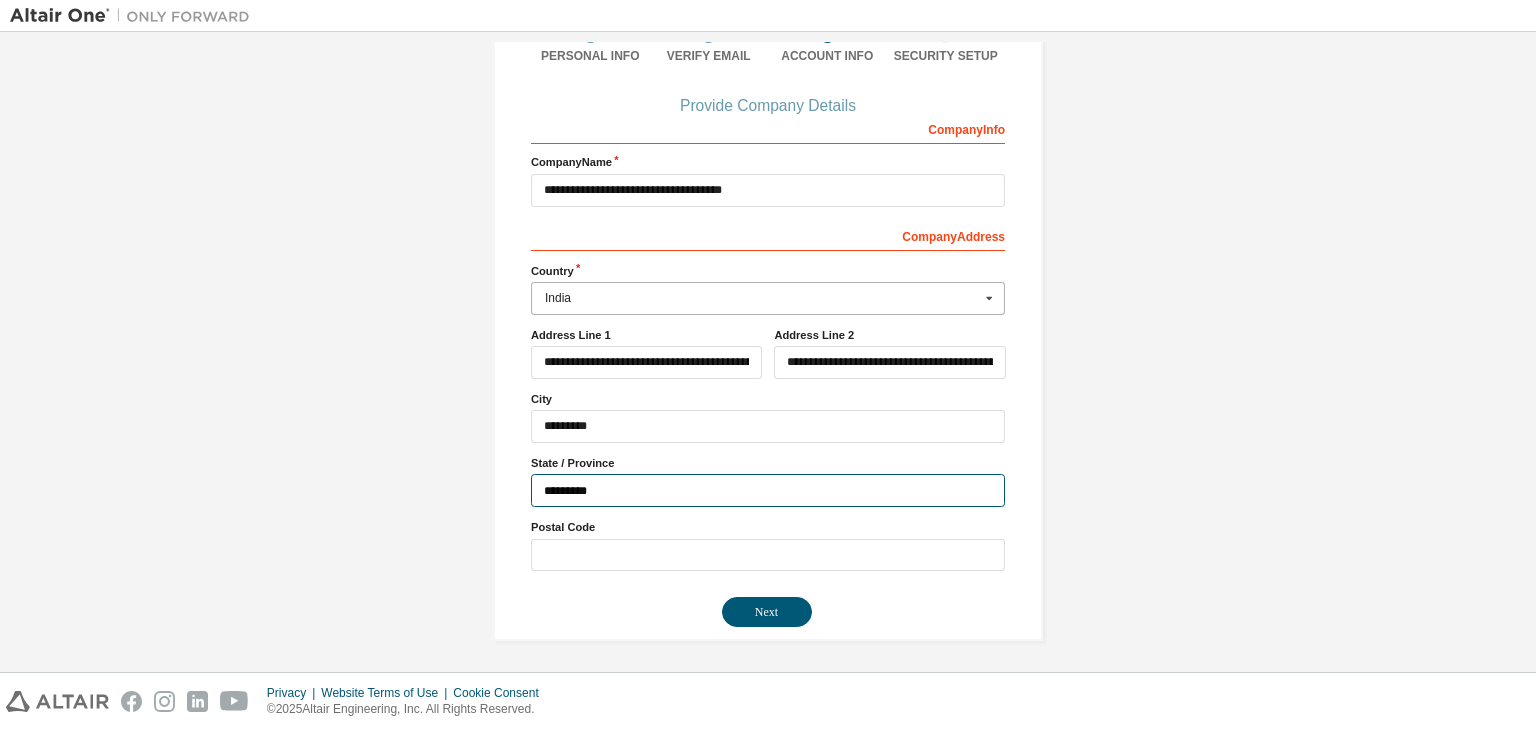 type on "*********" 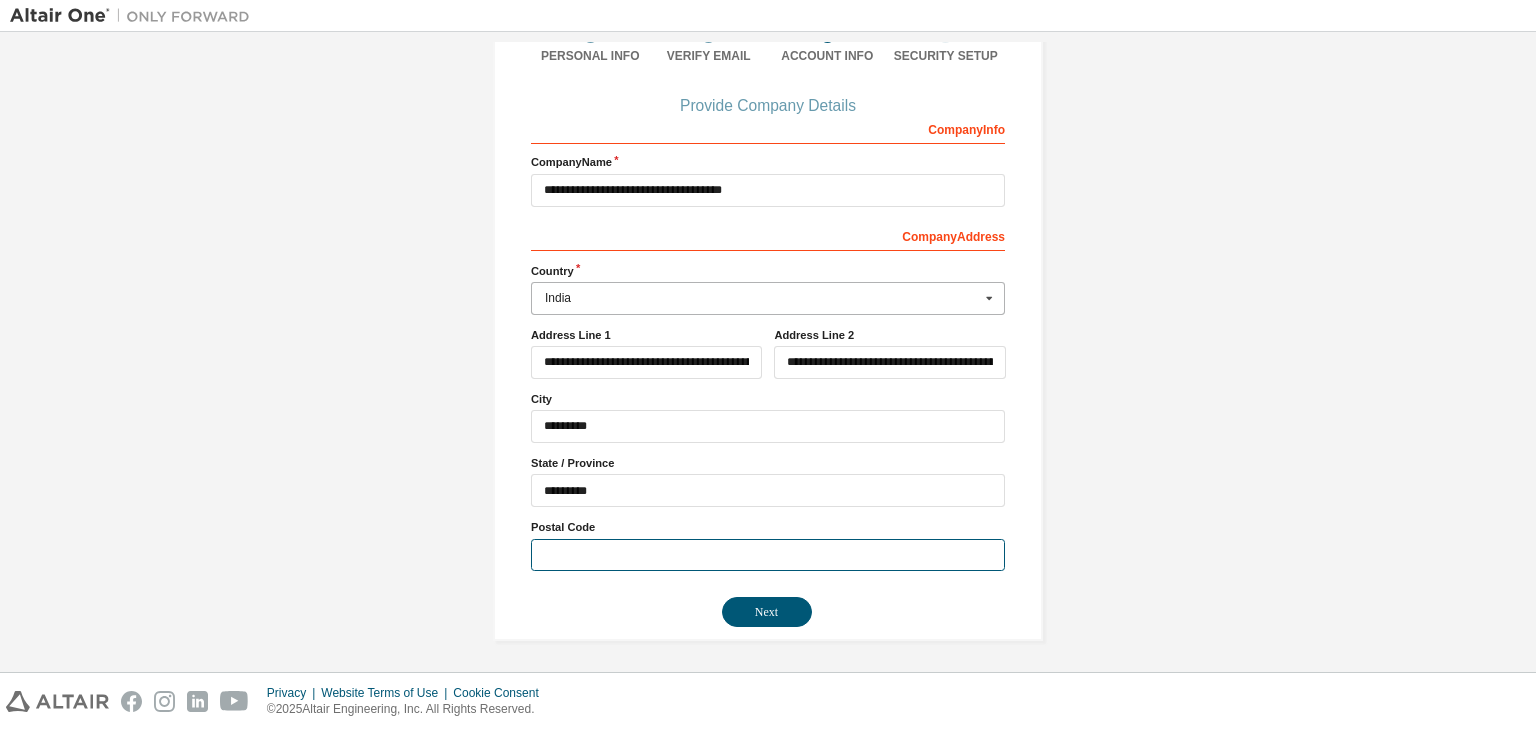 click at bounding box center (768, 555) 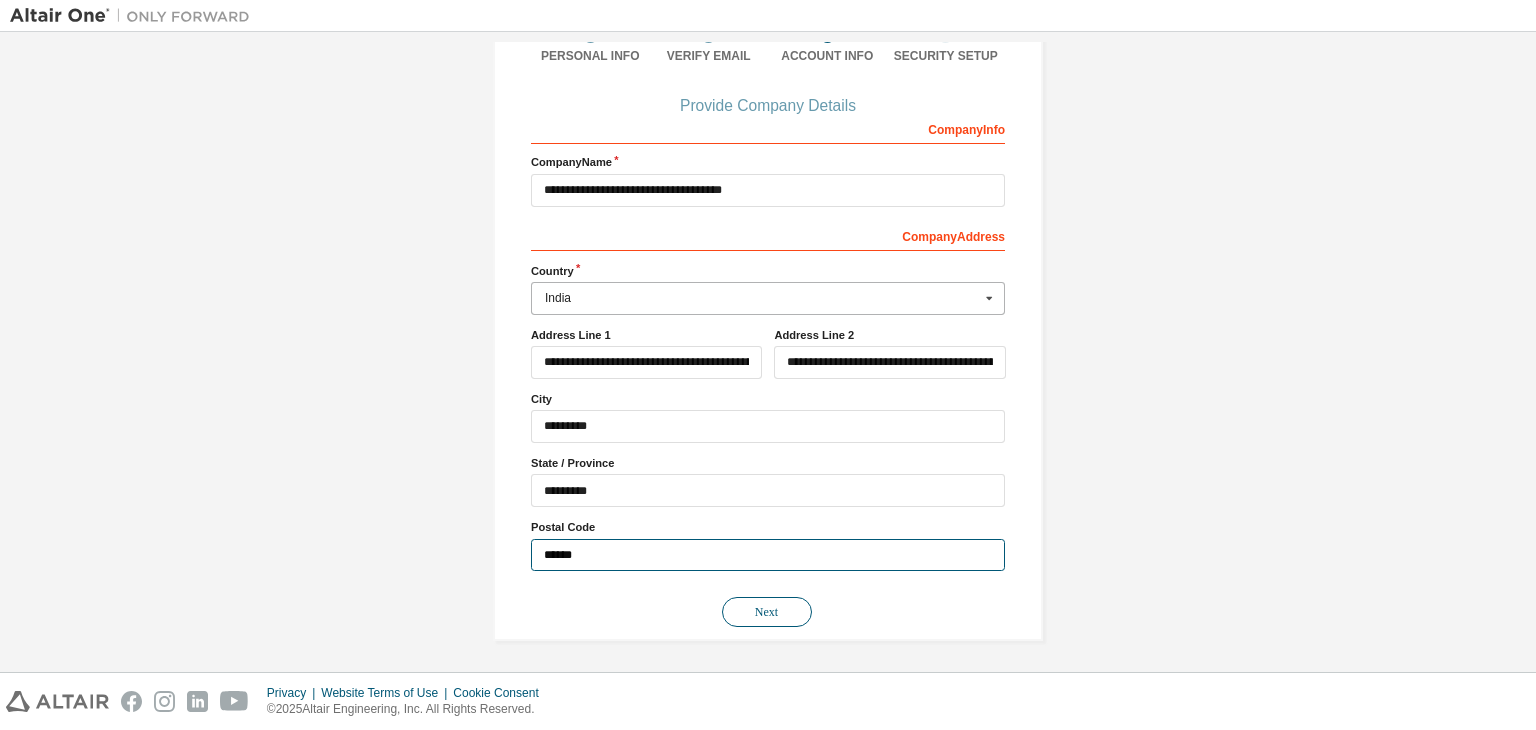 type on "******" 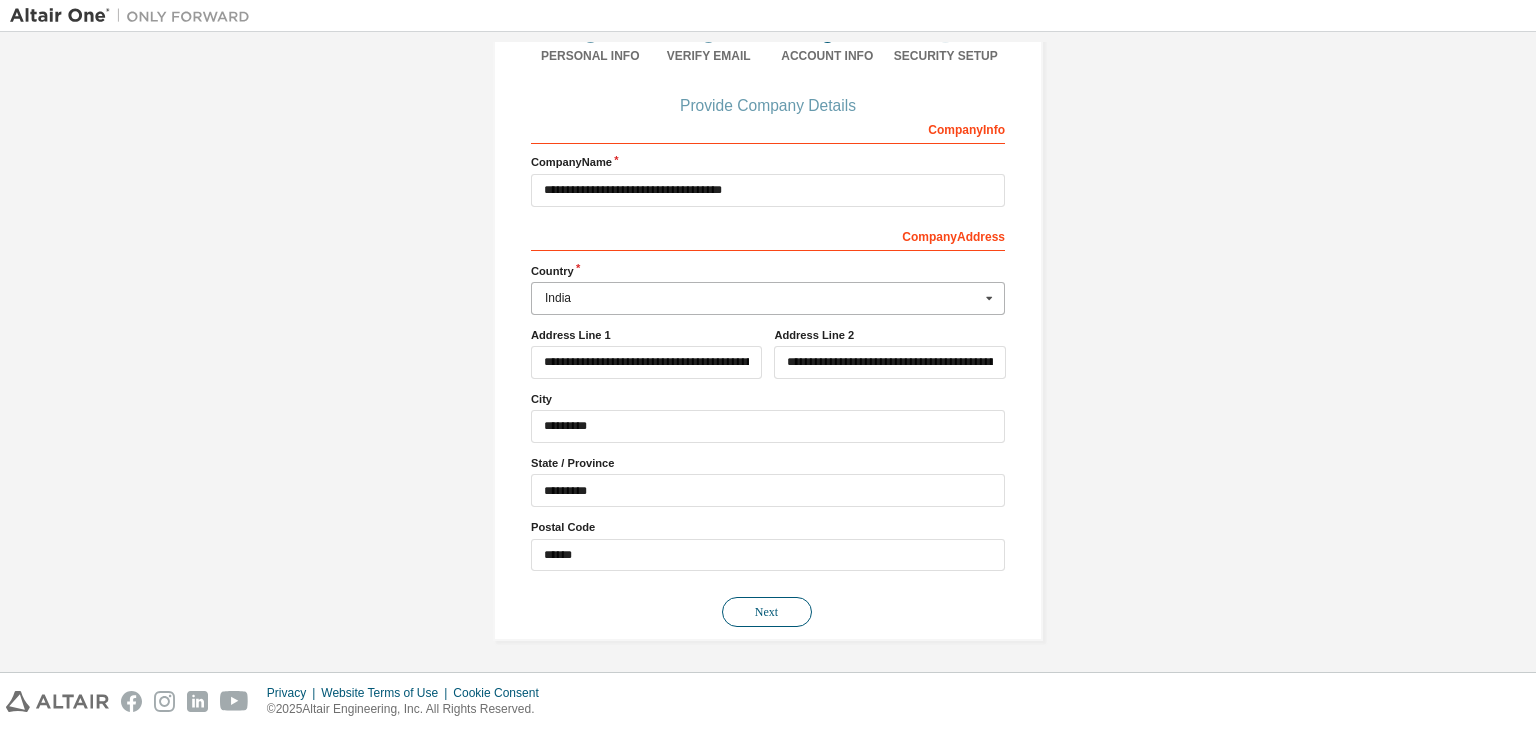 click on "Next" at bounding box center [767, 612] 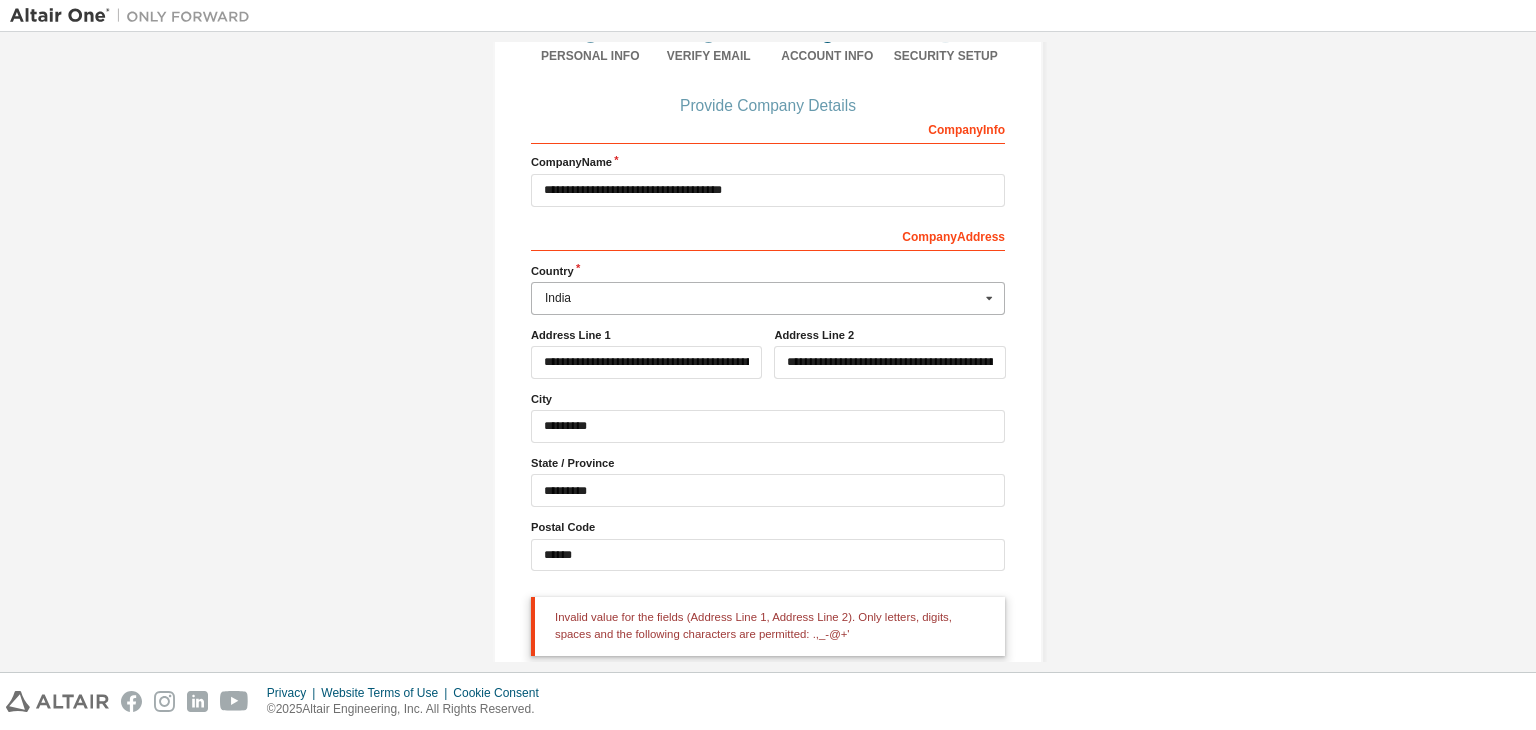 scroll, scrollTop: 249, scrollLeft: 0, axis: vertical 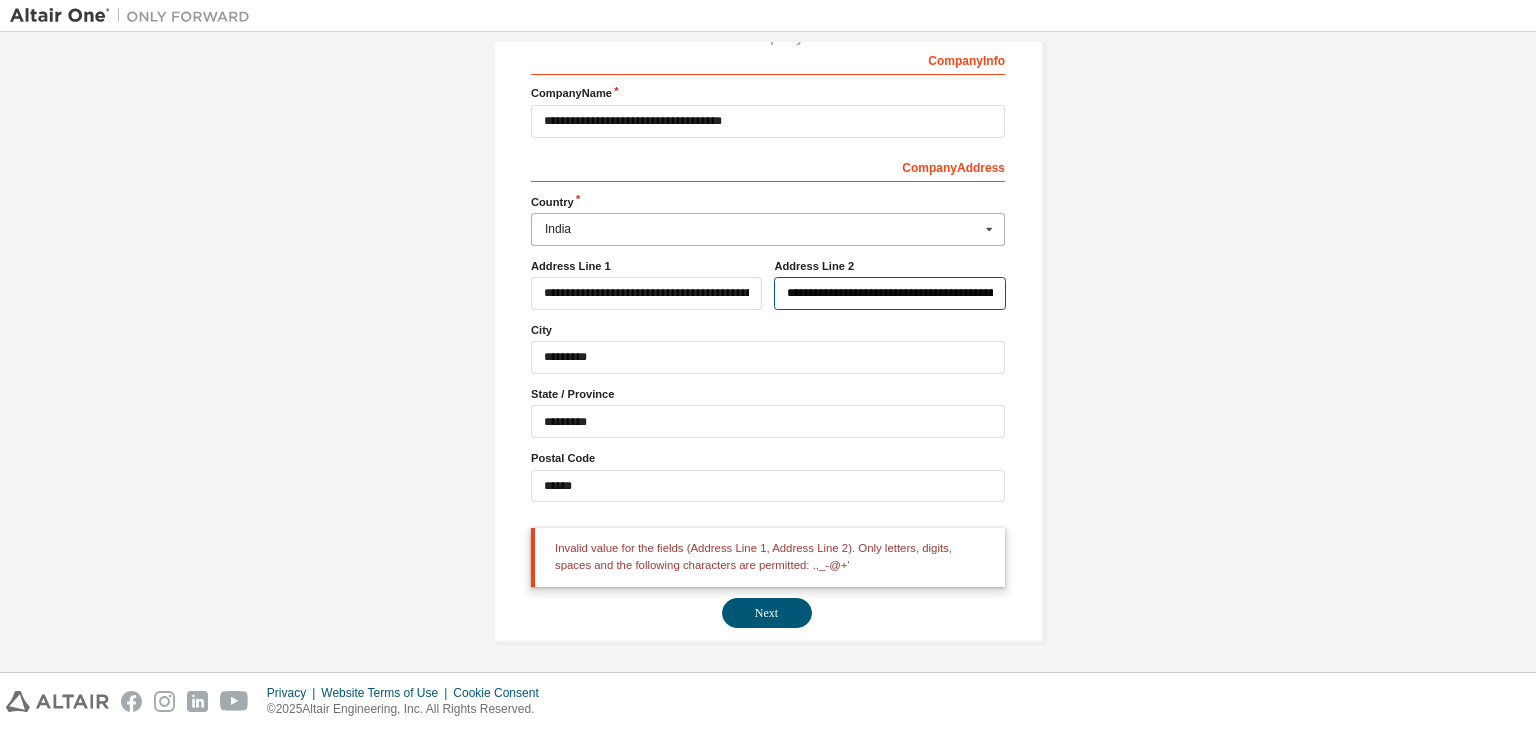 click on "**********" at bounding box center (889, 293) 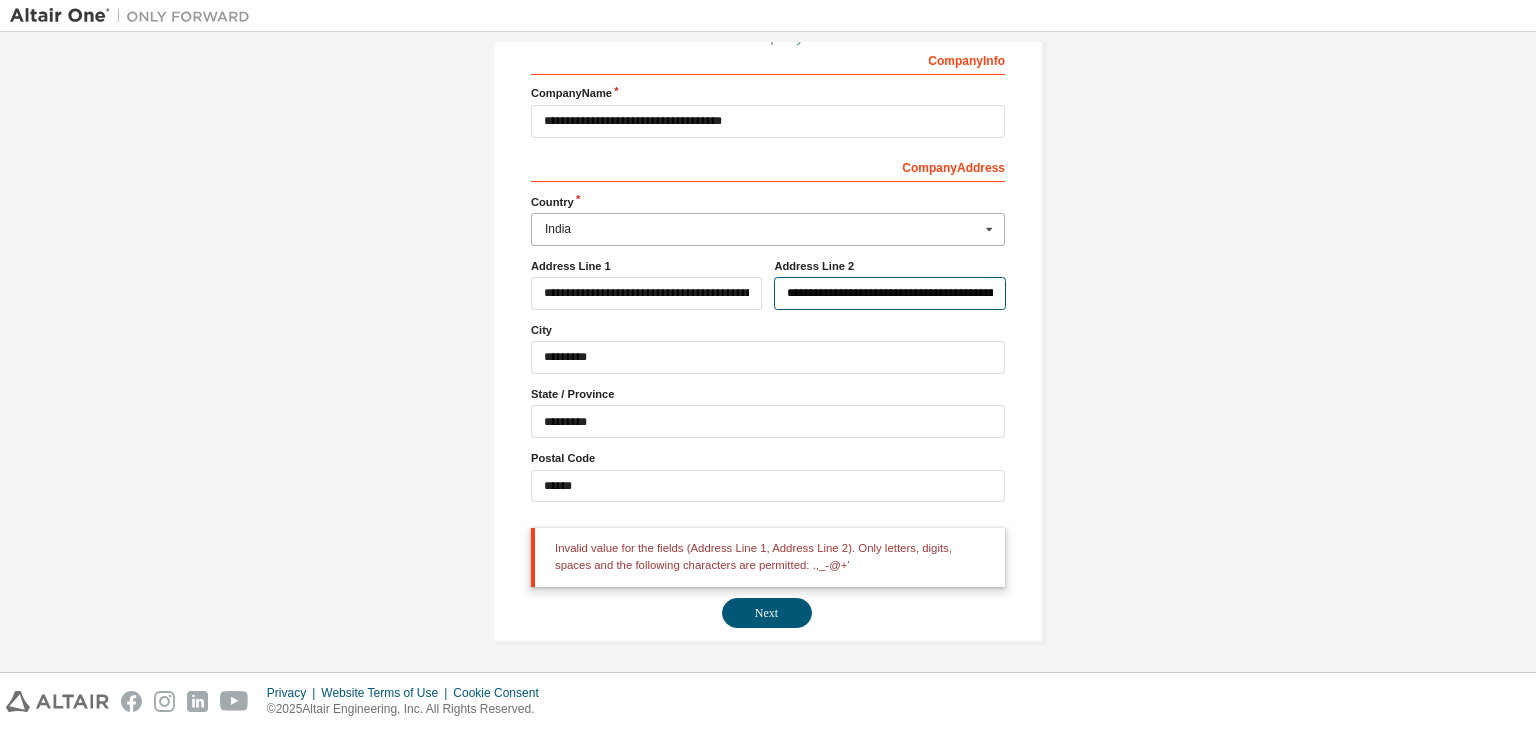 click on "**********" at bounding box center [889, 293] 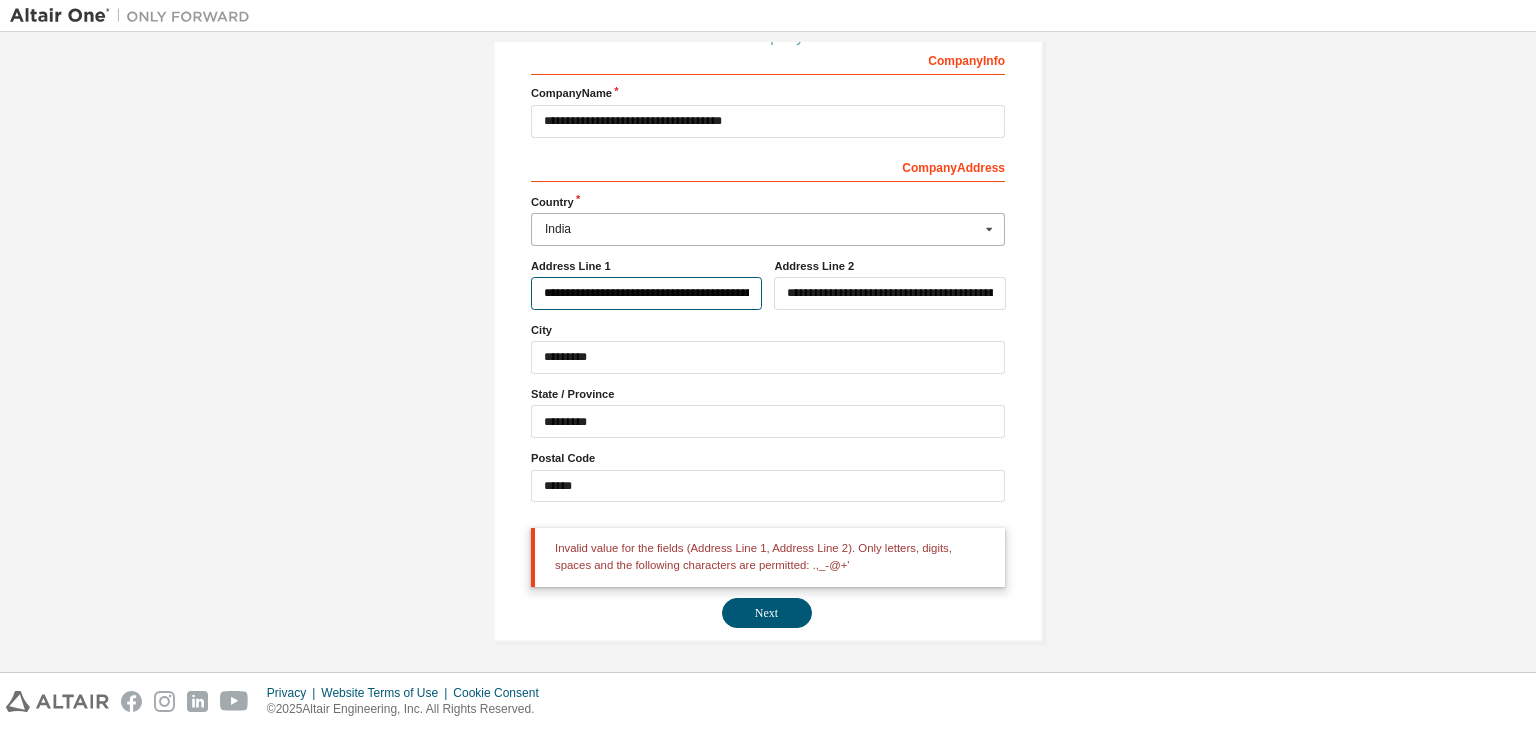 click on "**********" at bounding box center [646, 293] 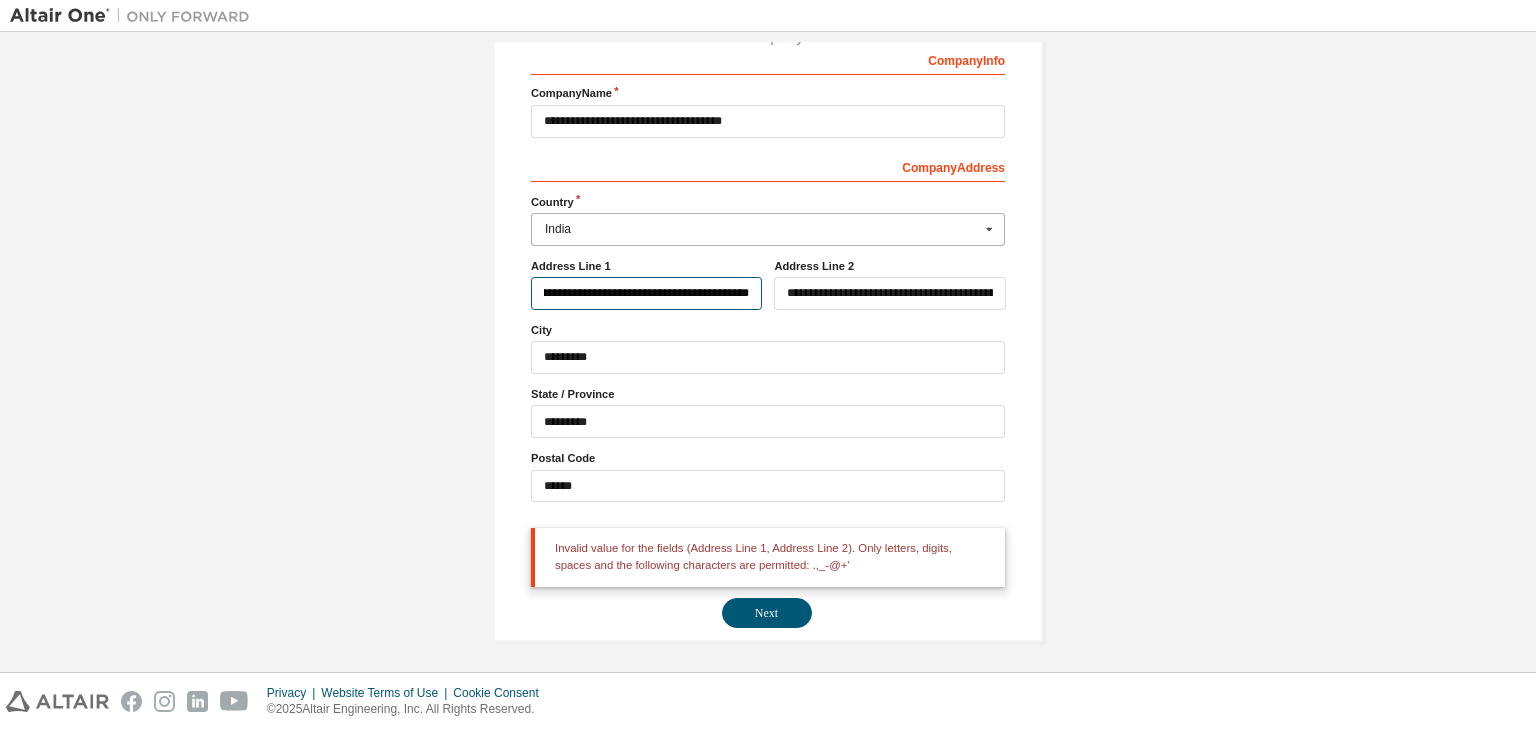 scroll, scrollTop: 0, scrollLeft: 119, axis: horizontal 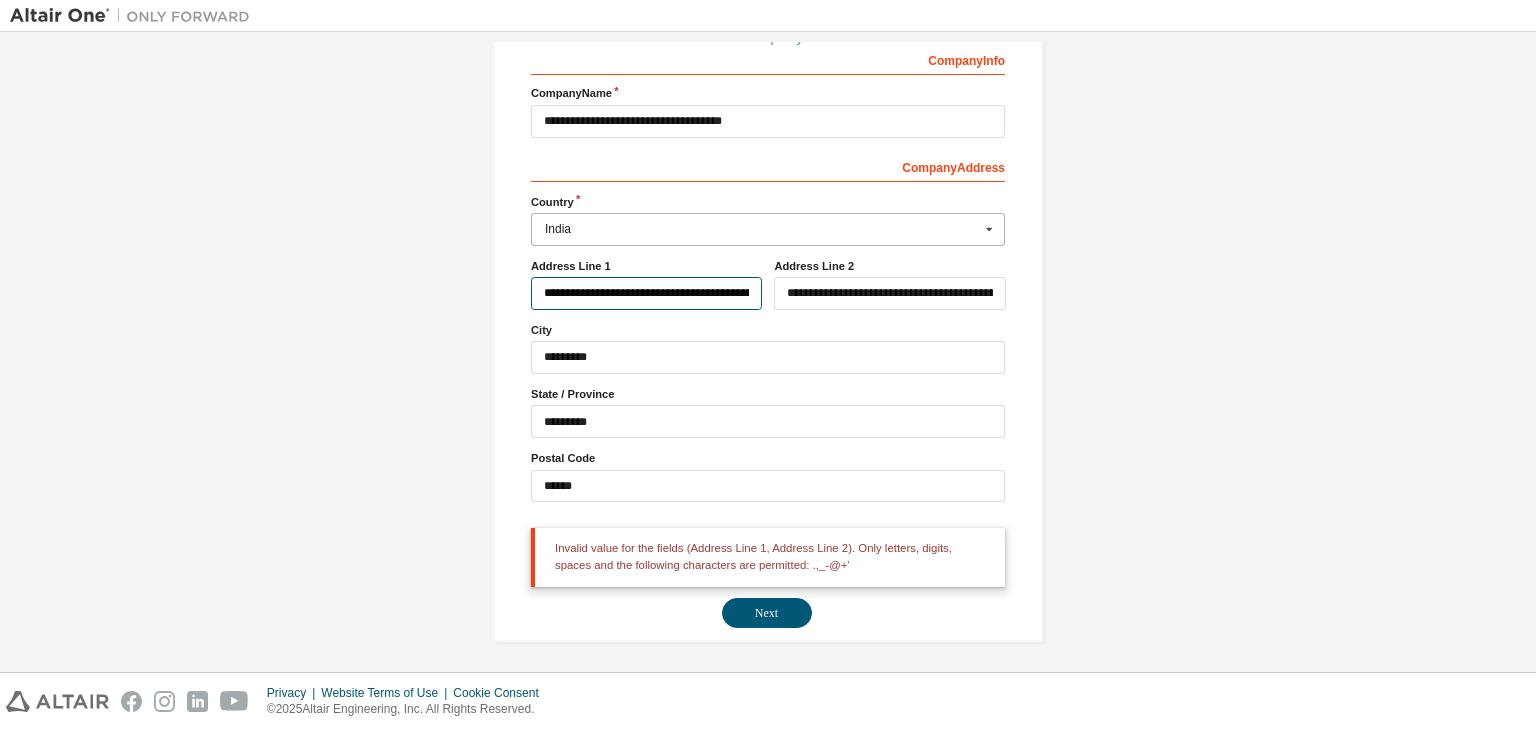 drag, startPoint x: 746, startPoint y: 293, endPoint x: 380, endPoint y: 305, distance: 366.19666 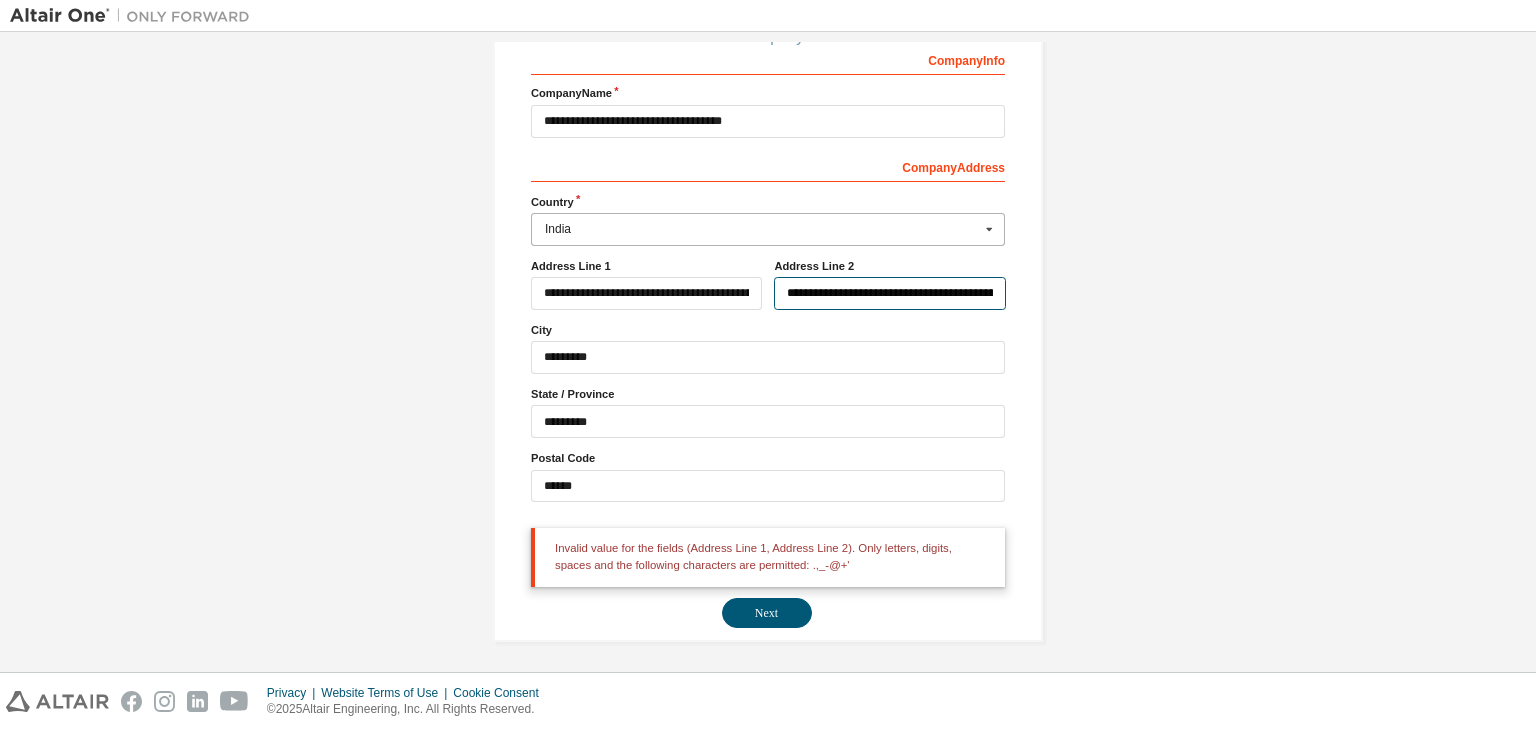 scroll, scrollTop: 0, scrollLeft: 102, axis: horizontal 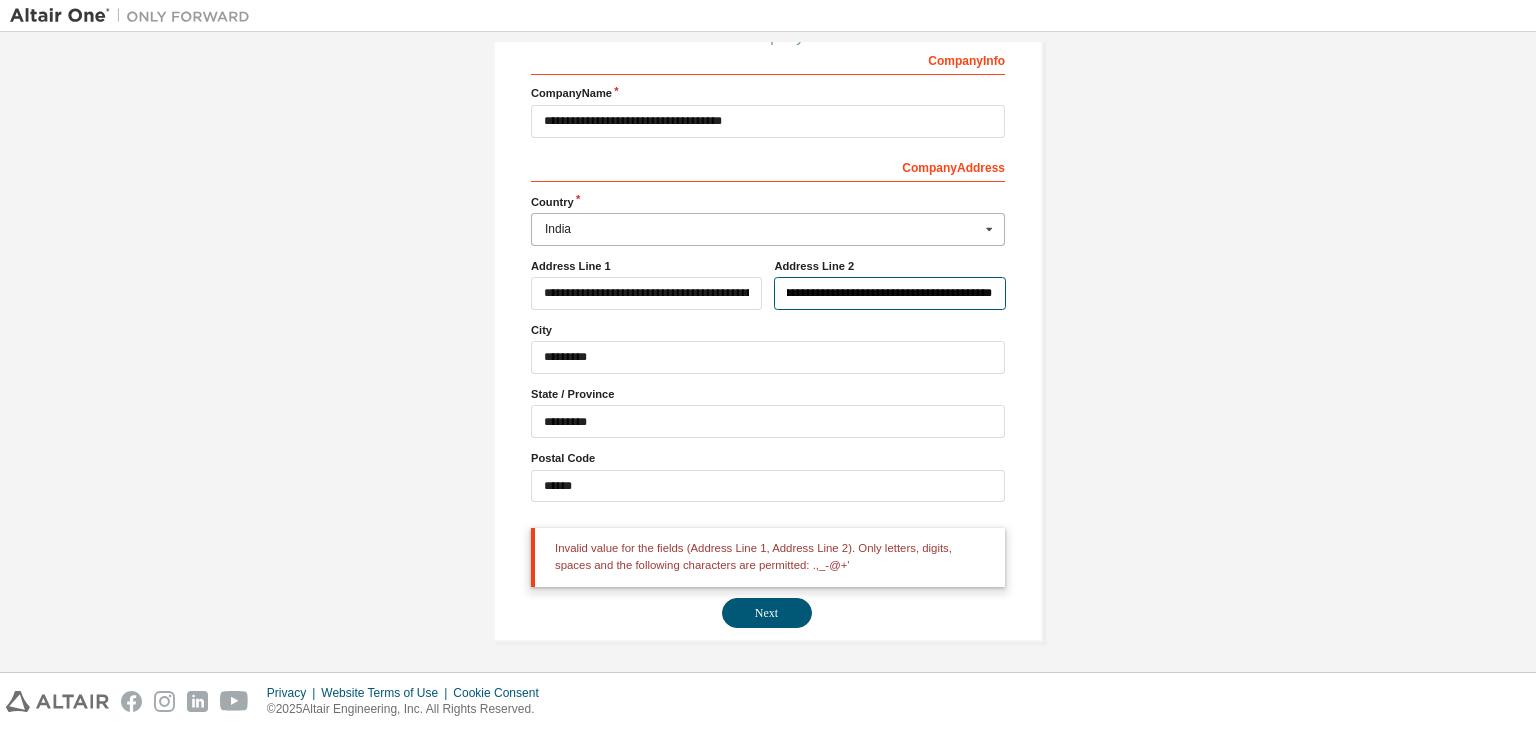 drag, startPoint x: 780, startPoint y: 291, endPoint x: 1105, endPoint y: 285, distance: 325.0554 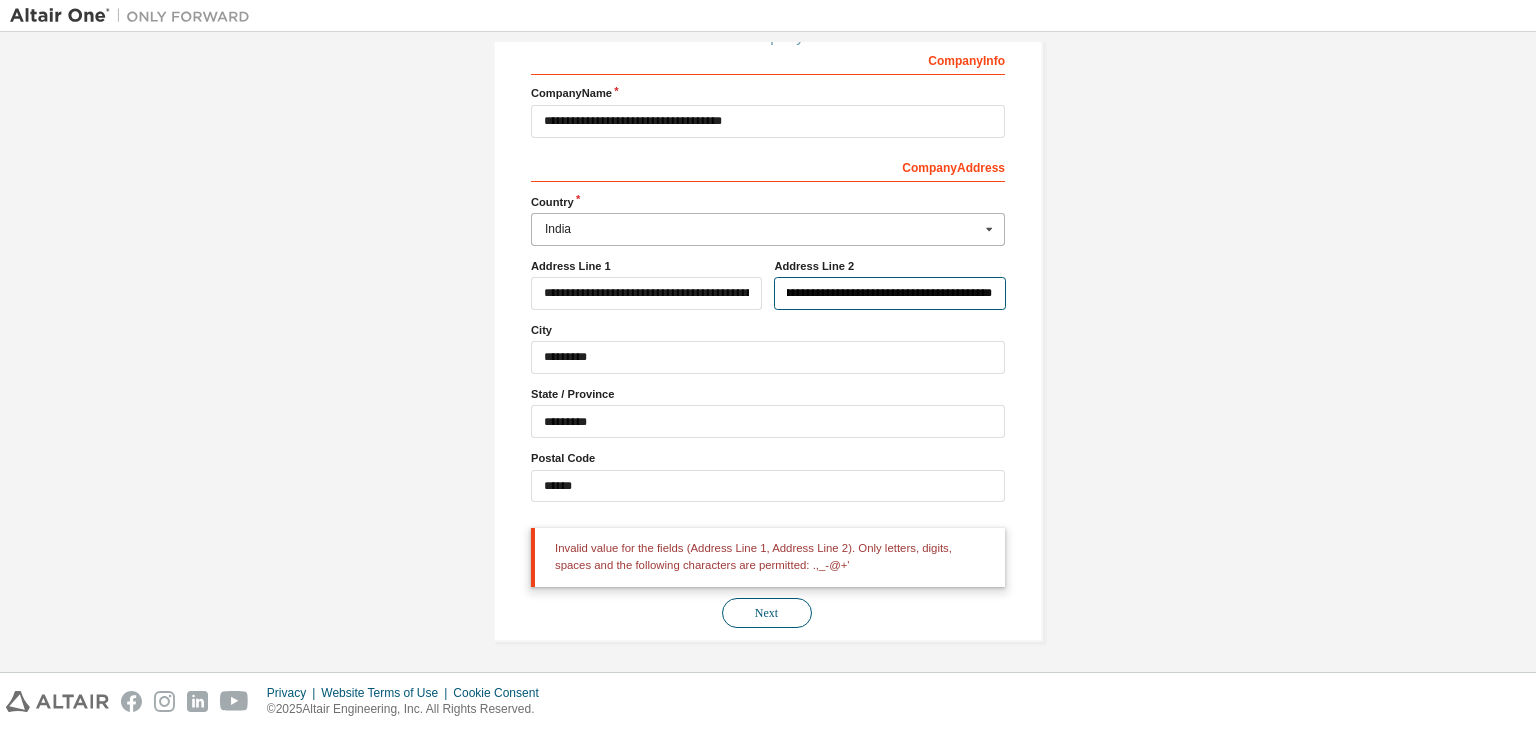 type on "**********" 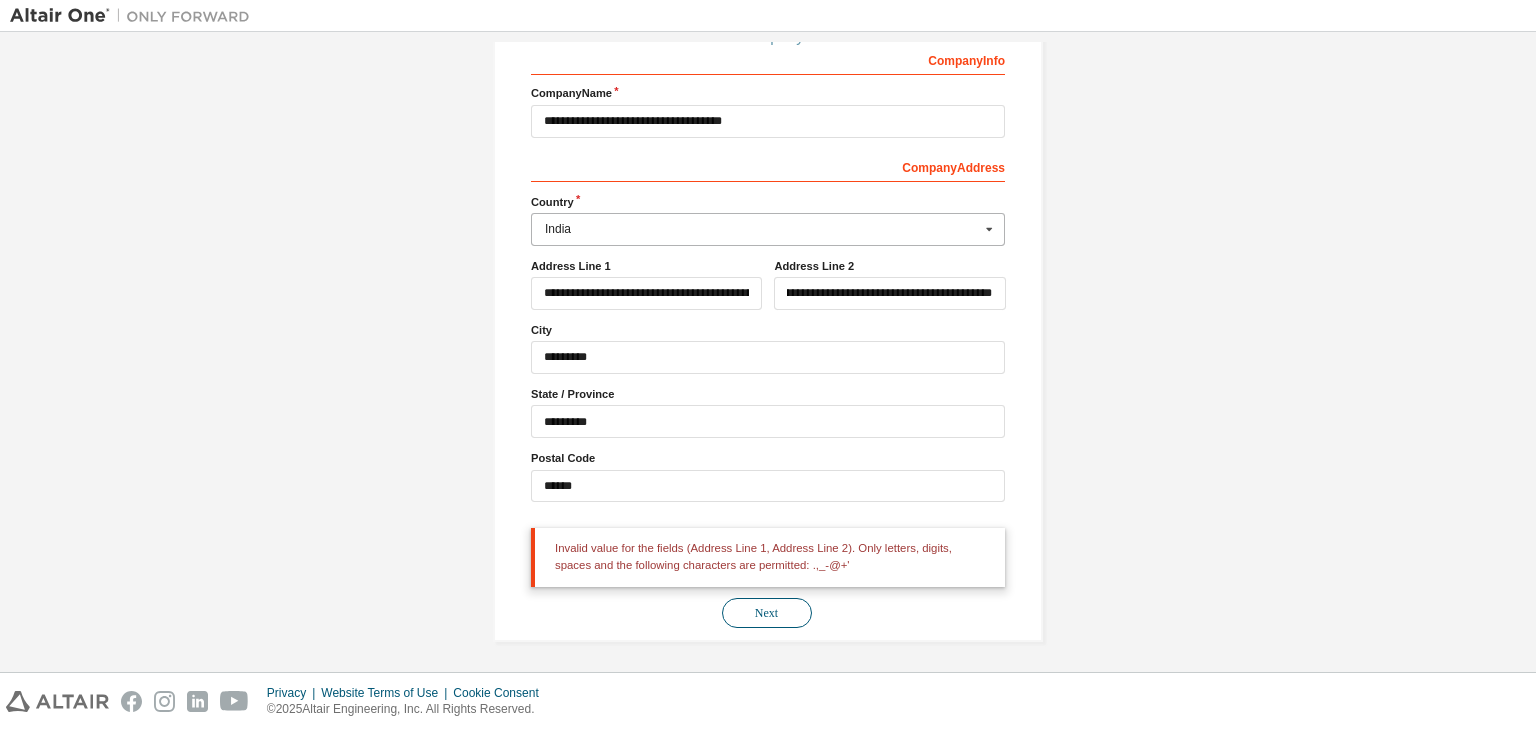 scroll, scrollTop: 0, scrollLeft: 0, axis: both 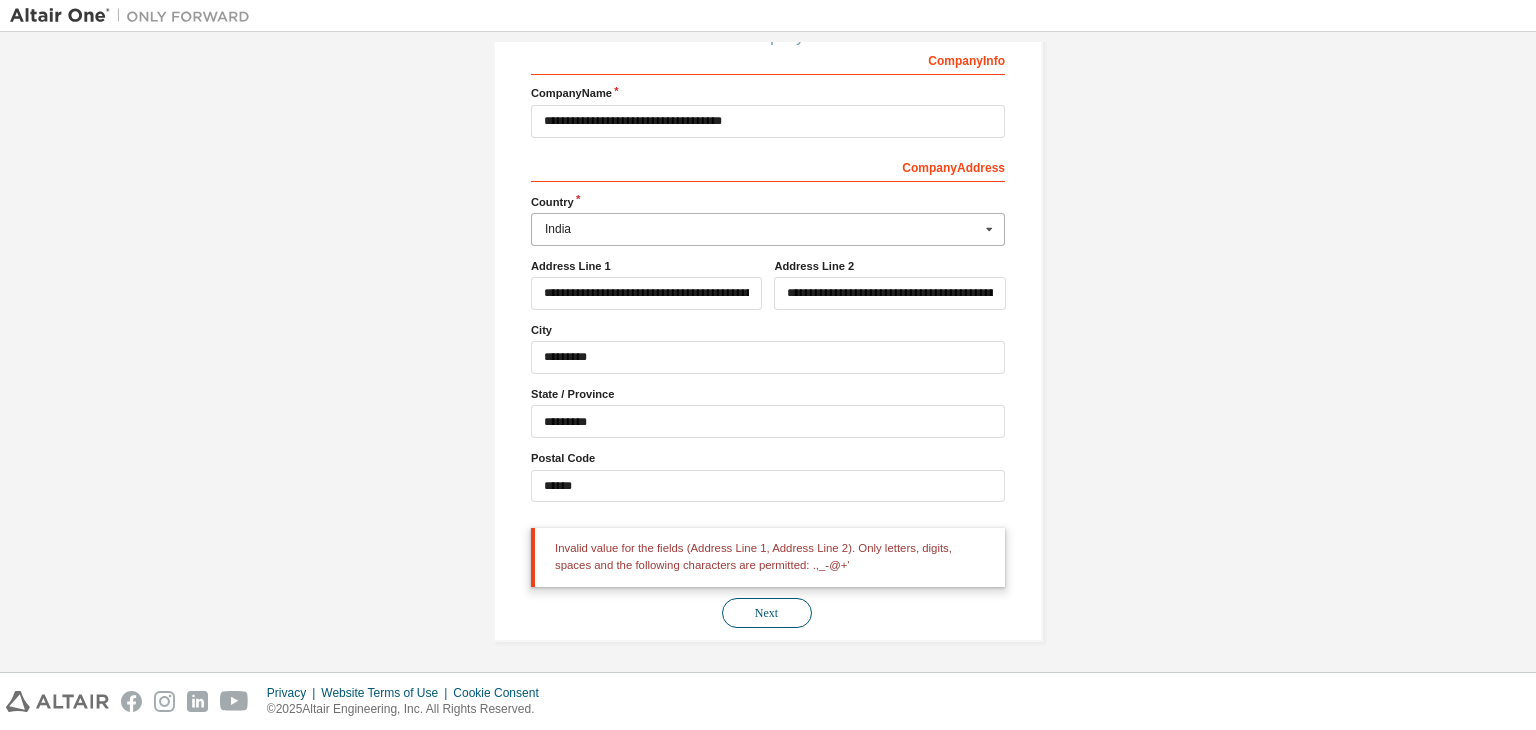 click on "Next" at bounding box center (767, 613) 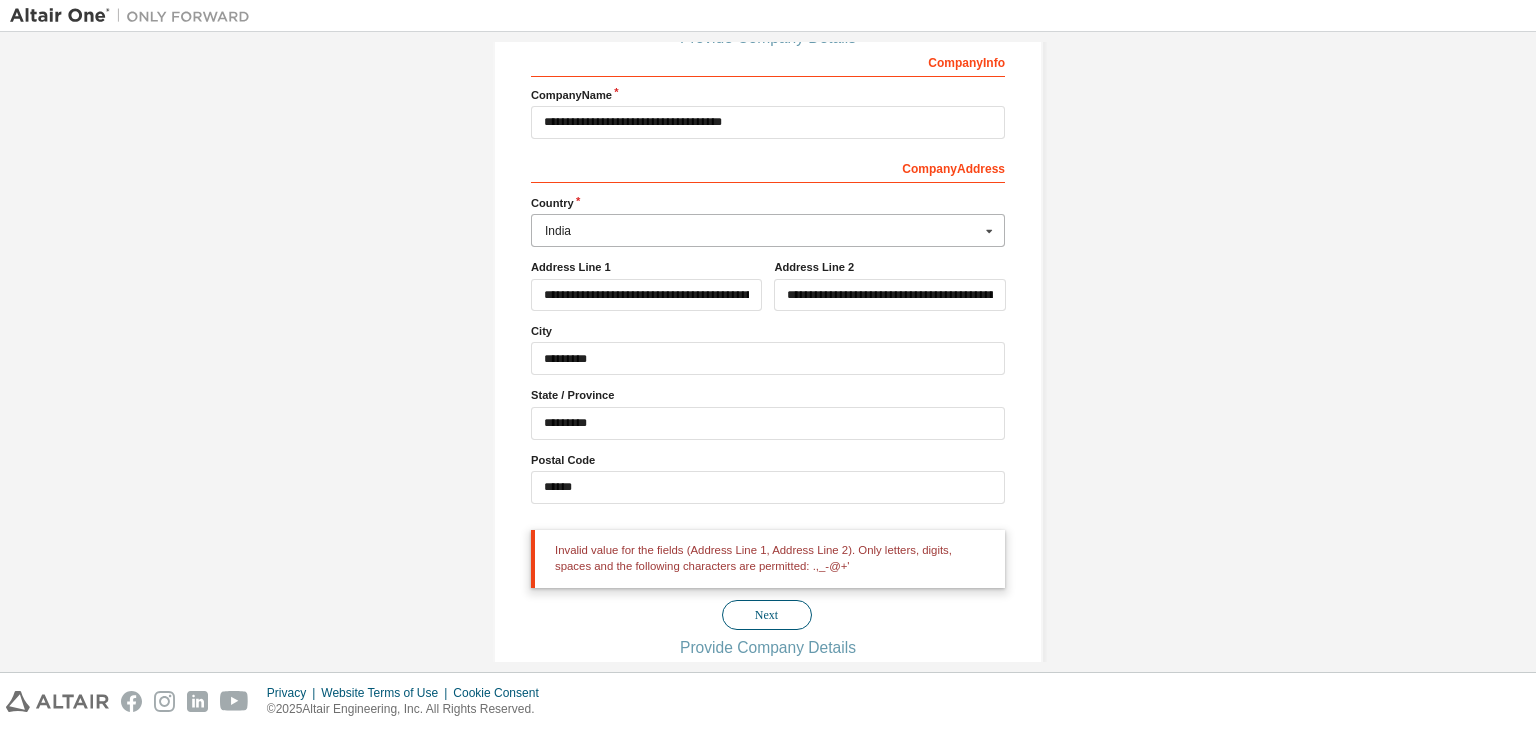 scroll, scrollTop: 0, scrollLeft: 0, axis: both 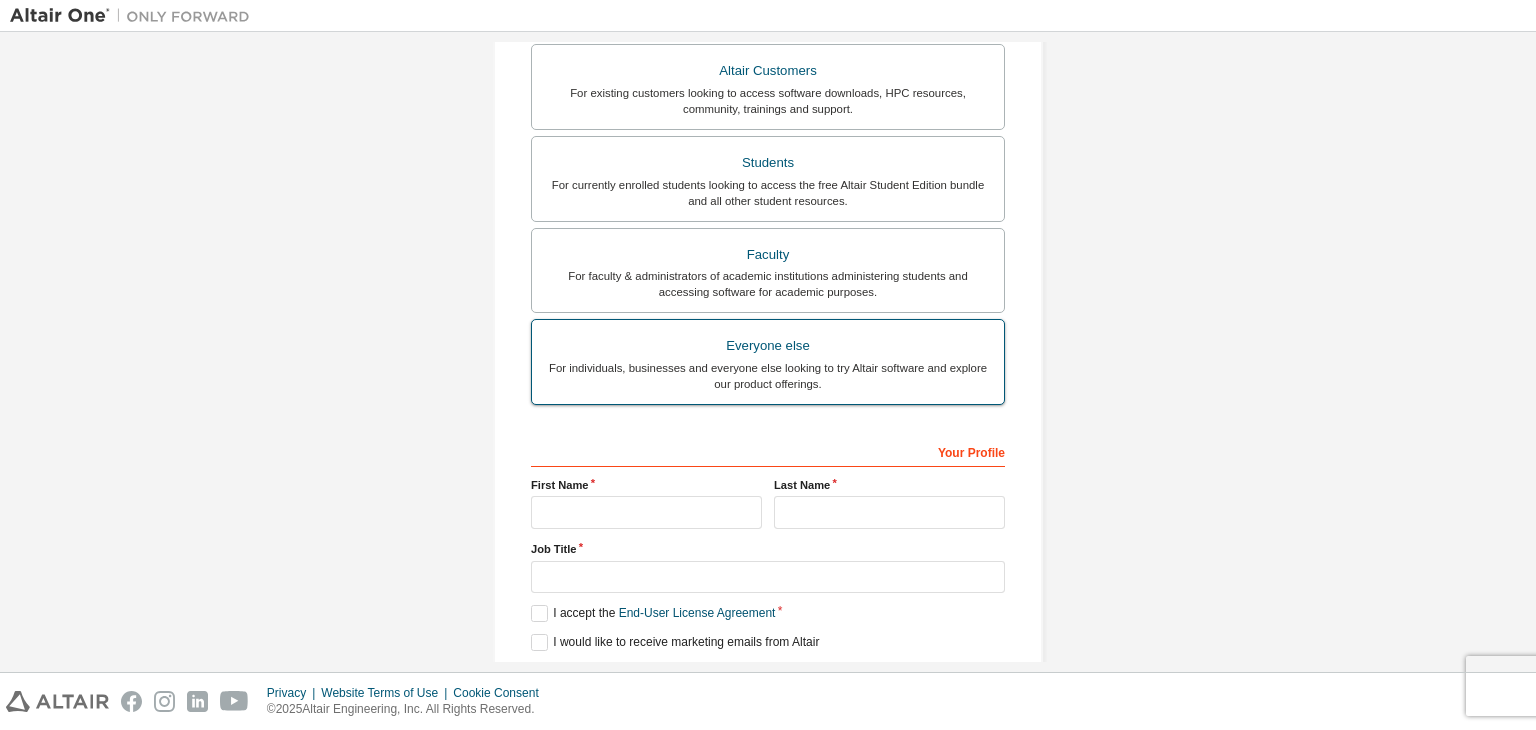 click on "For individuals, businesses and everyone else looking to try Altair software and explore our product offerings." at bounding box center [768, 376] 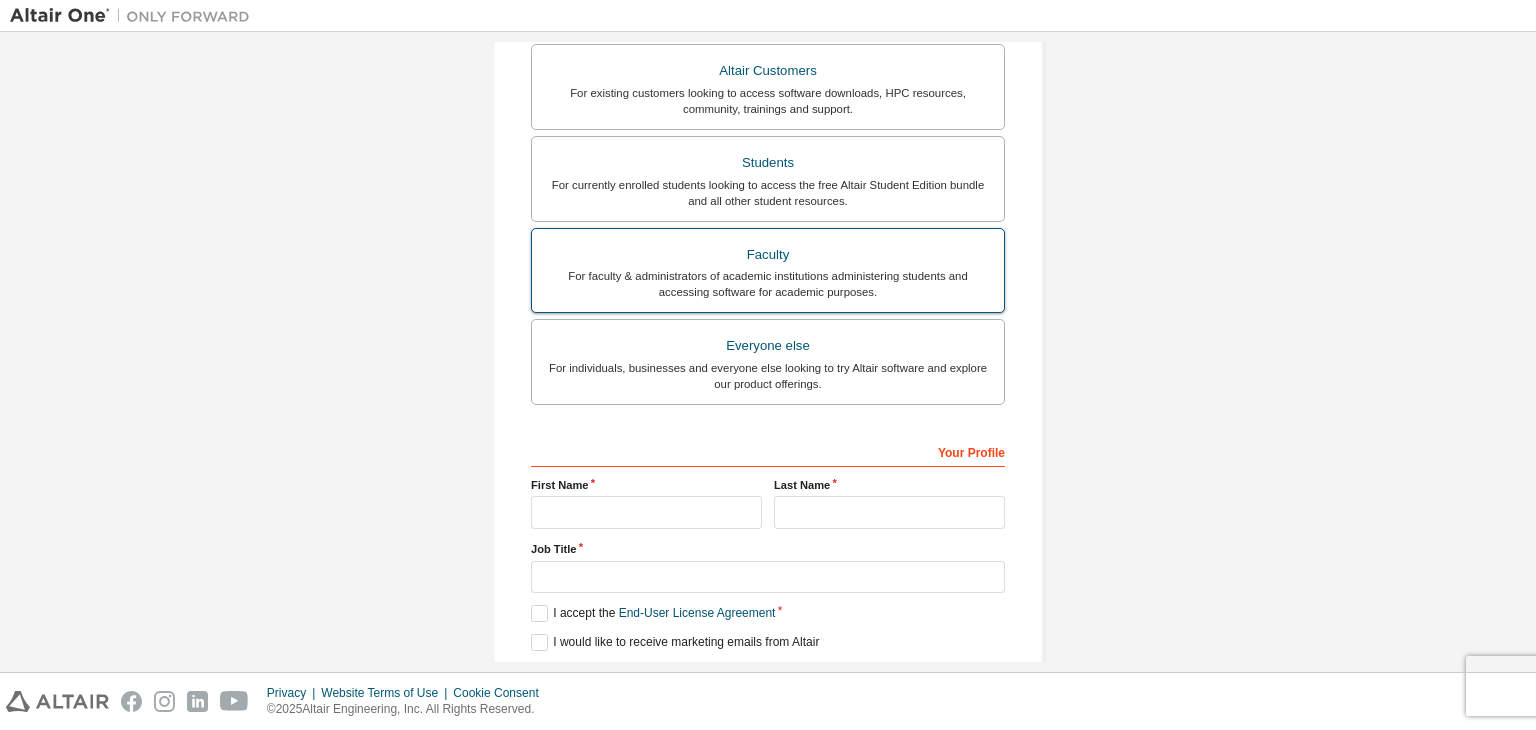 scroll, scrollTop: 0, scrollLeft: 0, axis: both 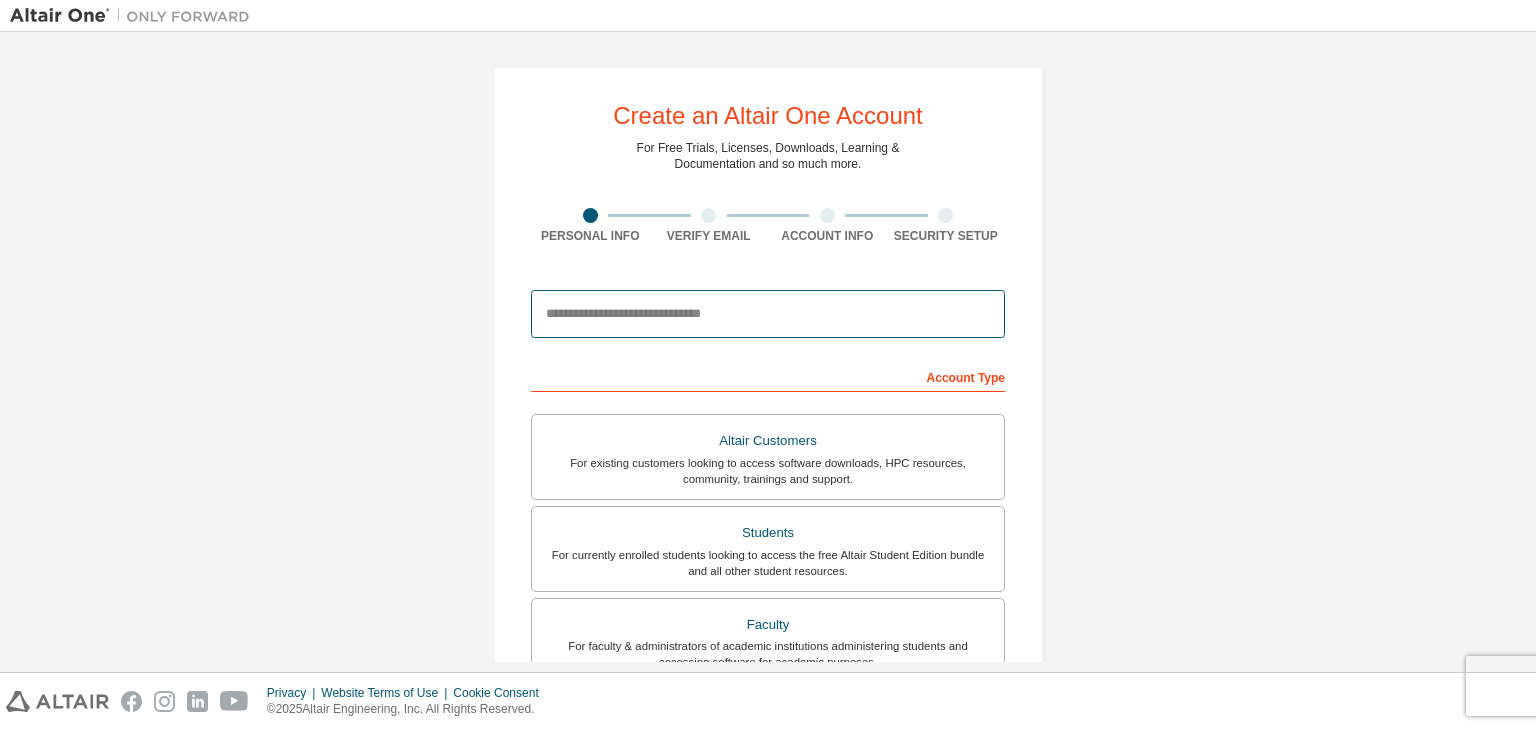 click at bounding box center (768, 314) 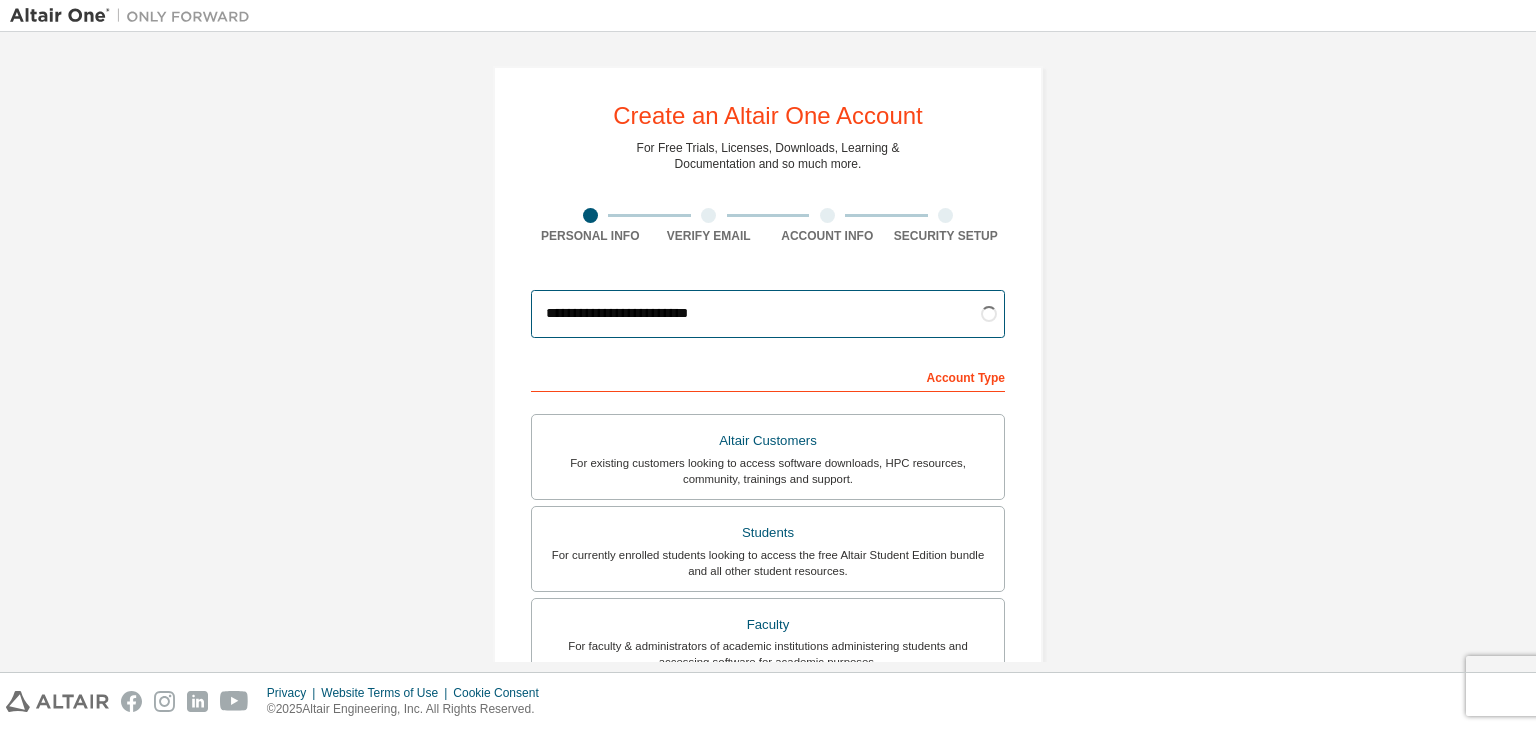 type on "**********" 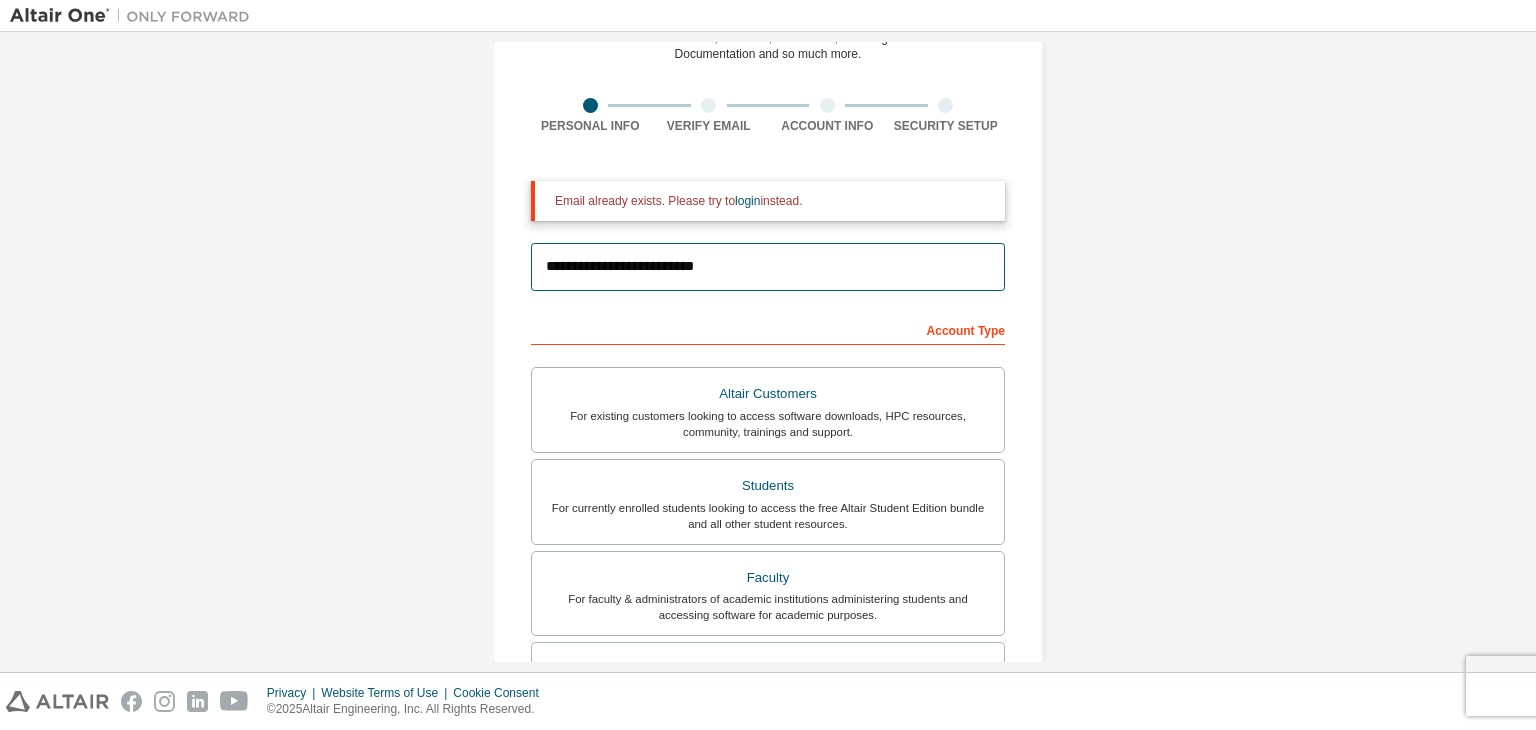 scroll, scrollTop: 111, scrollLeft: 0, axis: vertical 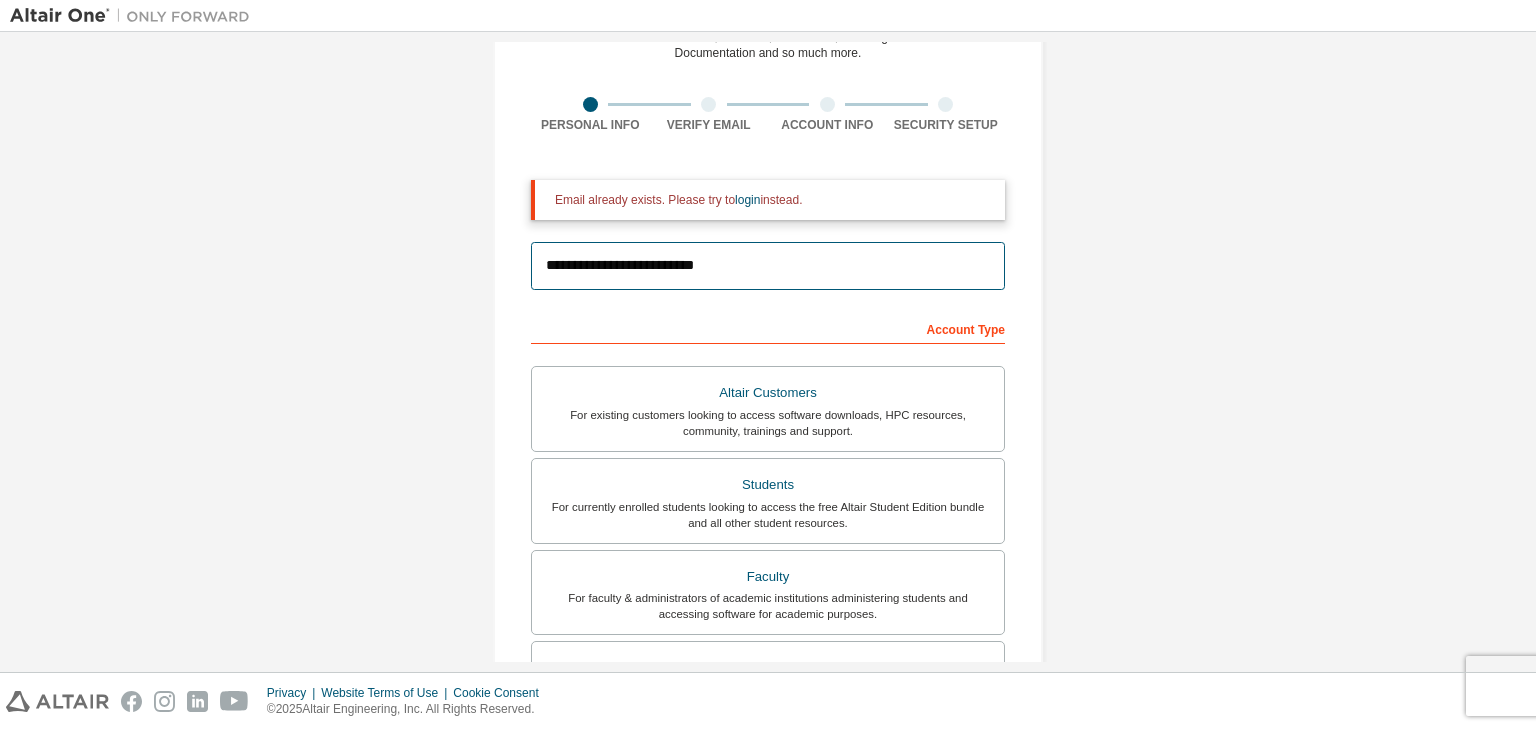 drag, startPoint x: 776, startPoint y: 261, endPoint x: 432, endPoint y: 269, distance: 344.09302 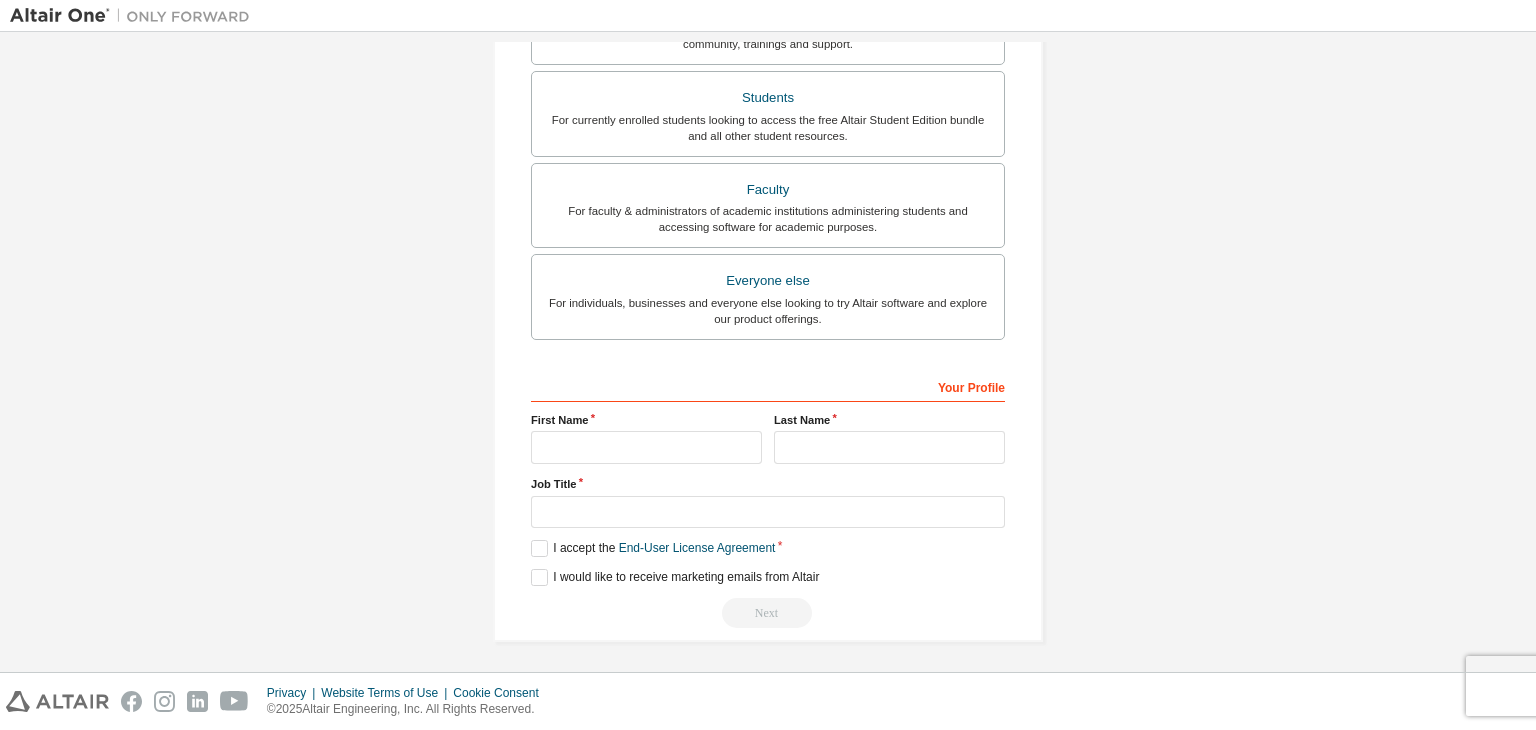 scroll, scrollTop: 0, scrollLeft: 0, axis: both 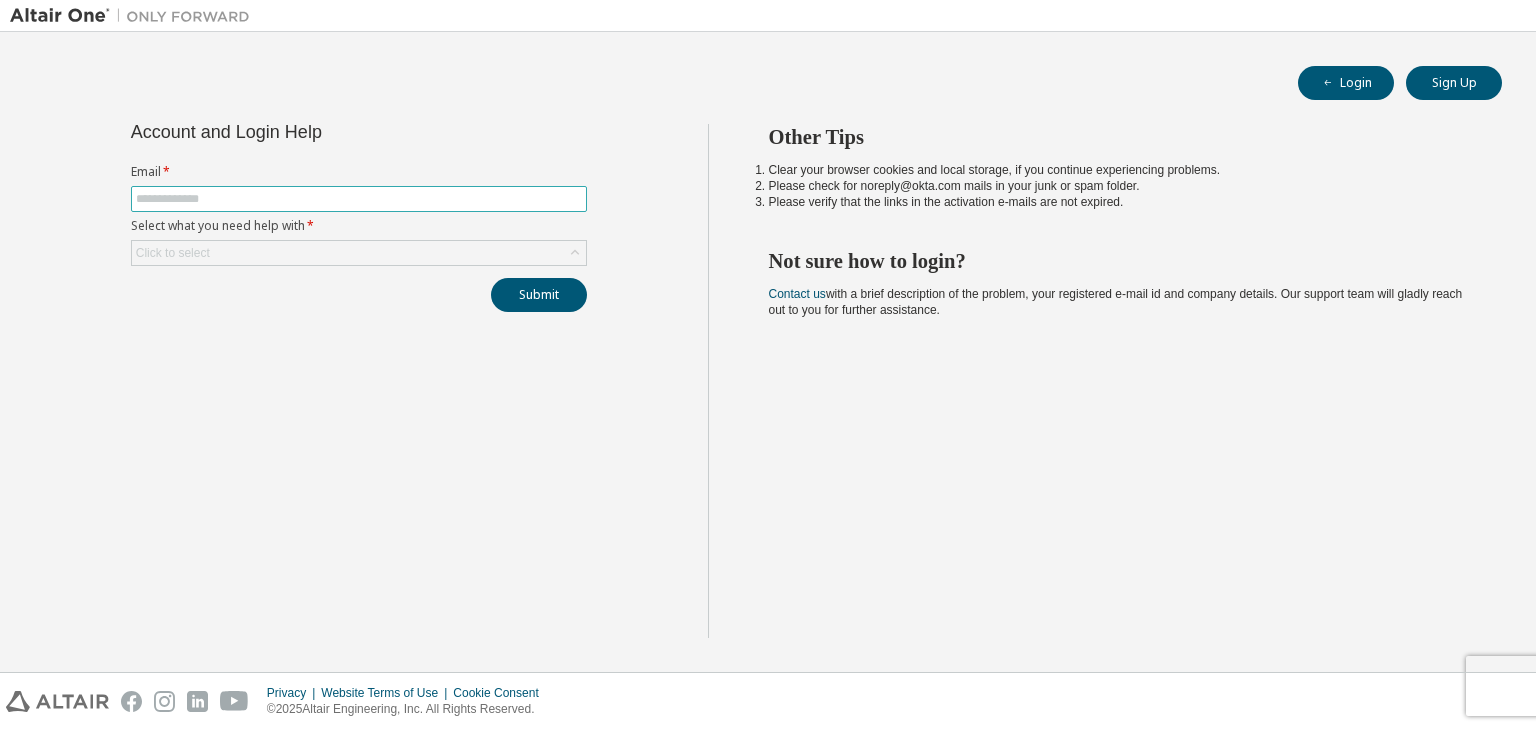 click at bounding box center (359, 199) 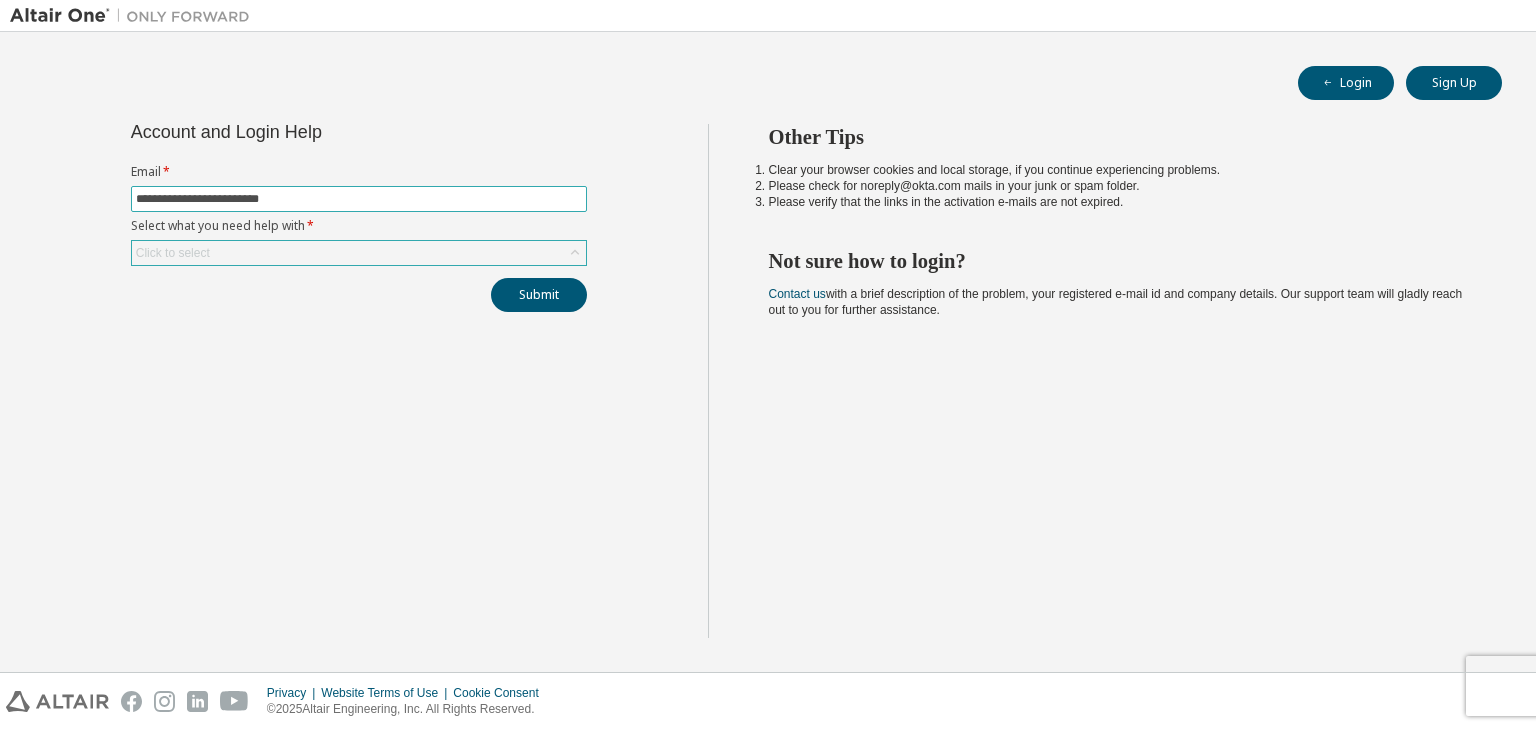 type on "**********" 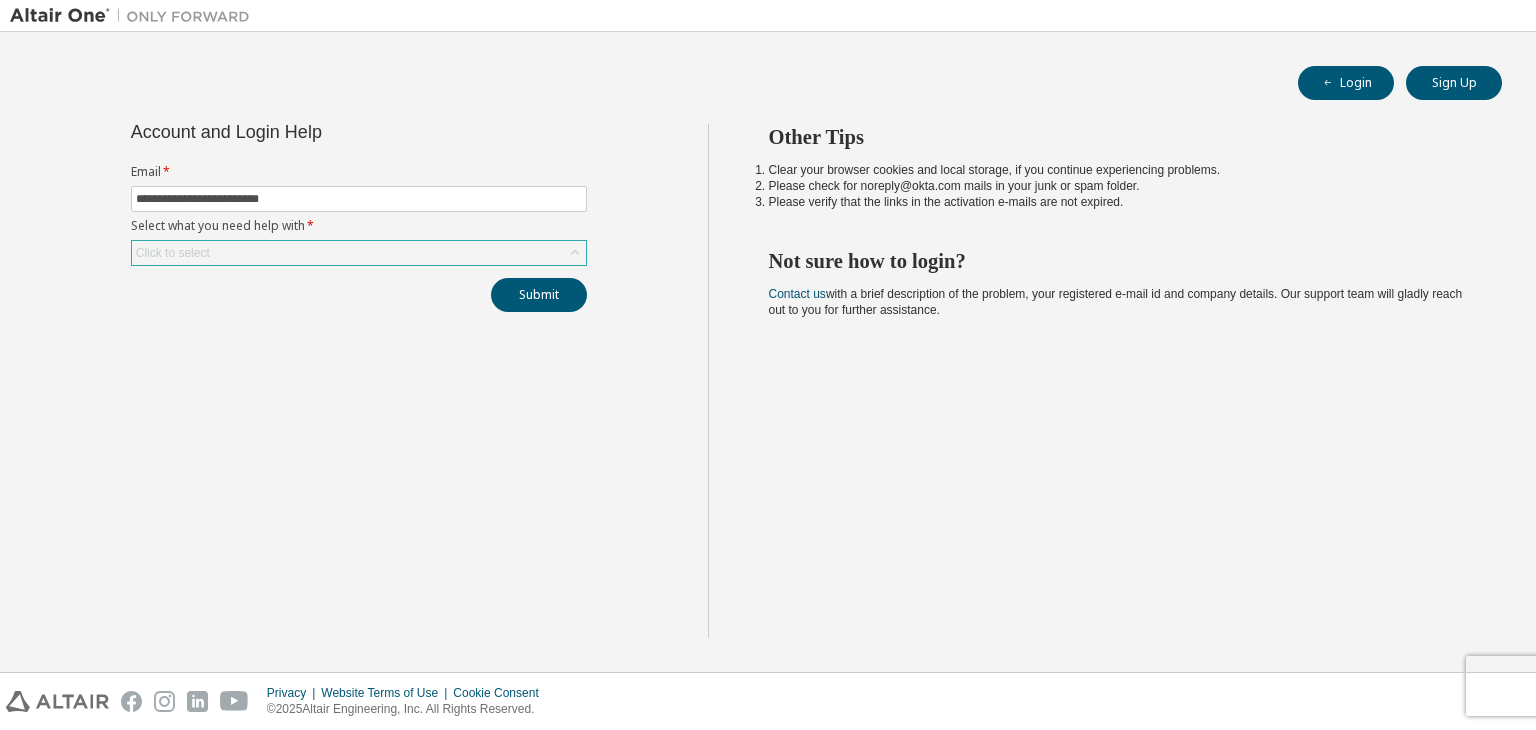 click on "Click to select" at bounding box center (359, 253) 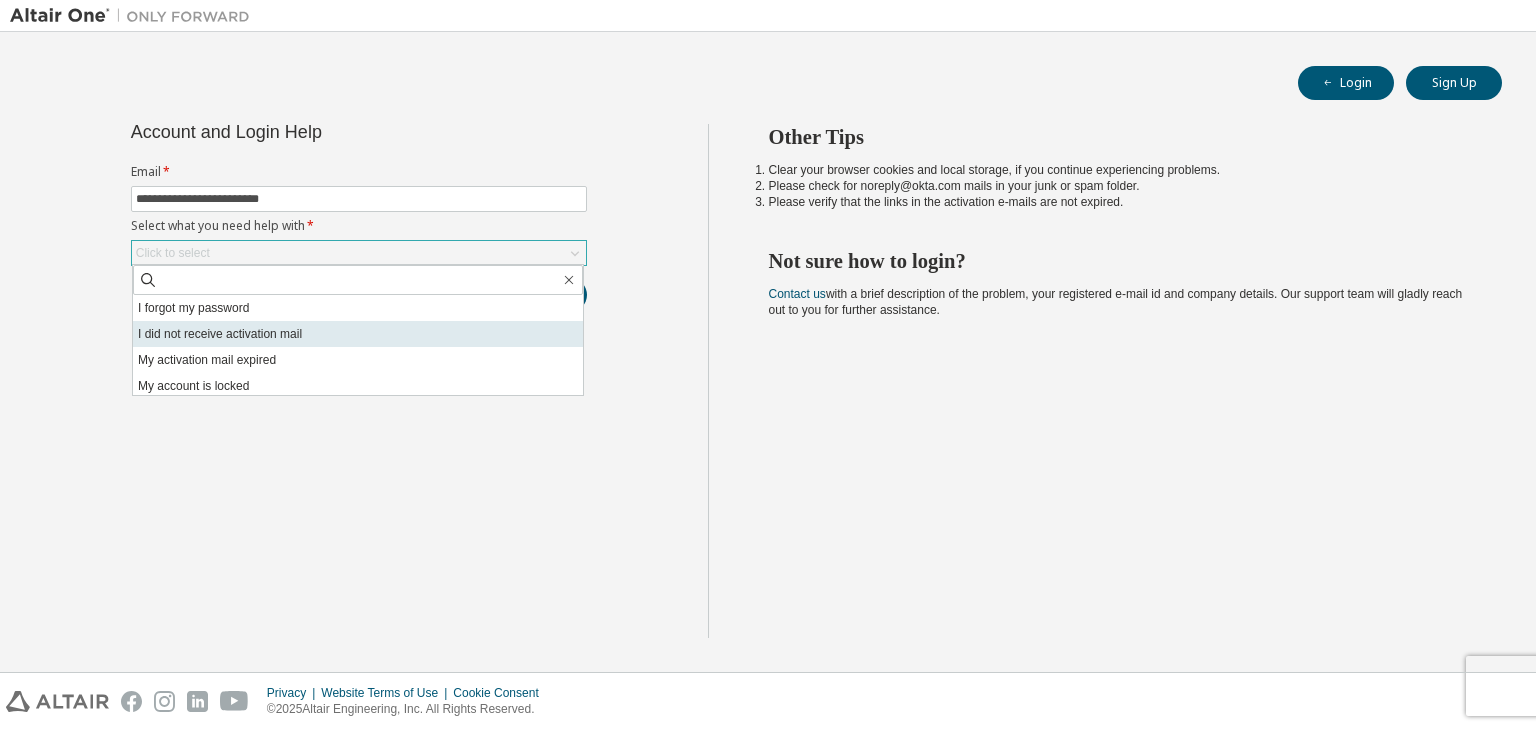 scroll, scrollTop: 56, scrollLeft: 0, axis: vertical 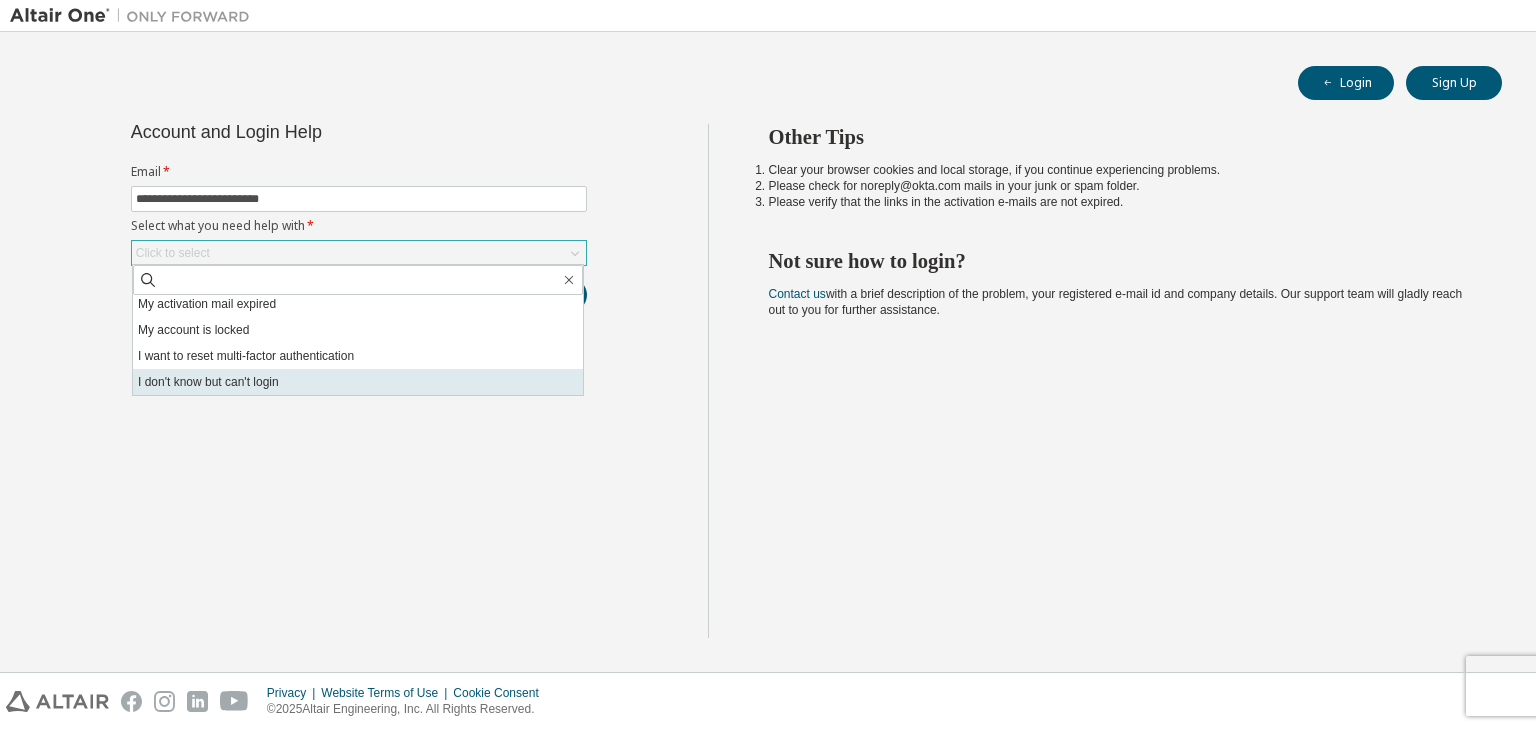 click on "I don't know but can't login" at bounding box center [358, 382] 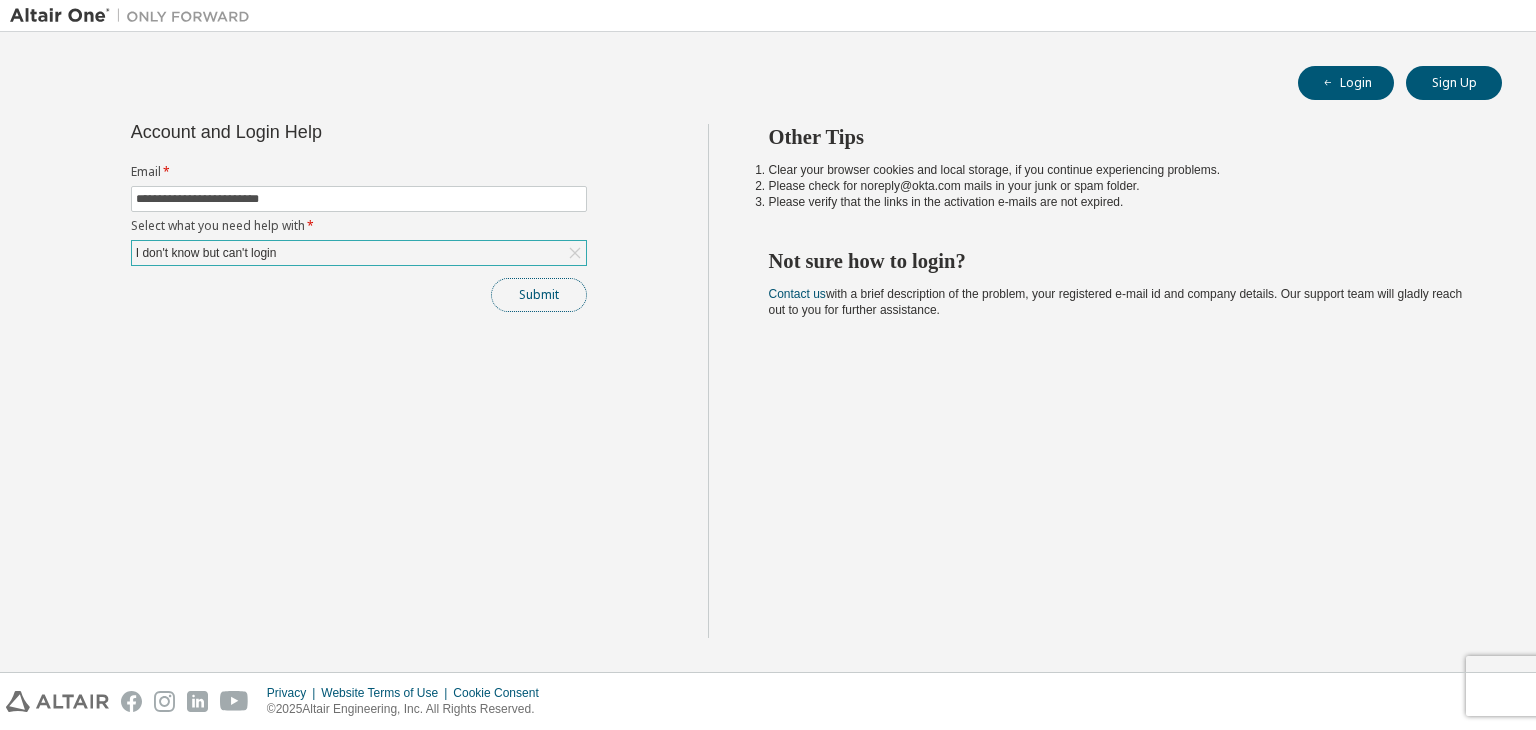 click on "Submit" at bounding box center (539, 295) 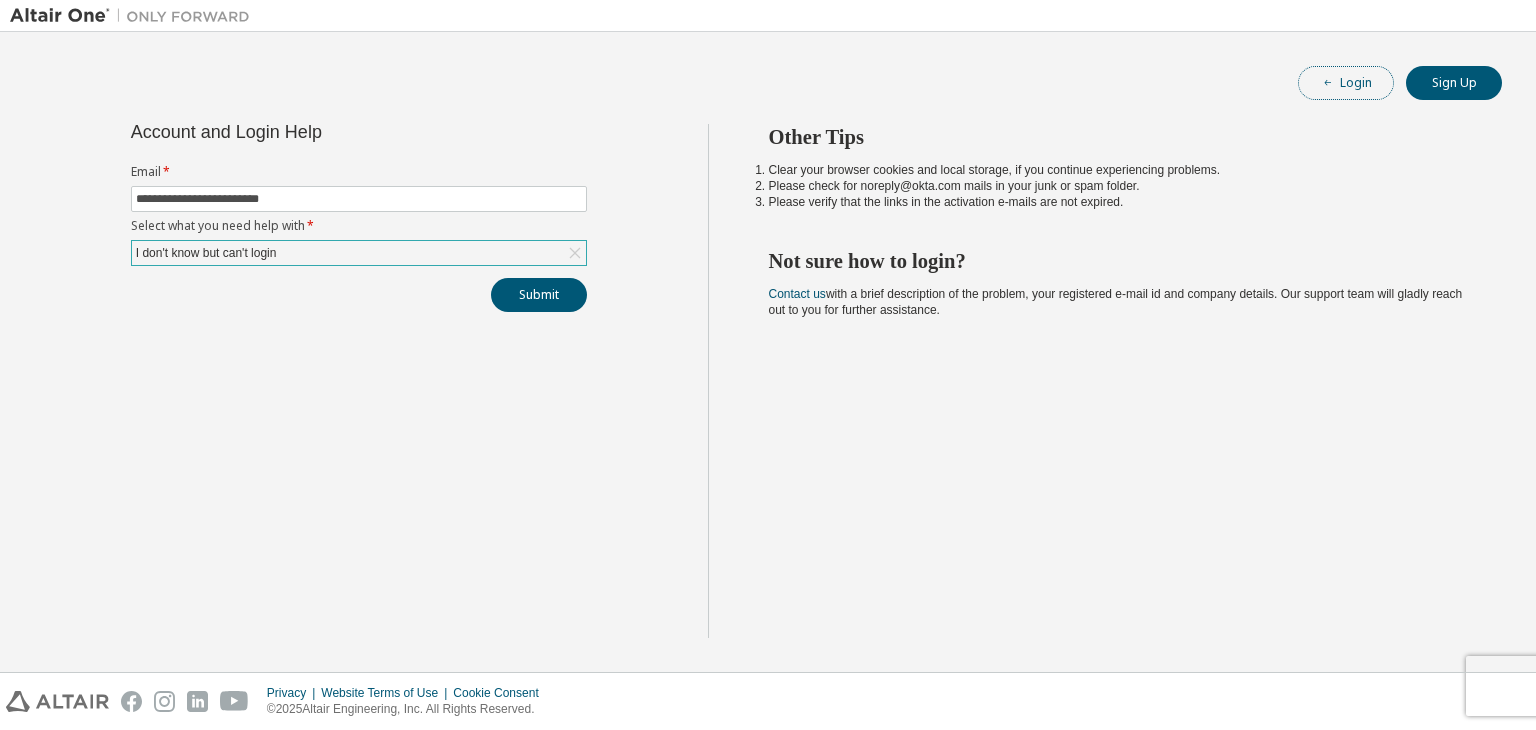 click on "Login" at bounding box center [1346, 83] 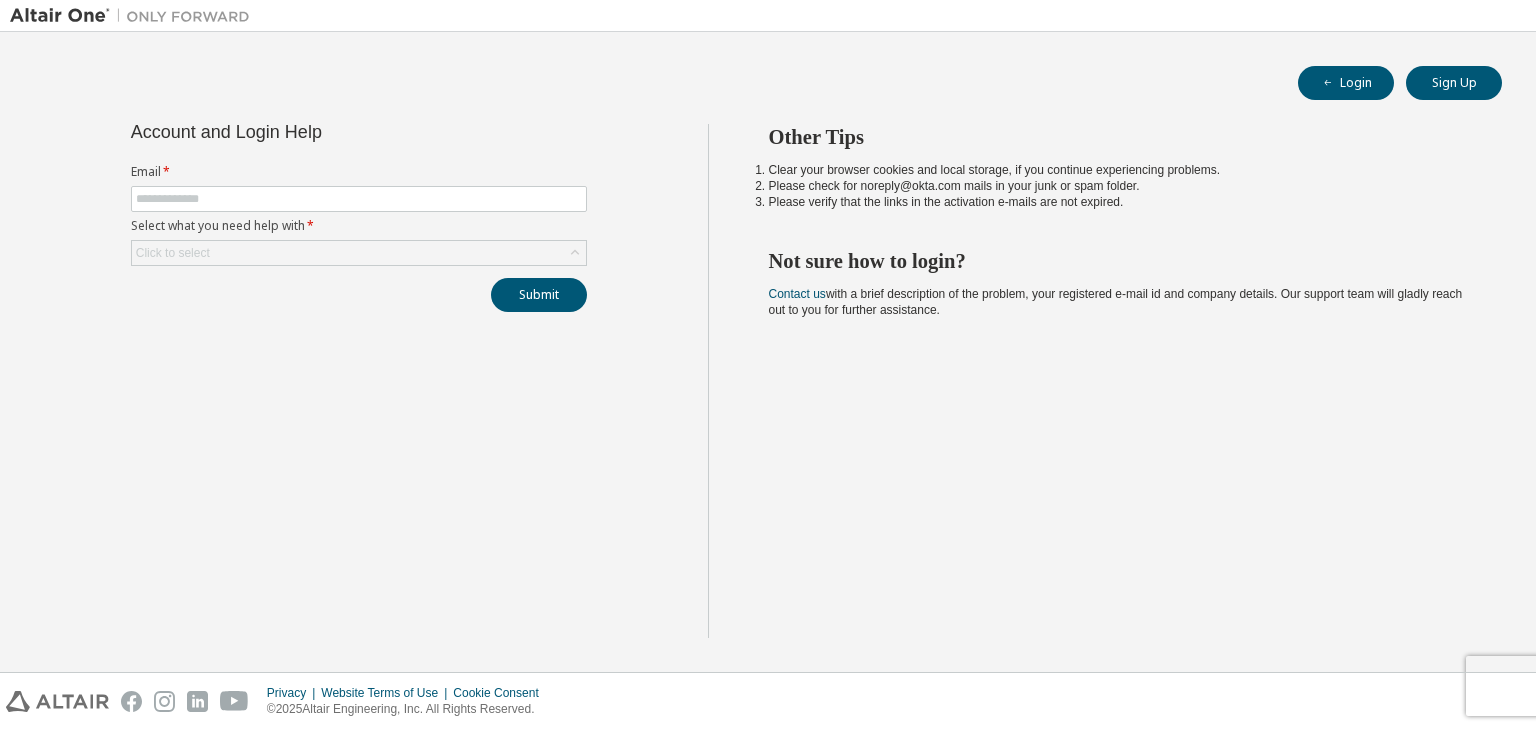scroll, scrollTop: 0, scrollLeft: 0, axis: both 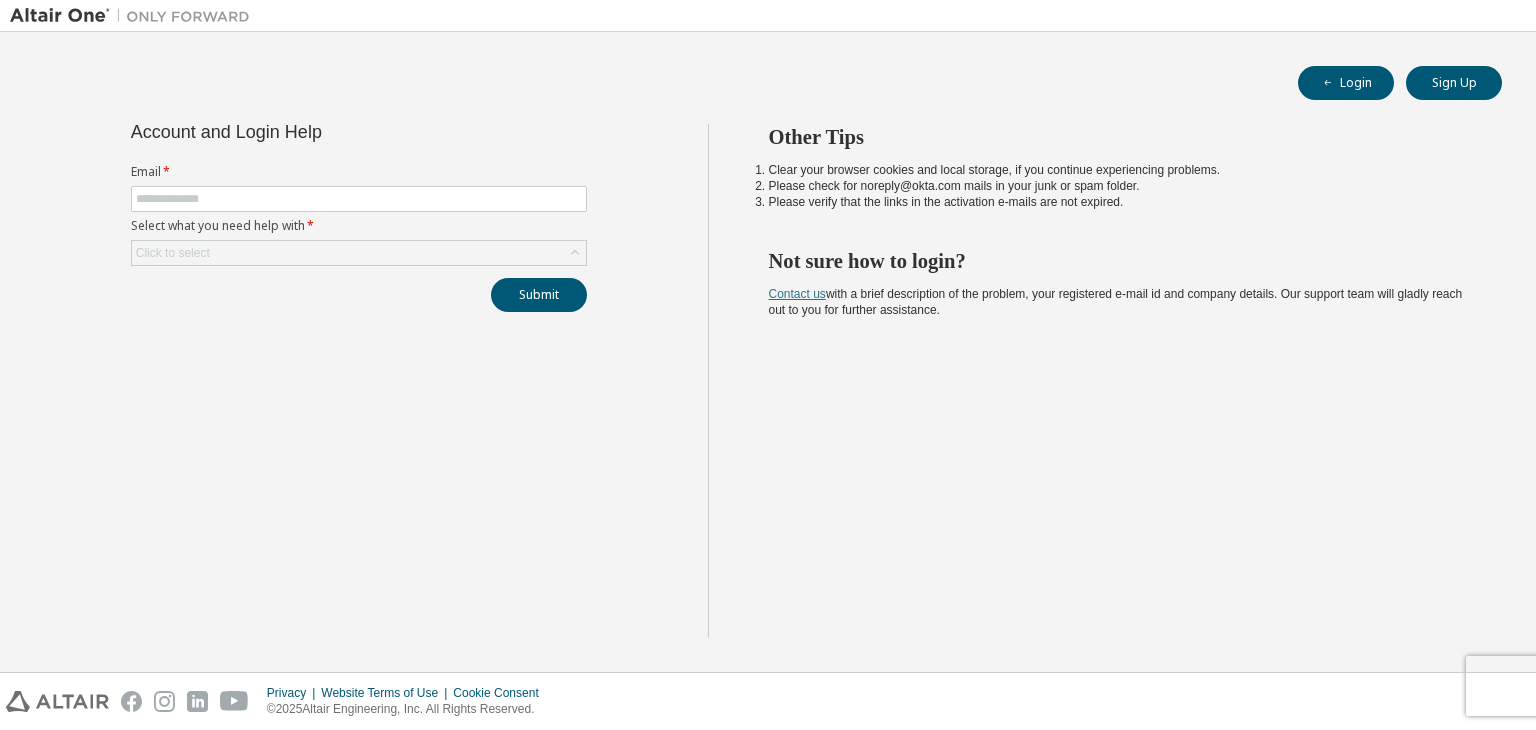 click on "Contact us" at bounding box center [797, 294] 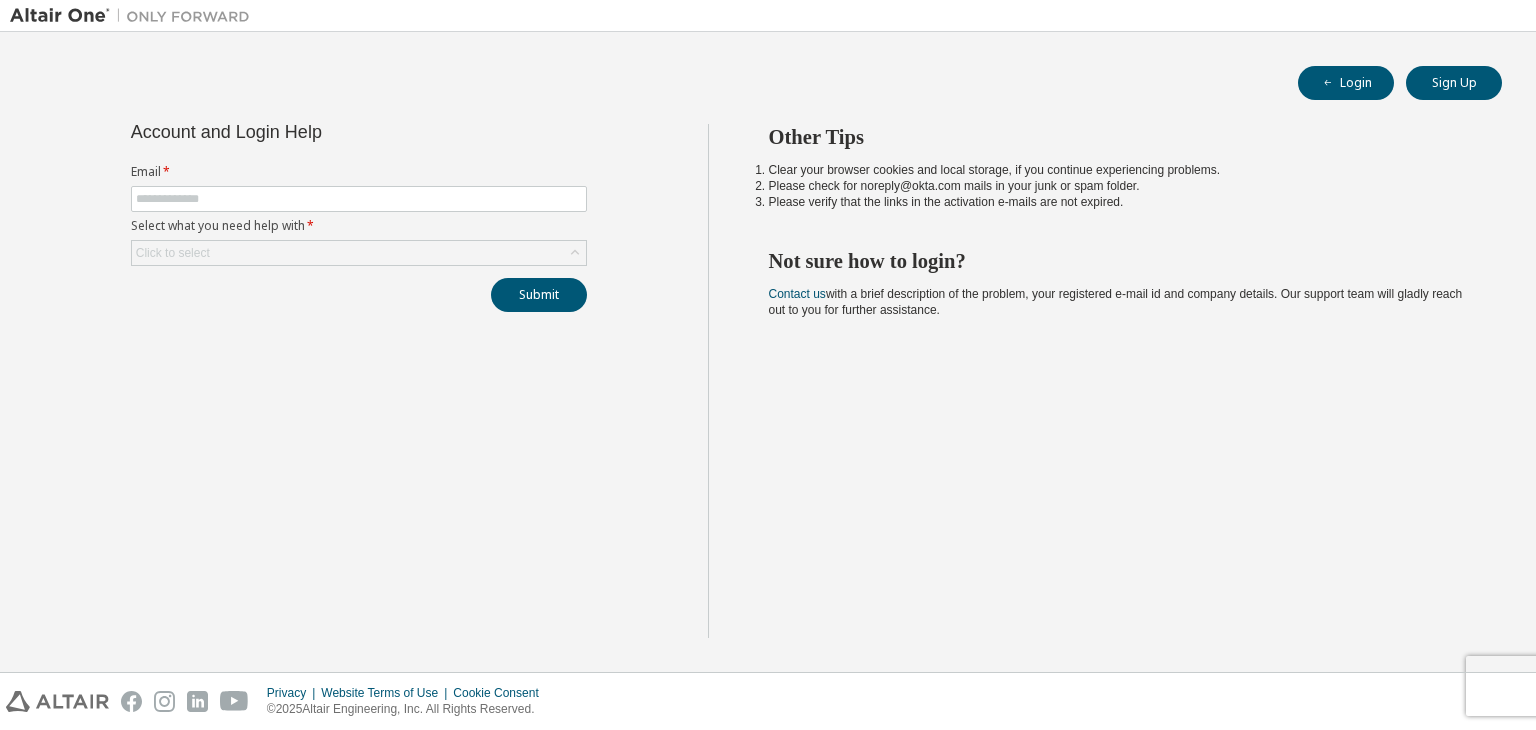 scroll, scrollTop: 0, scrollLeft: 0, axis: both 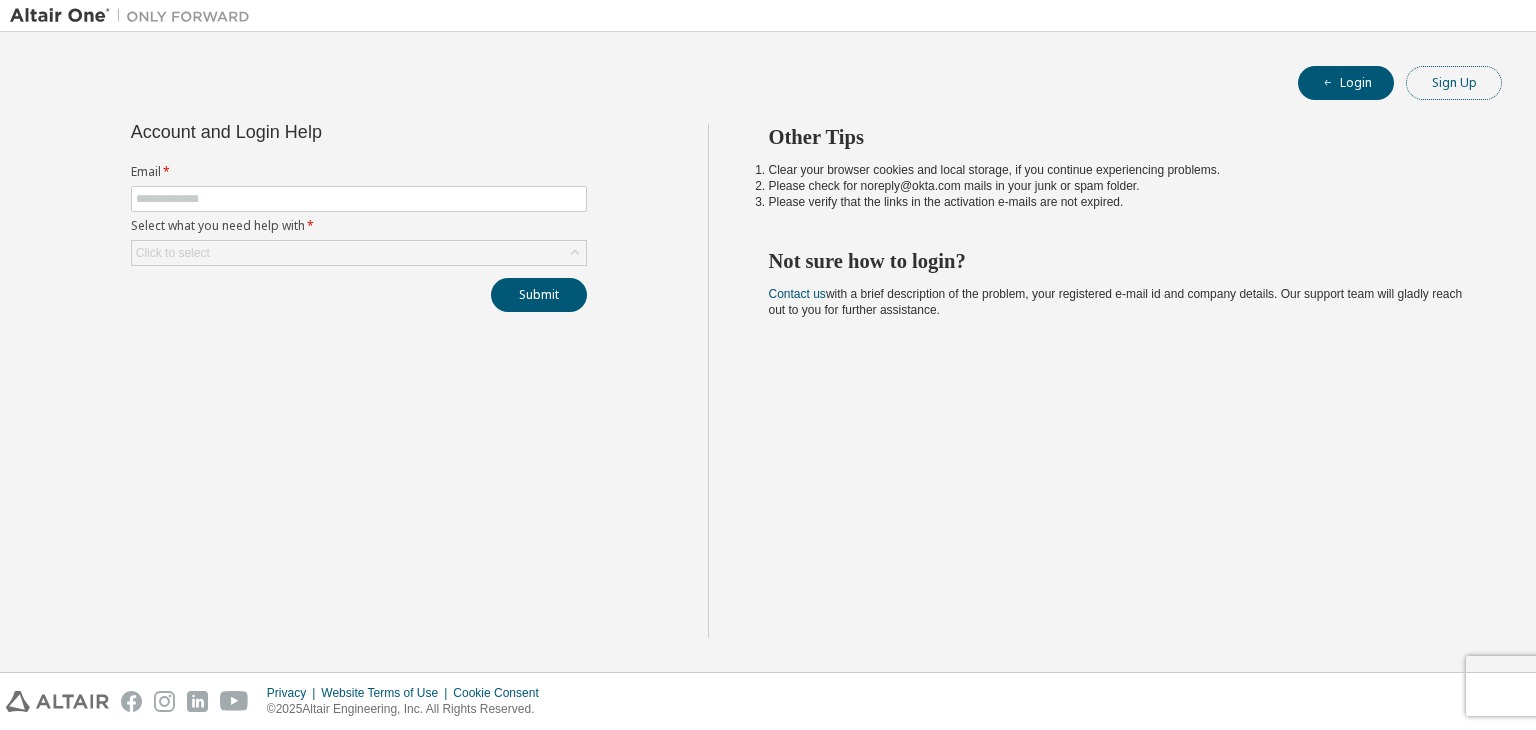 click on "Sign Up" at bounding box center (1454, 83) 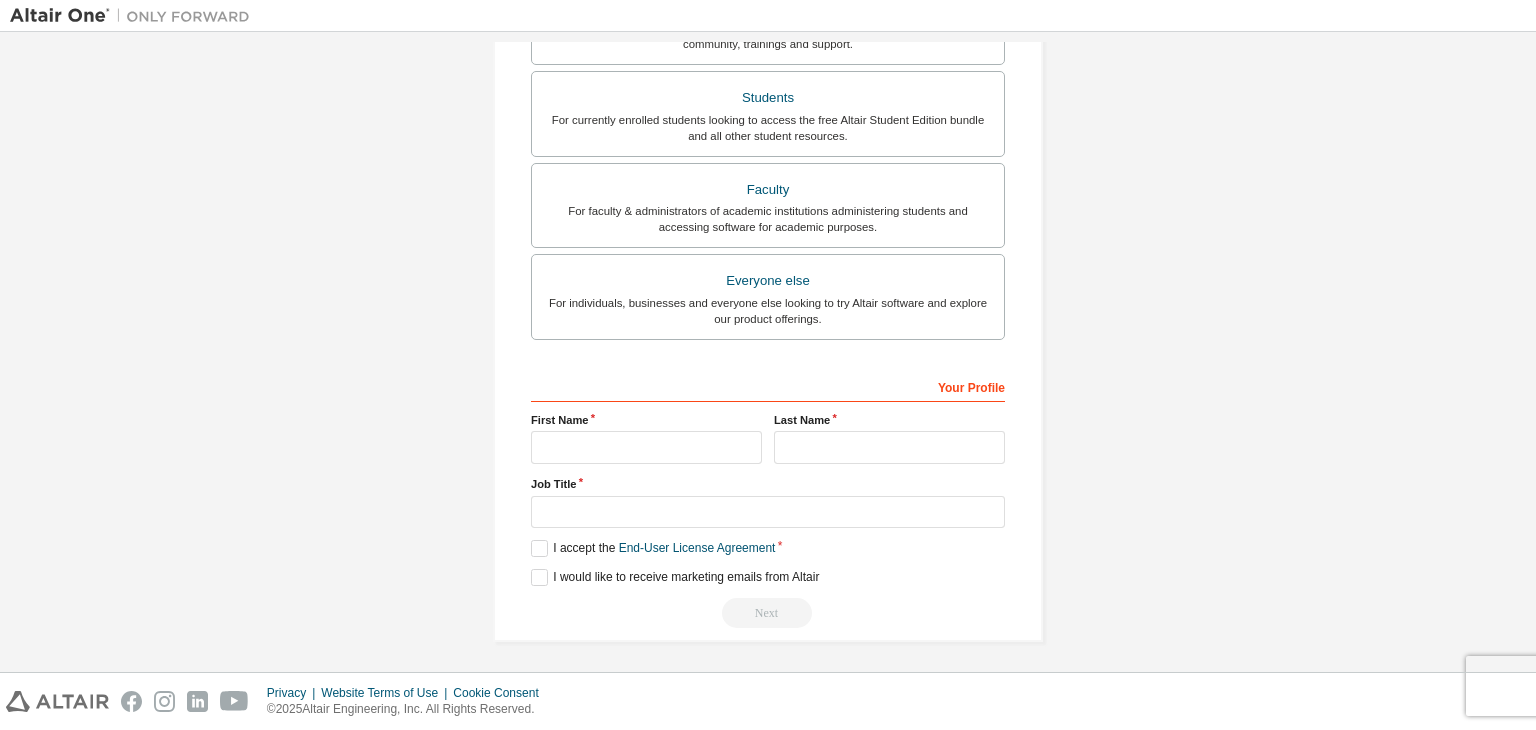 scroll, scrollTop: 0, scrollLeft: 0, axis: both 